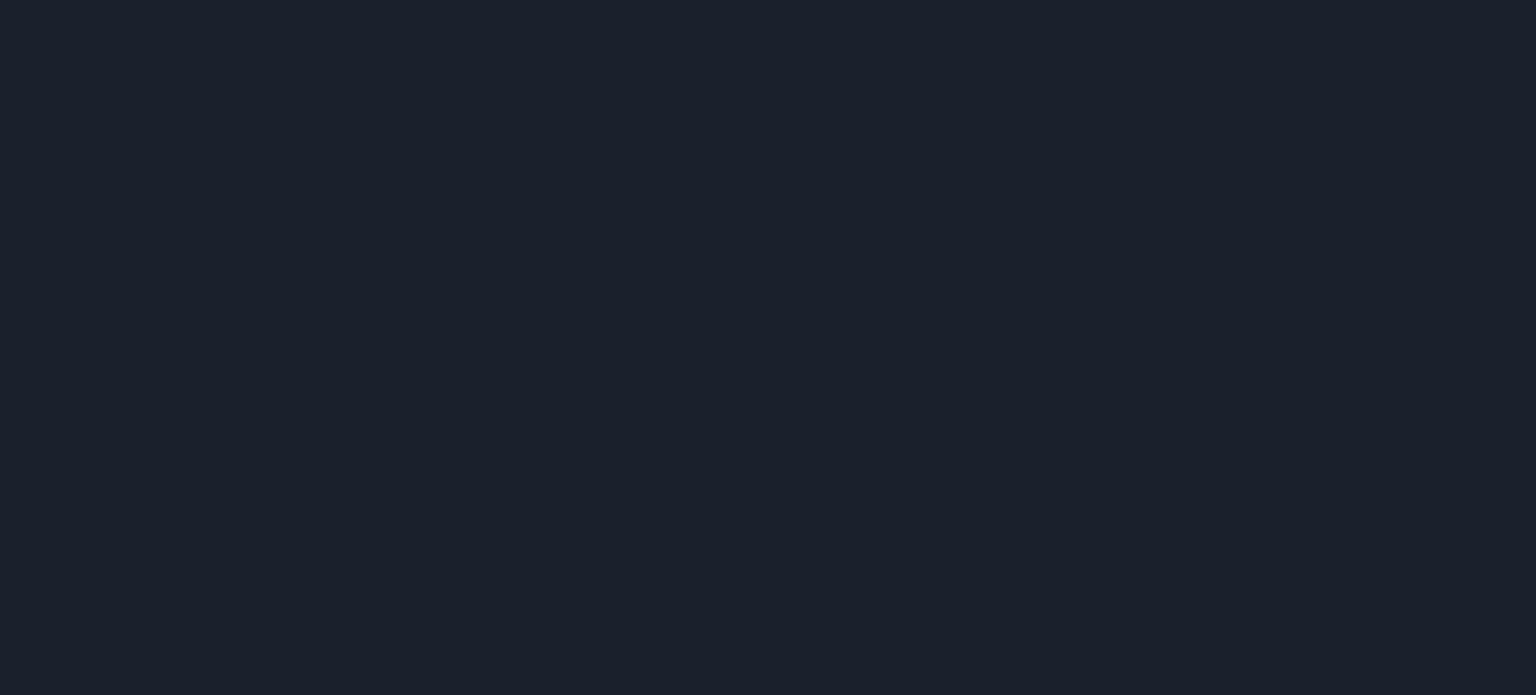 scroll, scrollTop: 0, scrollLeft: 0, axis: both 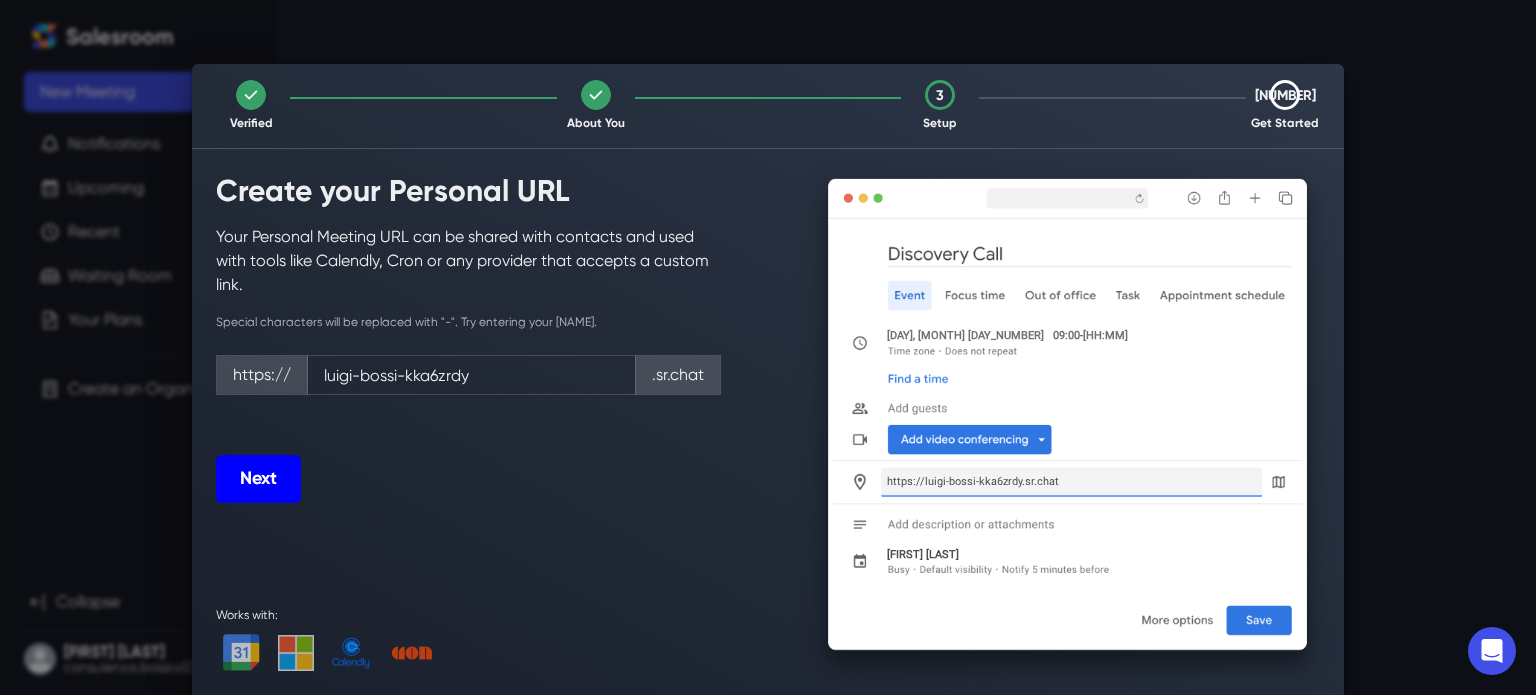 click on "Next" at bounding box center (258, 479) 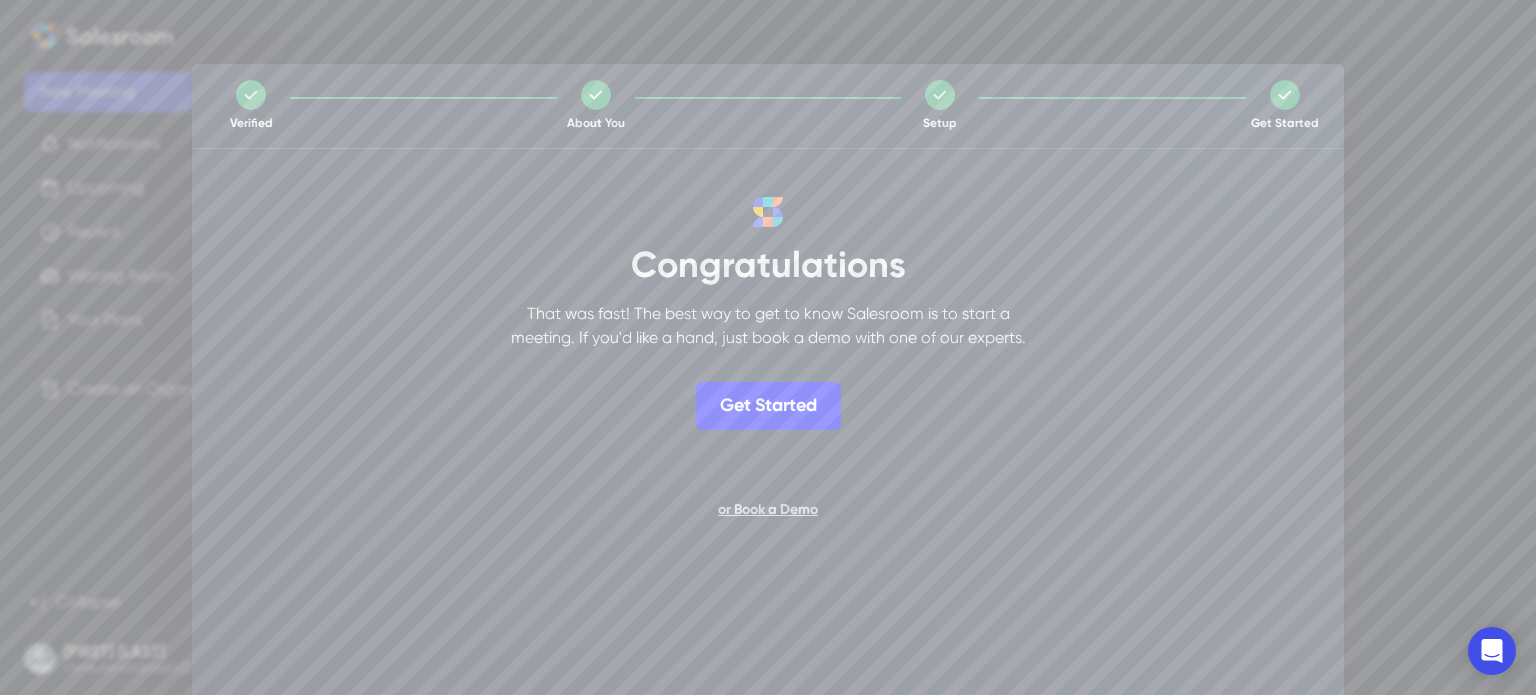 click on "Get Started" at bounding box center (768, 406) 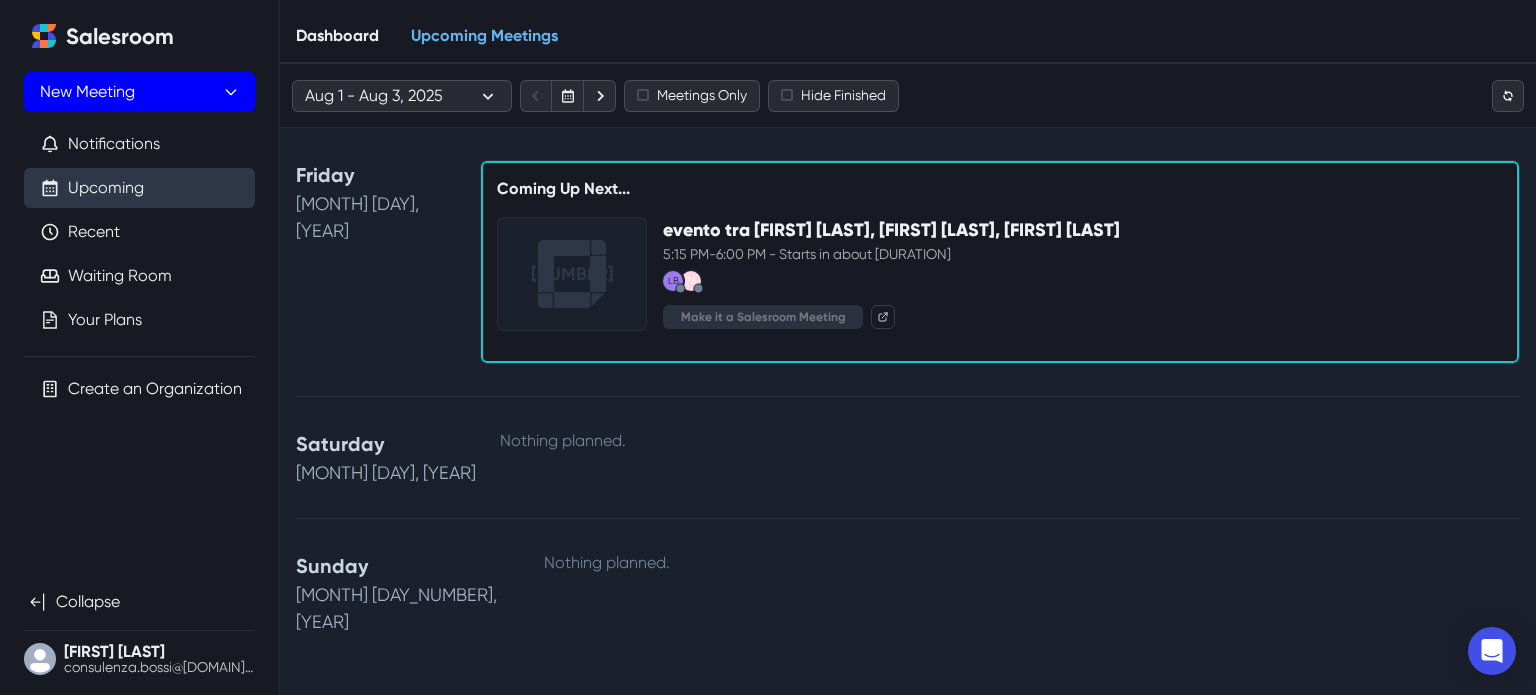 click on "New Meeting" at bounding box center [139, 92] 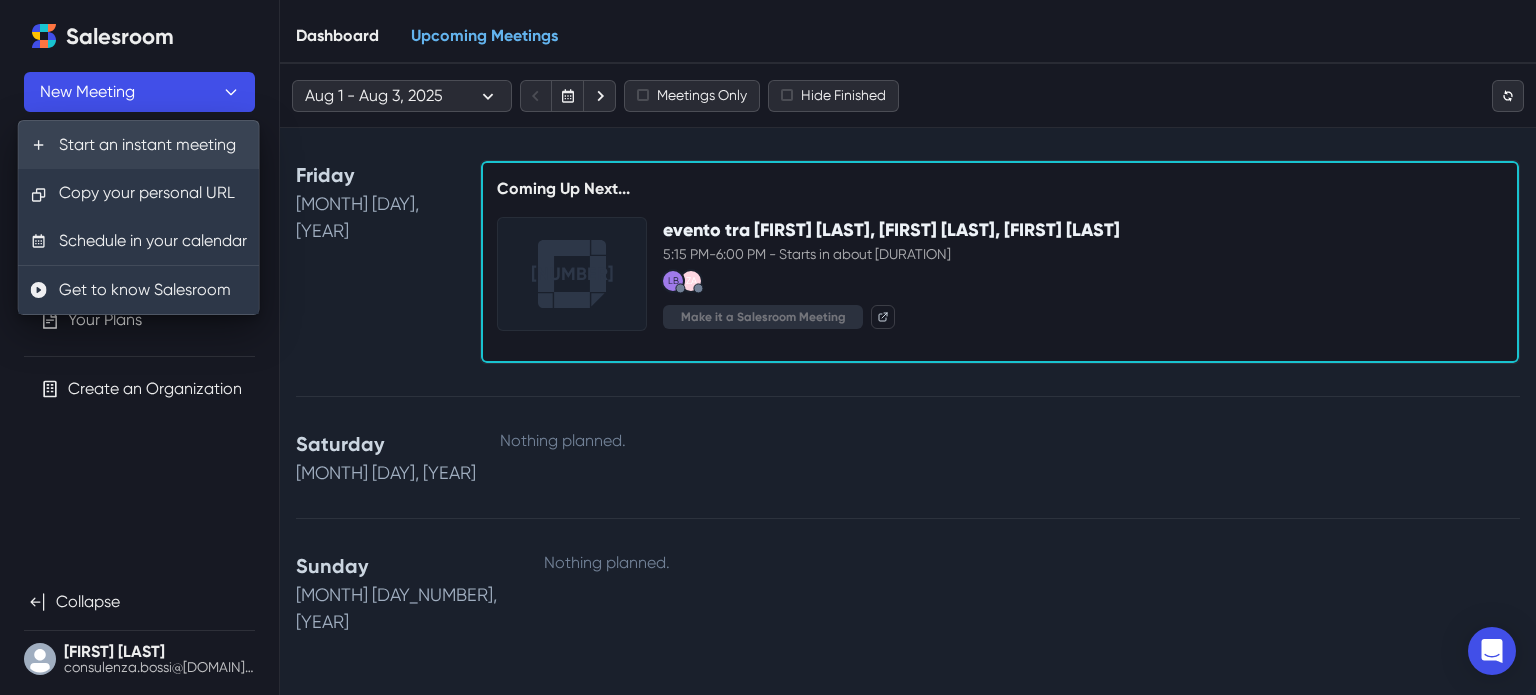 click on "Start an instant meeting" at bounding box center (139, 145) 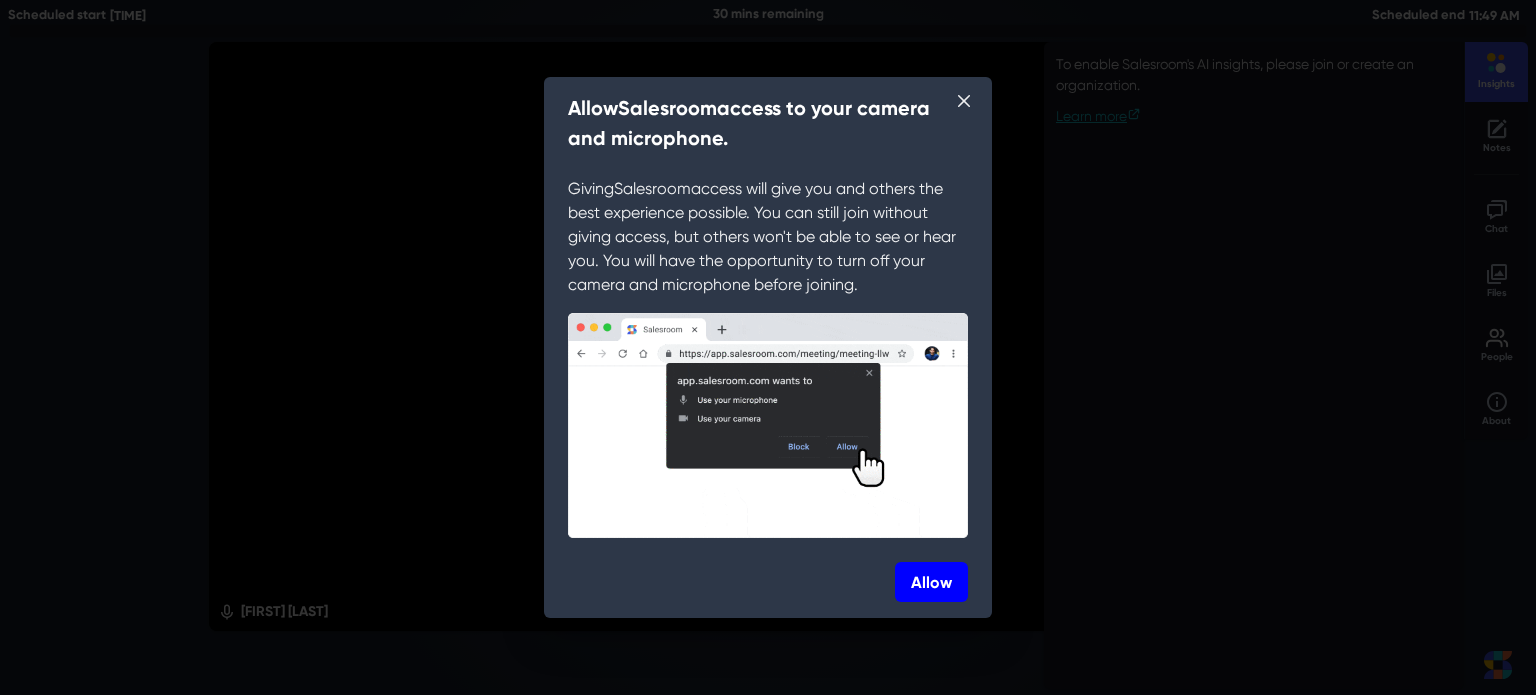 click on "Allow" at bounding box center [931, 582] 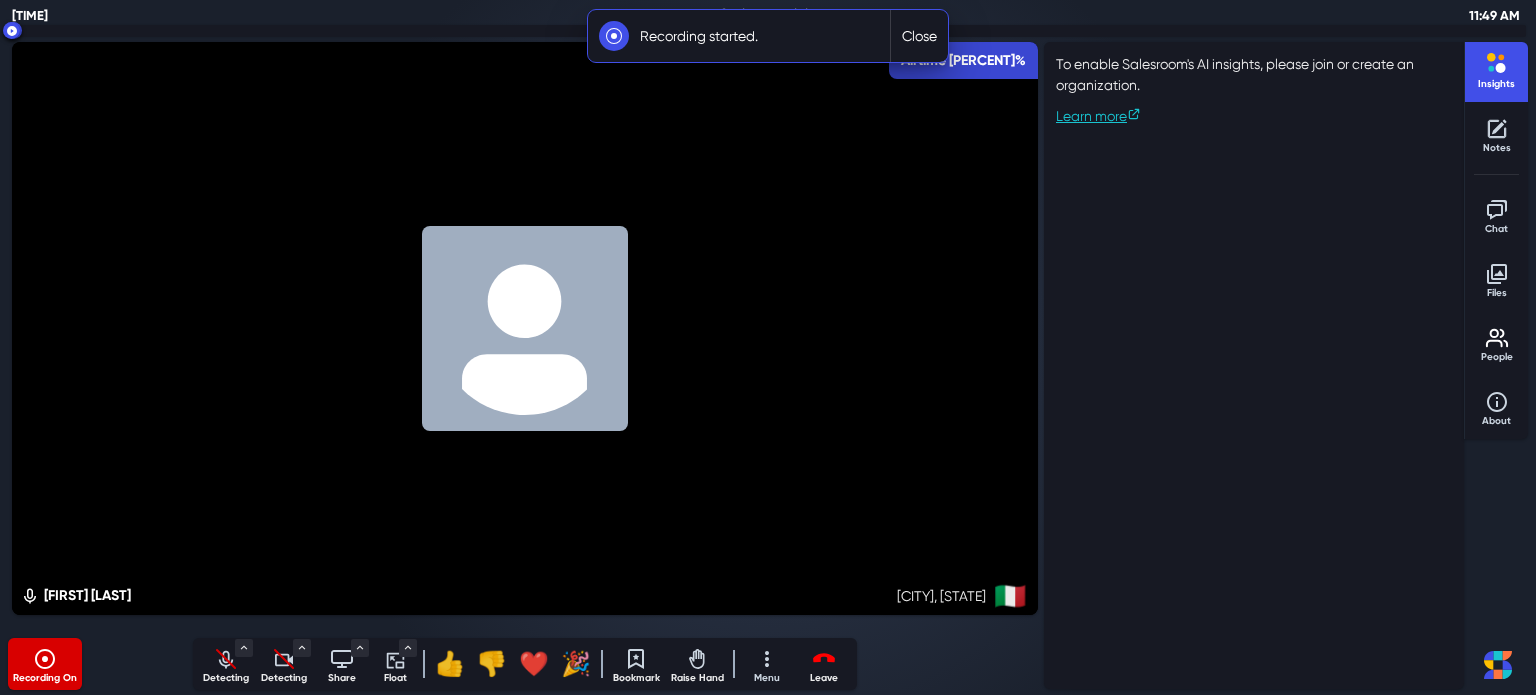 select on "default" 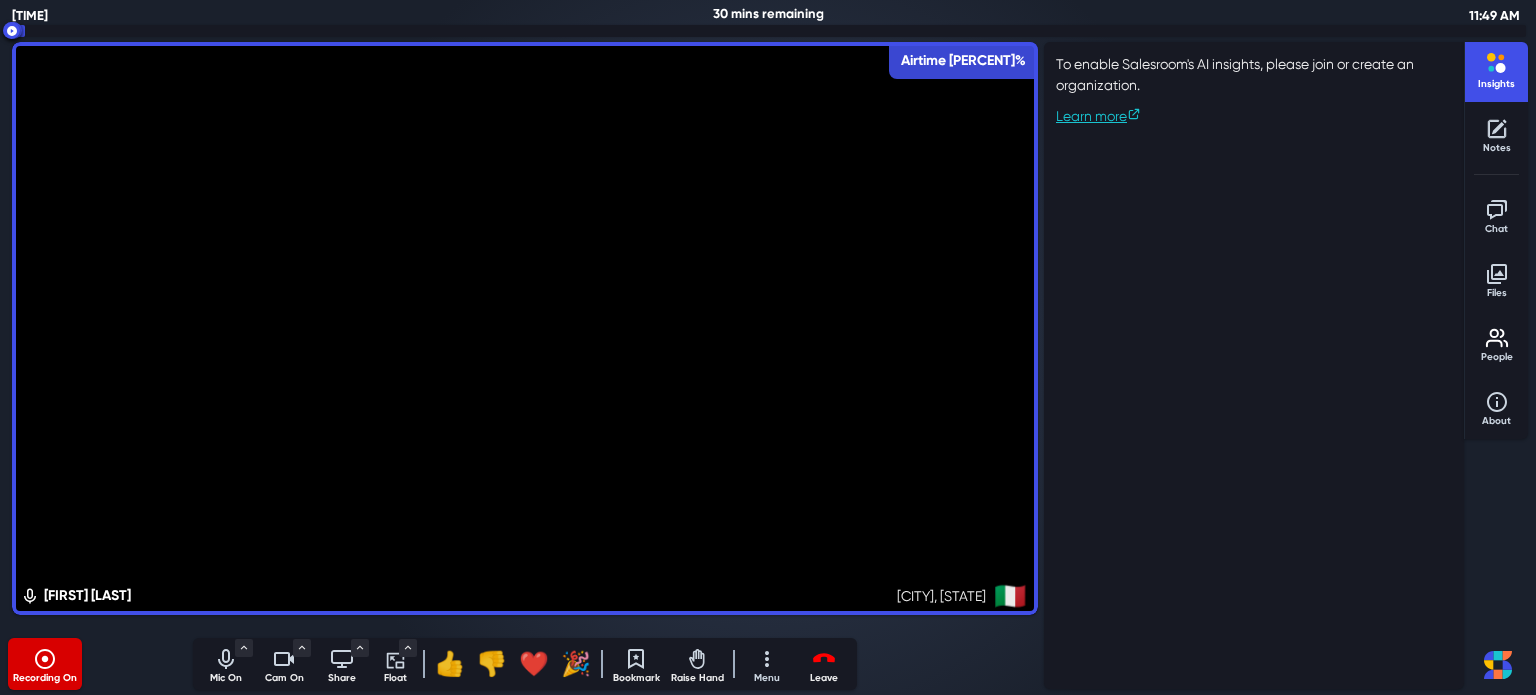 click at bounding box center [45, 659] 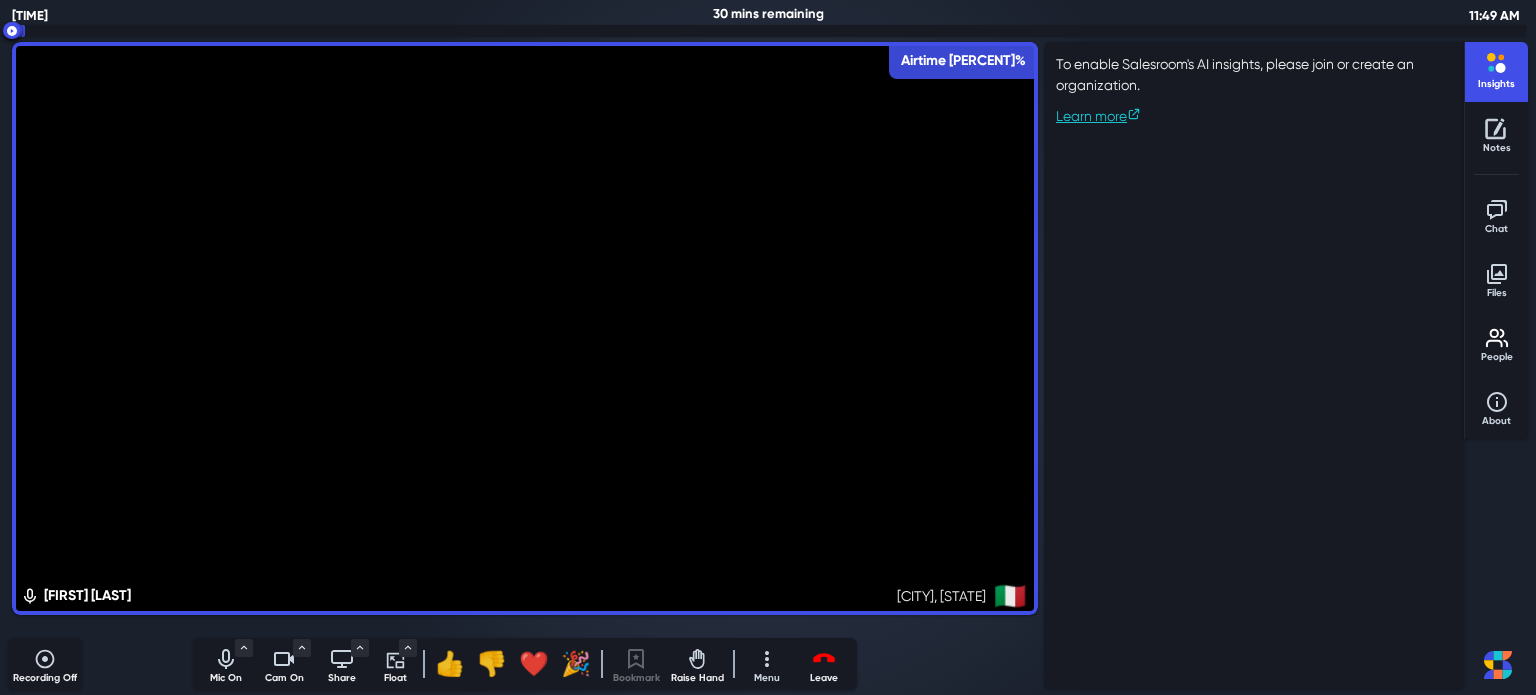 click 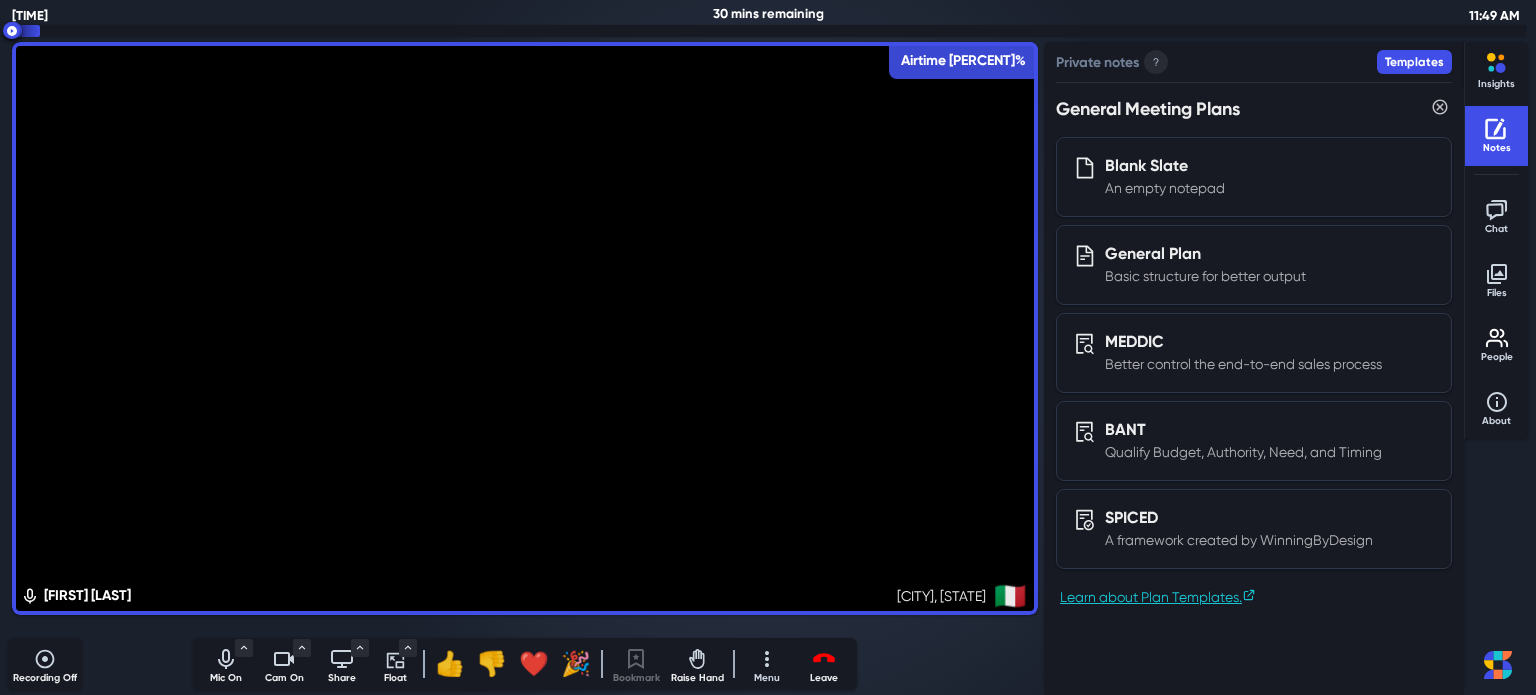 click 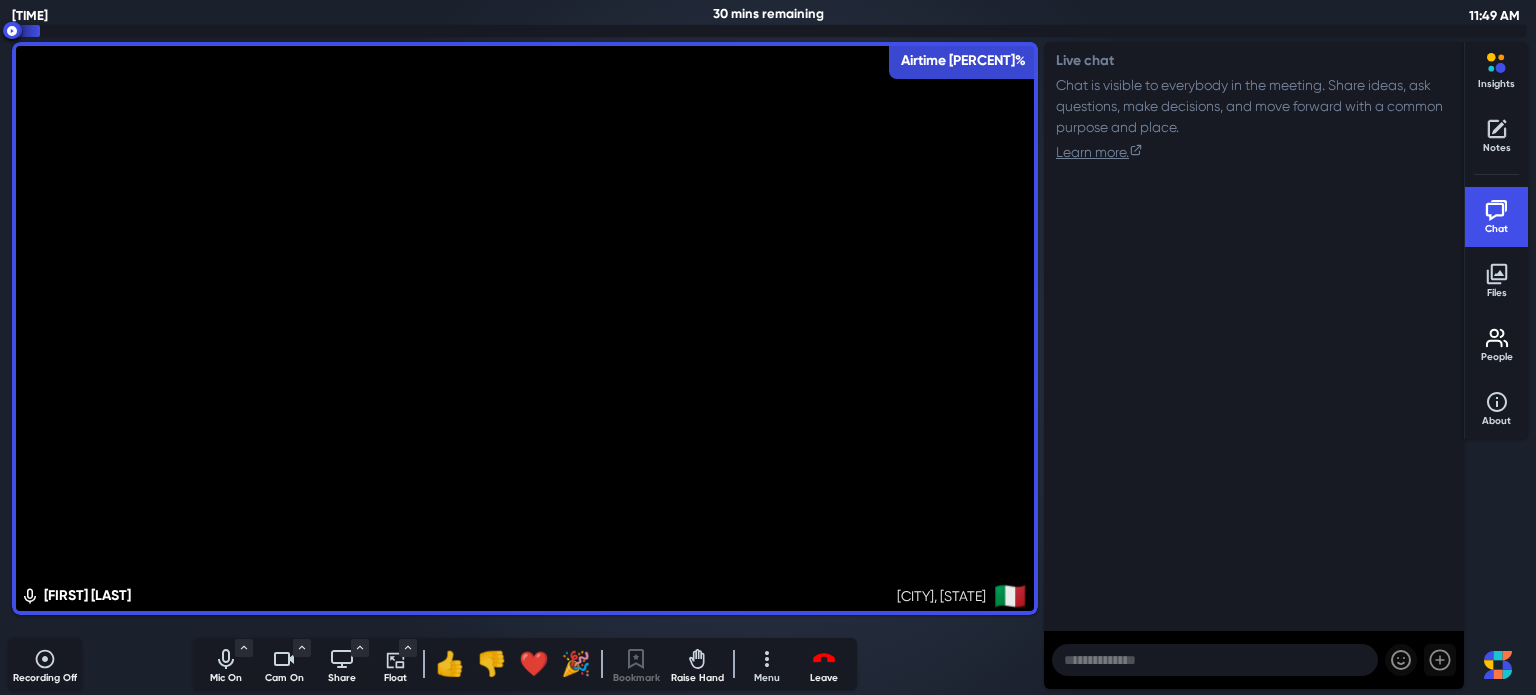 click 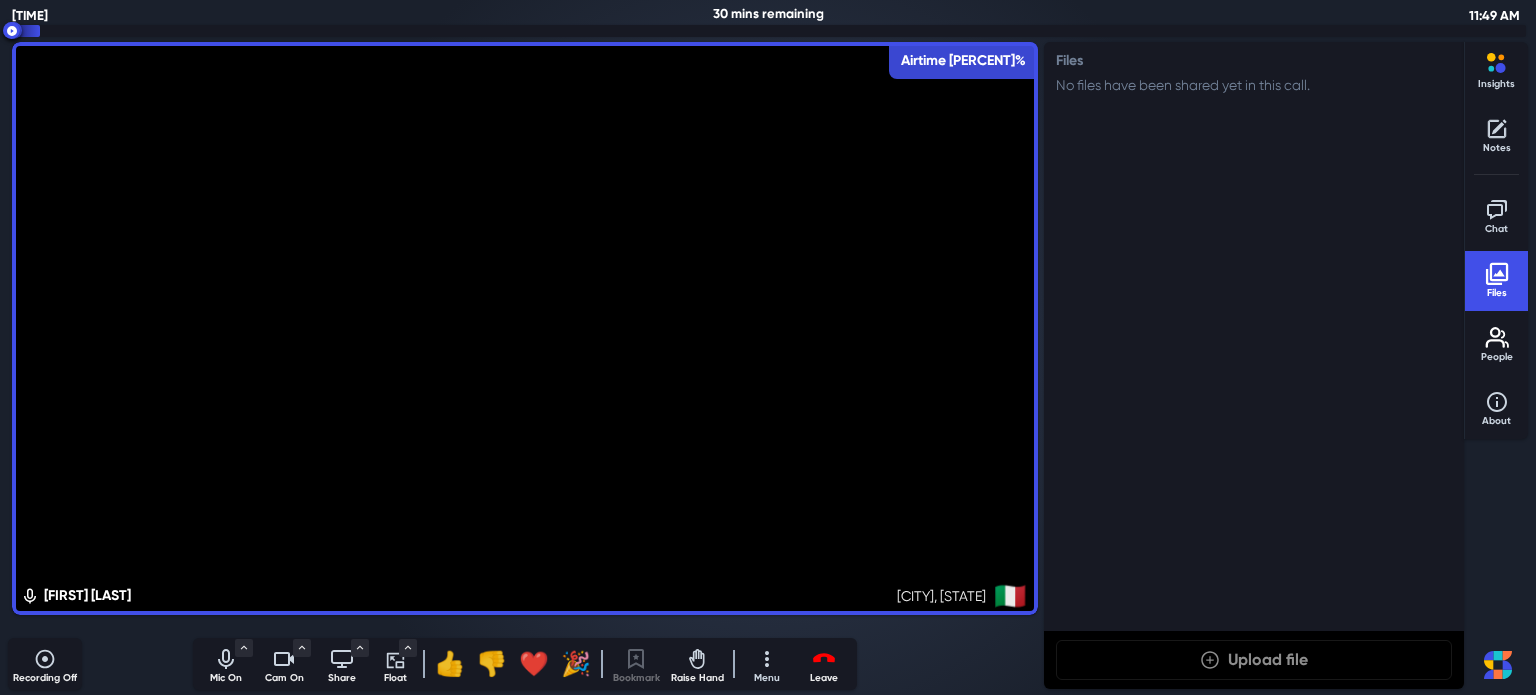 click on "People" at bounding box center [1497, 357] 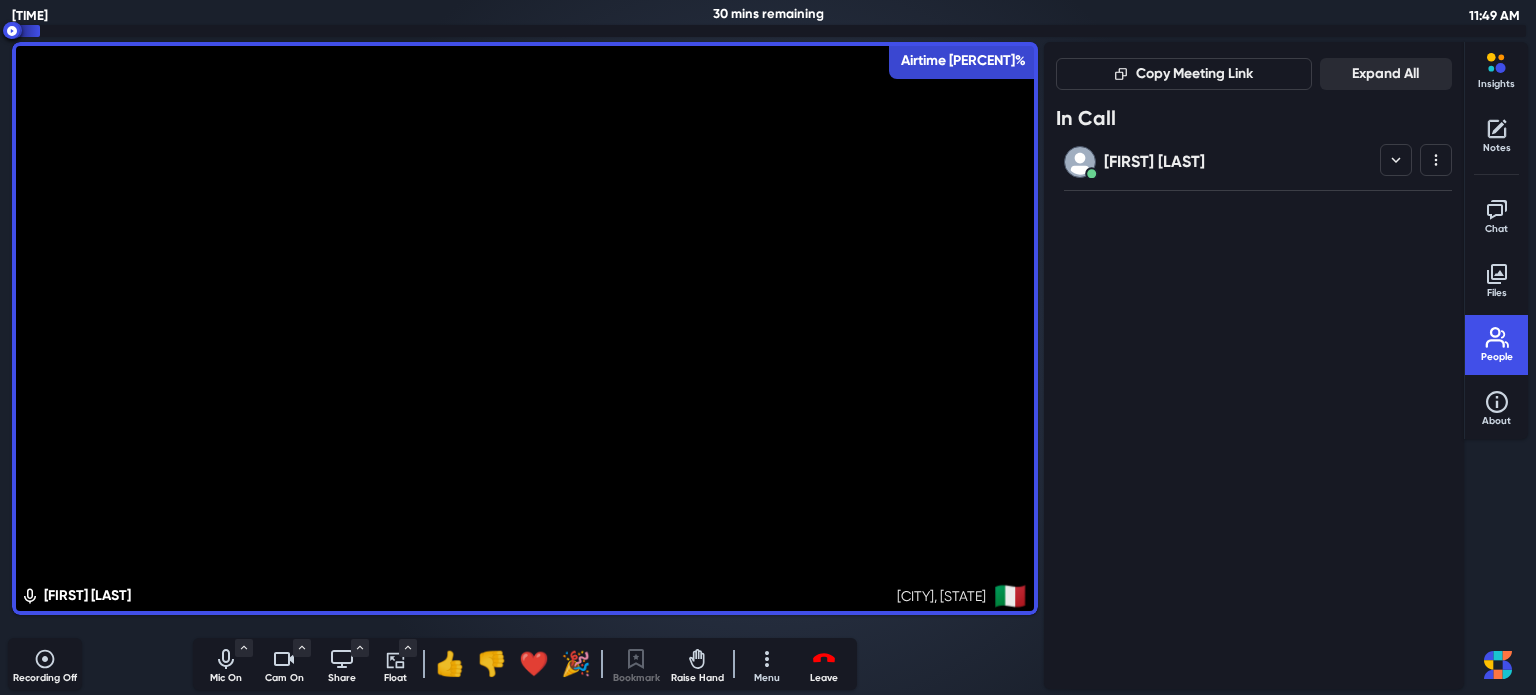 click on "About" at bounding box center [1497, 421] 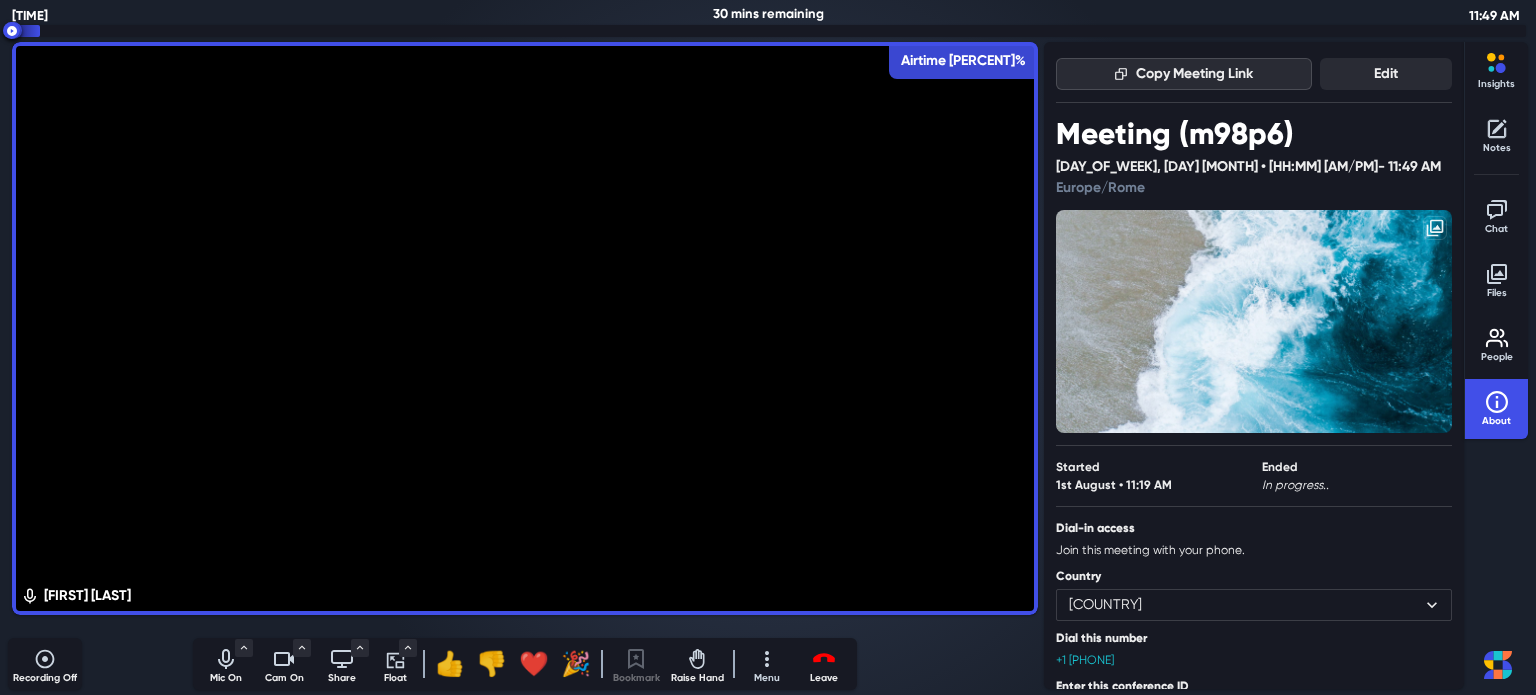 click on "Copy Meeting Link" at bounding box center [1184, 74] 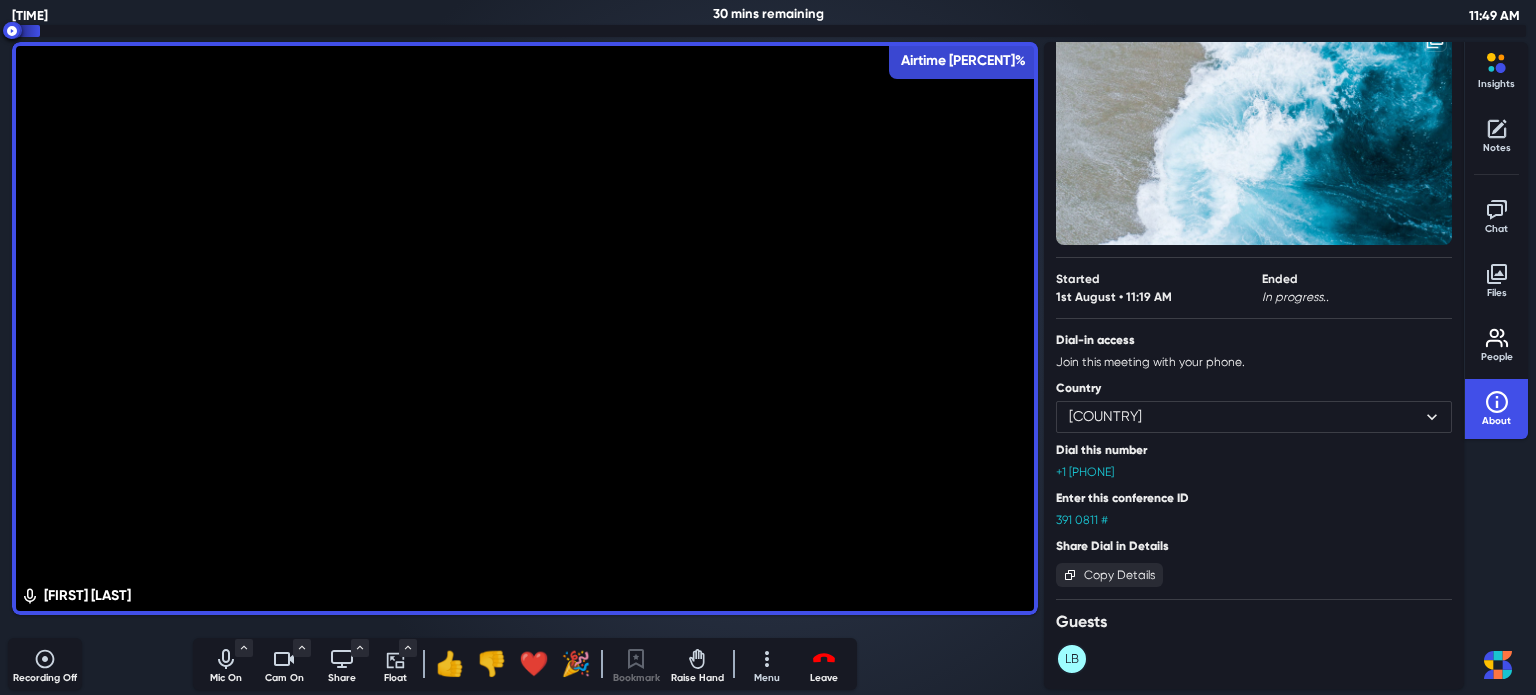 scroll, scrollTop: 0, scrollLeft: 0, axis: both 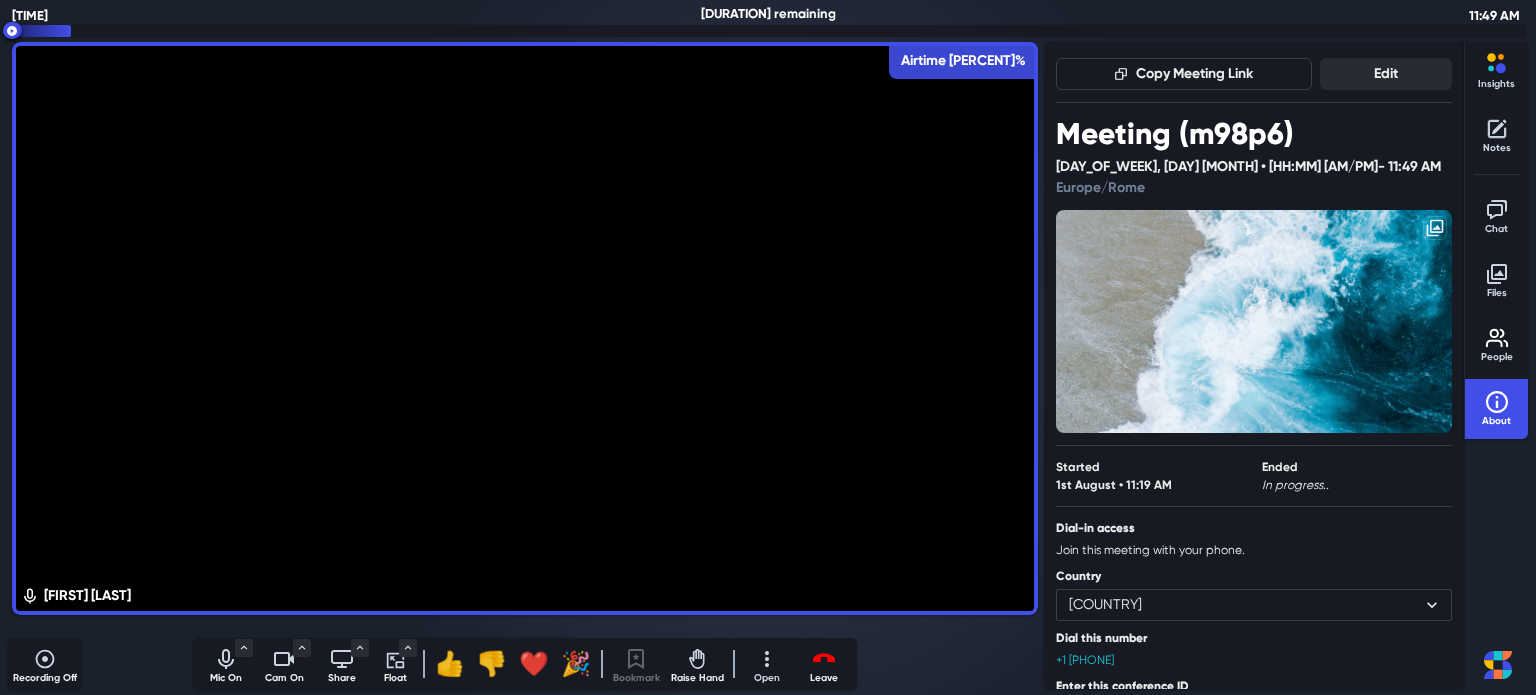 click on "Open" at bounding box center [767, 664] 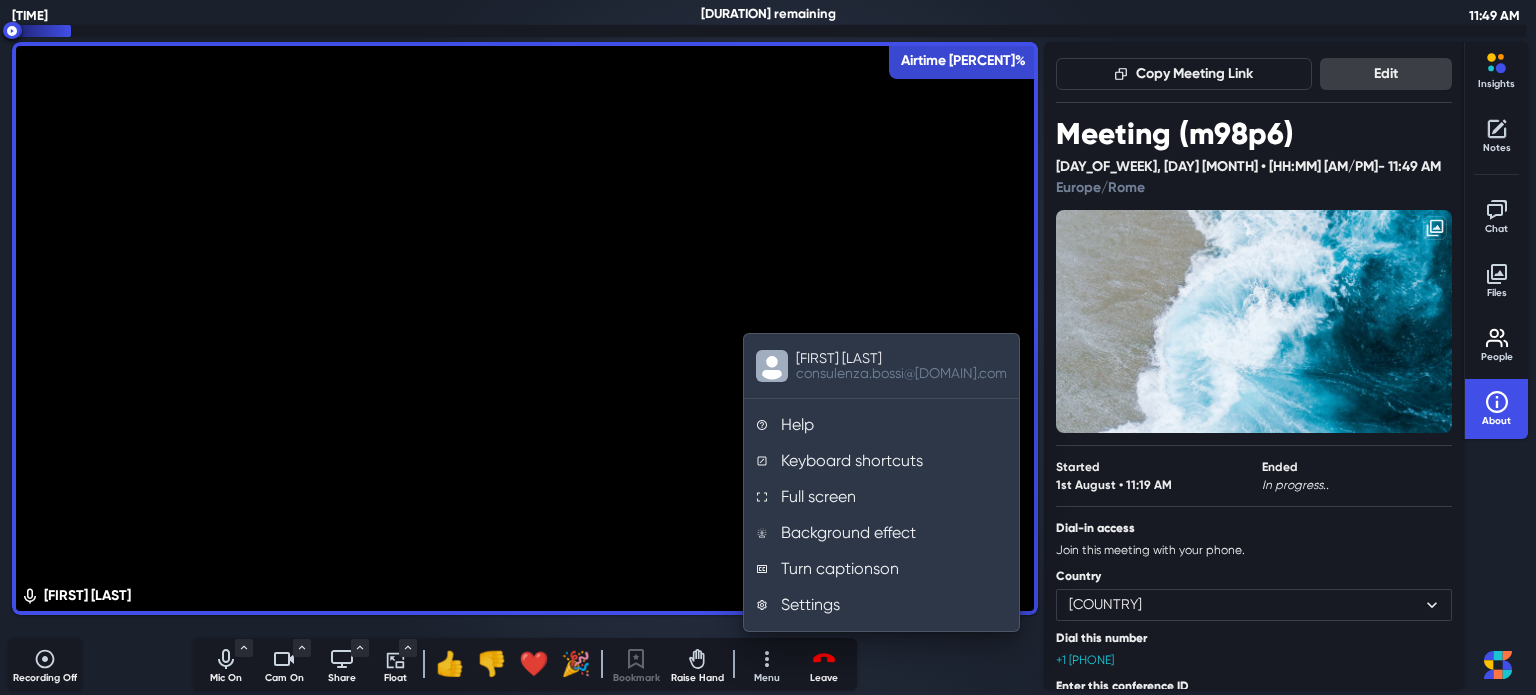 click on "Edit" at bounding box center (1386, 74) 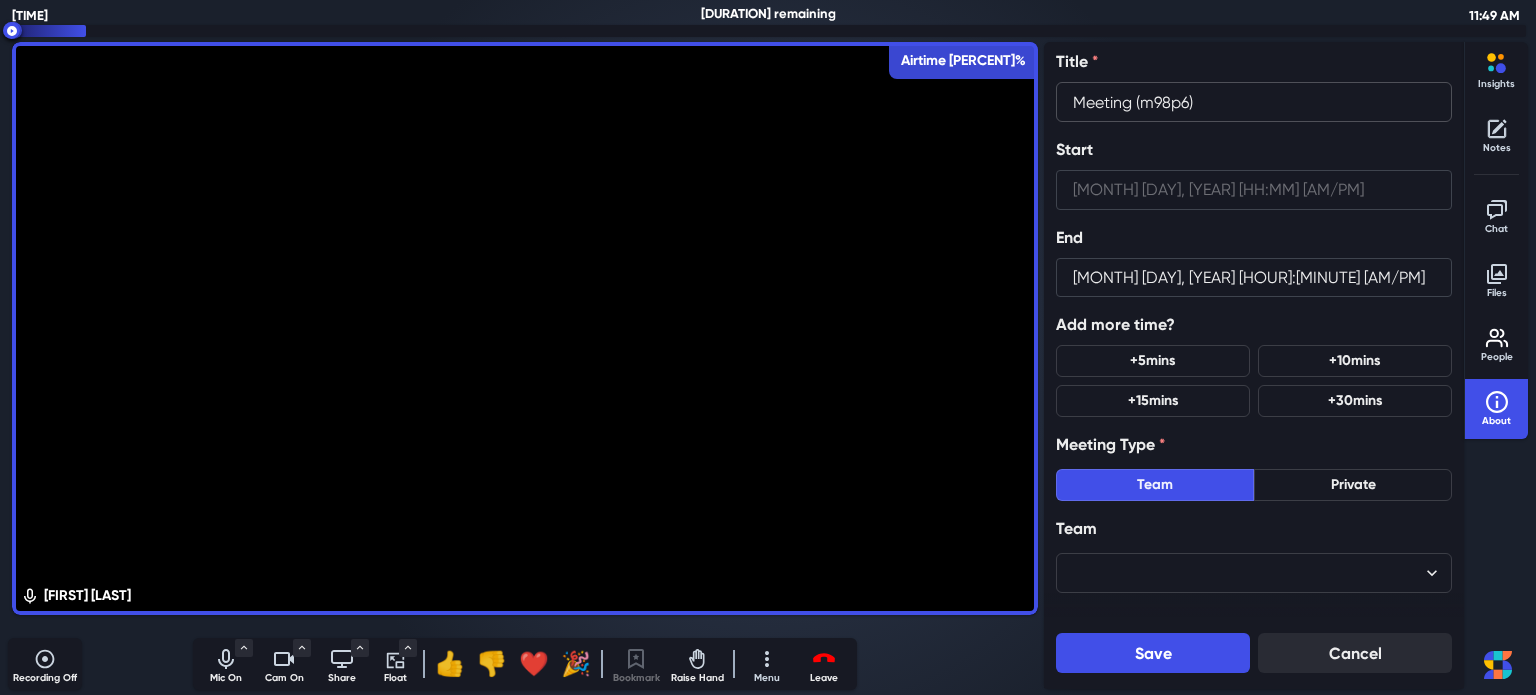 click on "Meeting (m98p6)" at bounding box center (1254, 102) 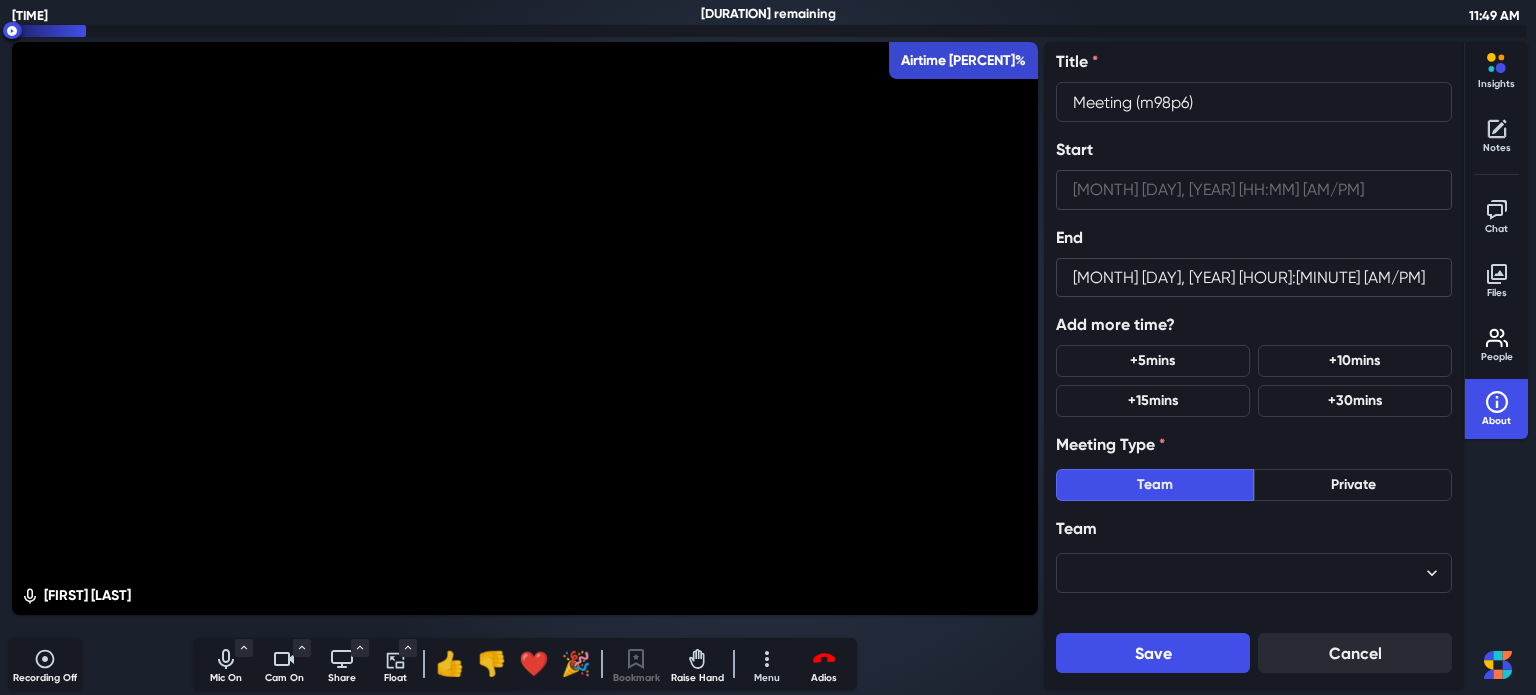 click 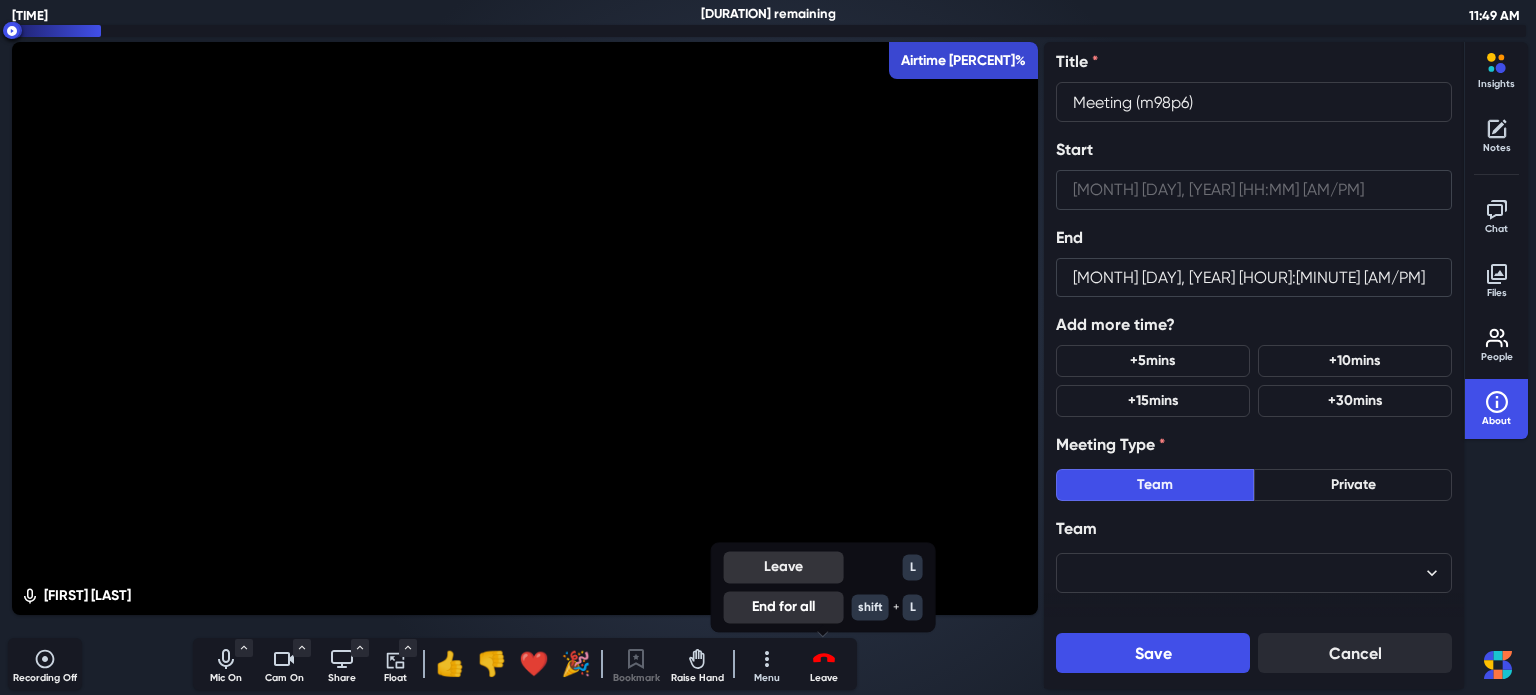 click on "Leave" at bounding box center [784, 567] 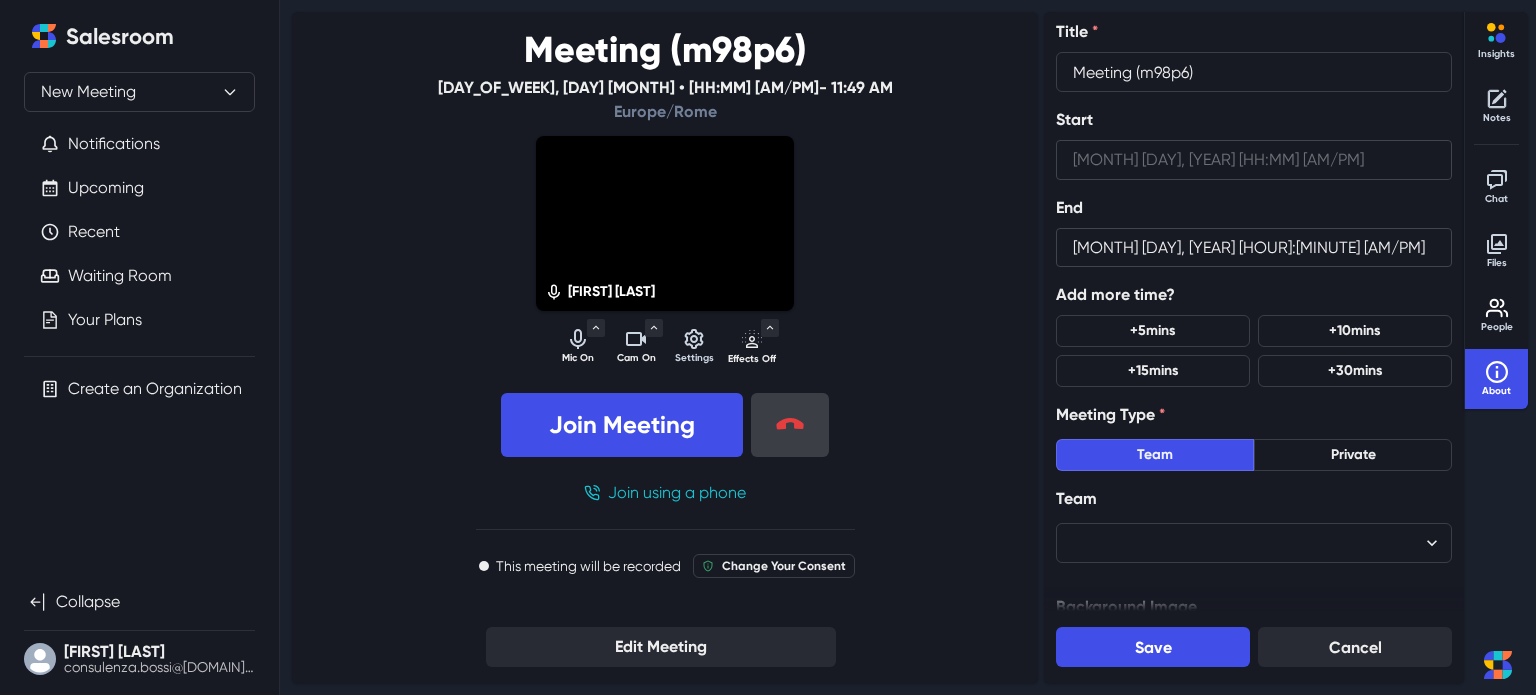 click at bounding box center (790, 425) 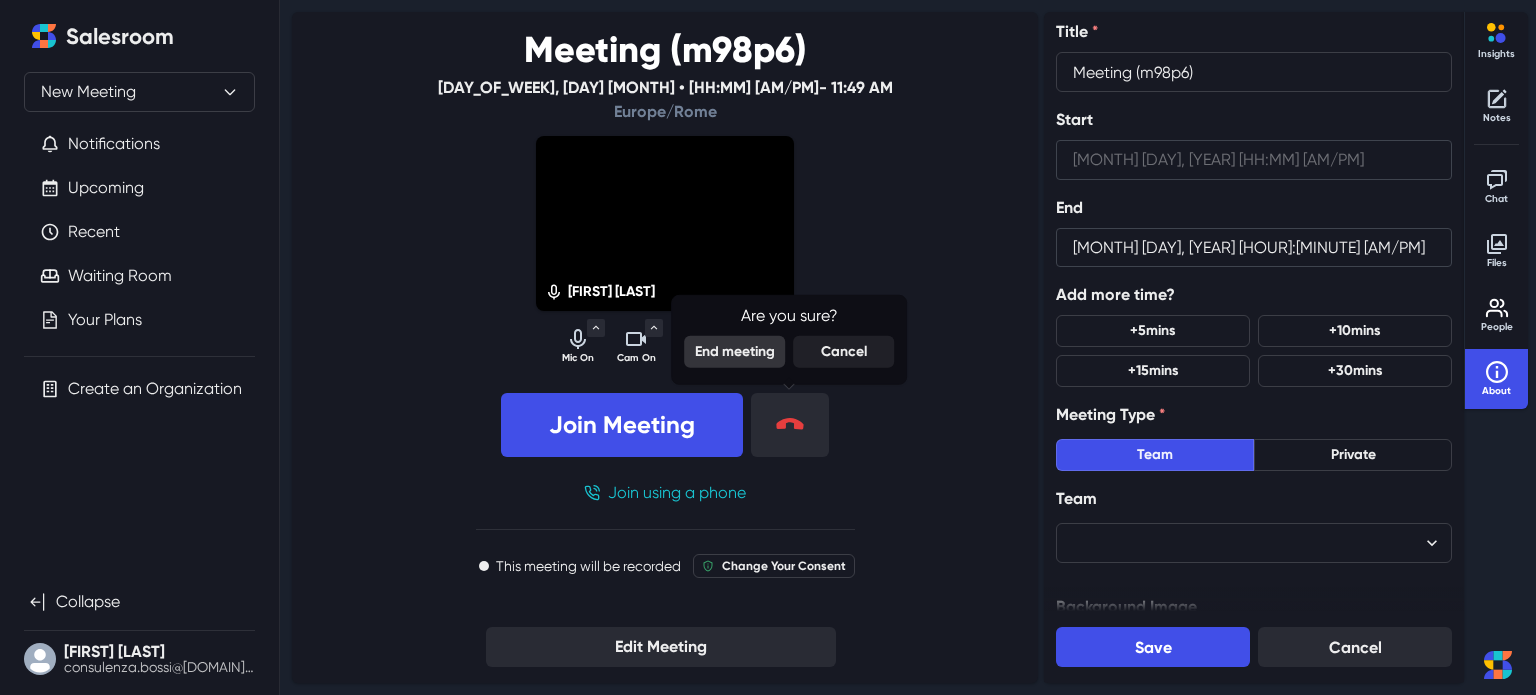 click on "End meeting" at bounding box center (734, 352) 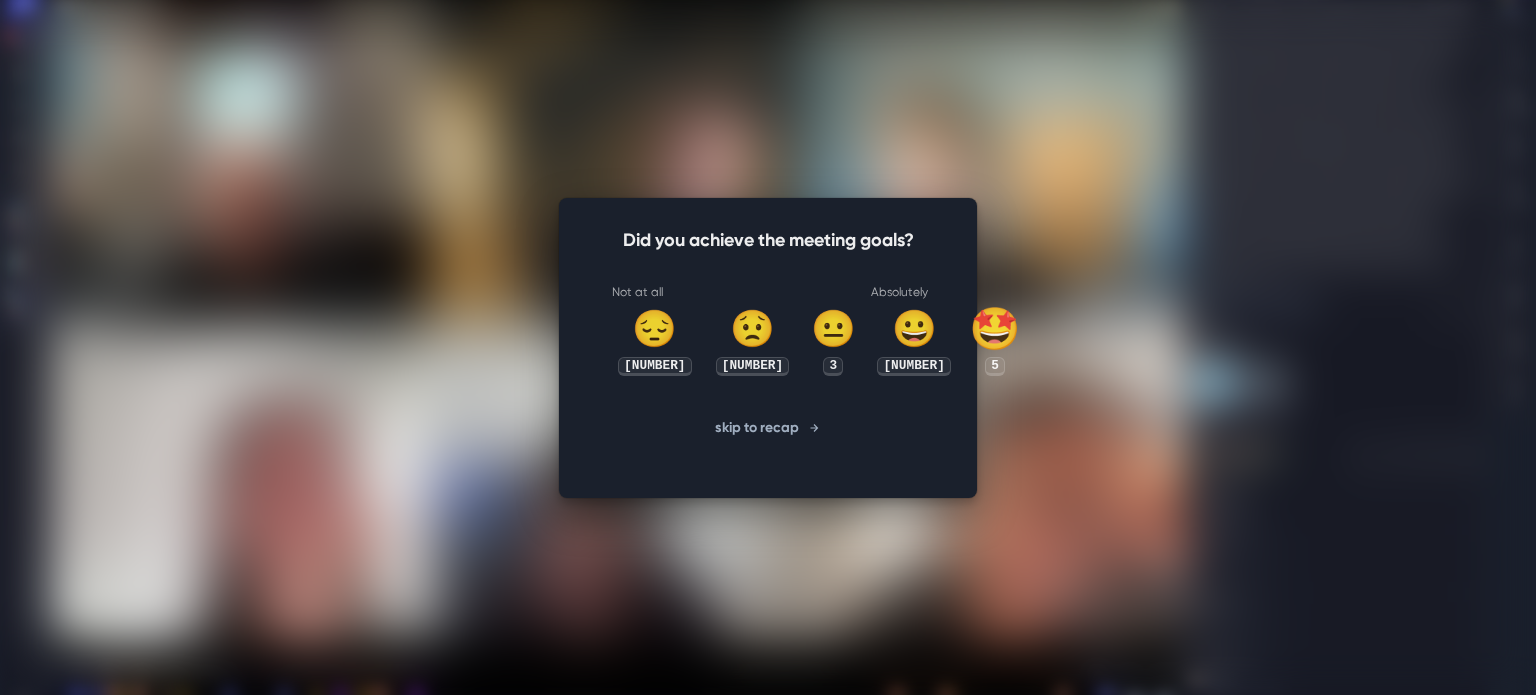 click on "🤩" at bounding box center [995, 329] 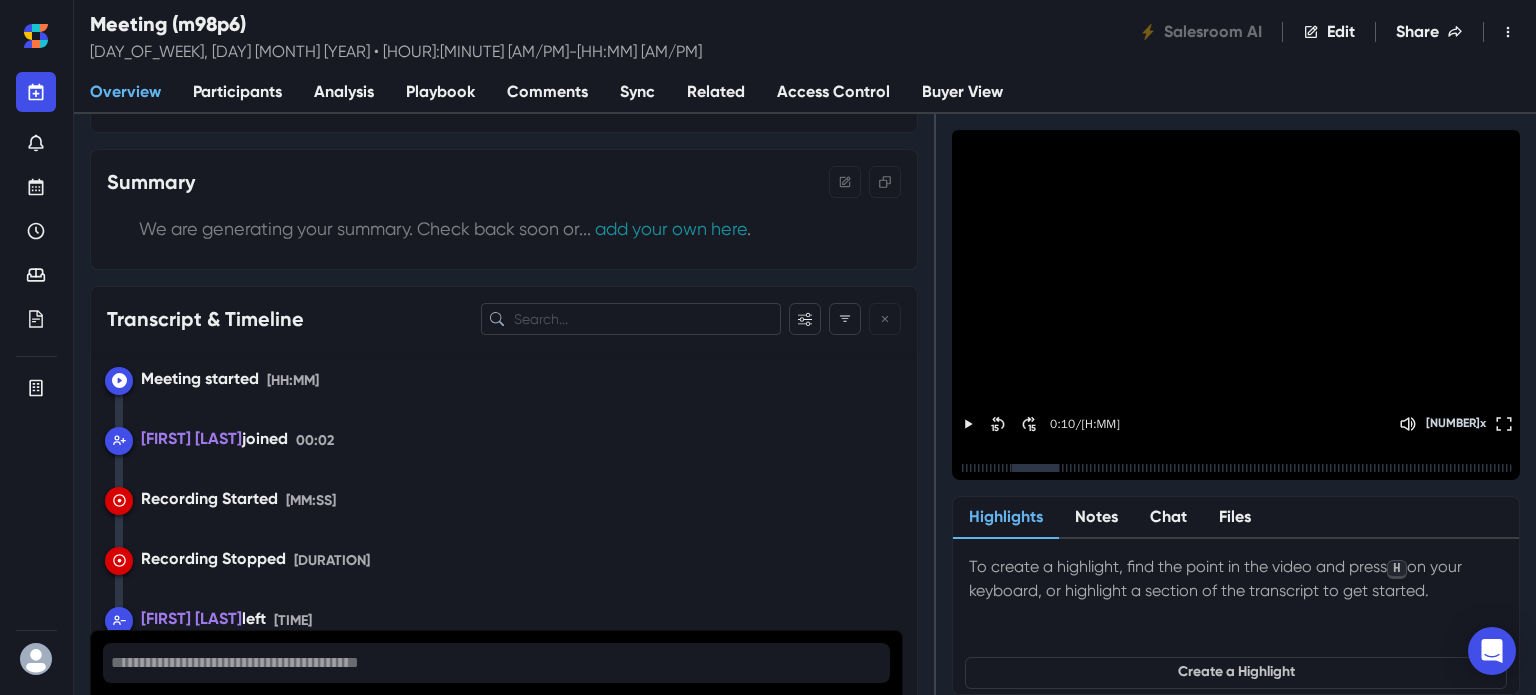 scroll, scrollTop: 0, scrollLeft: 0, axis: both 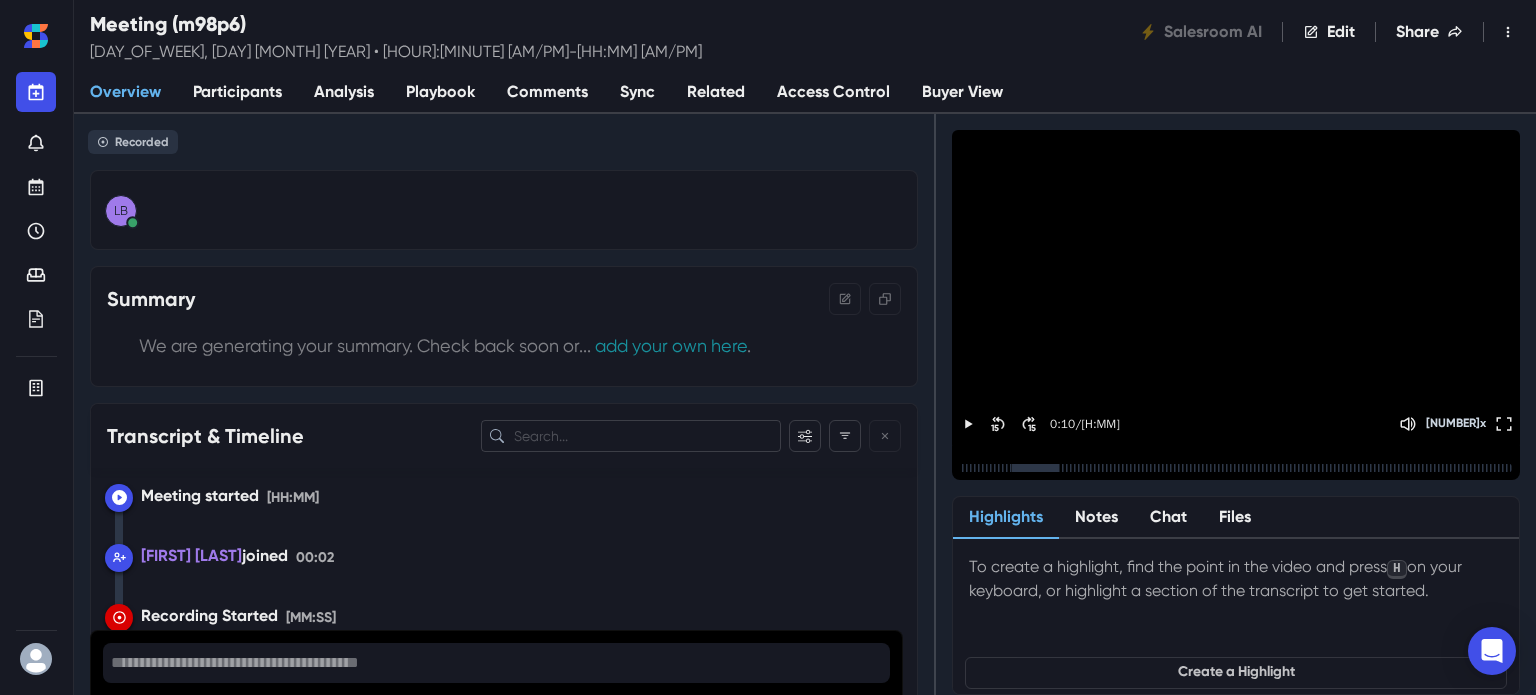 click on "Buyer View" at bounding box center [962, 92] 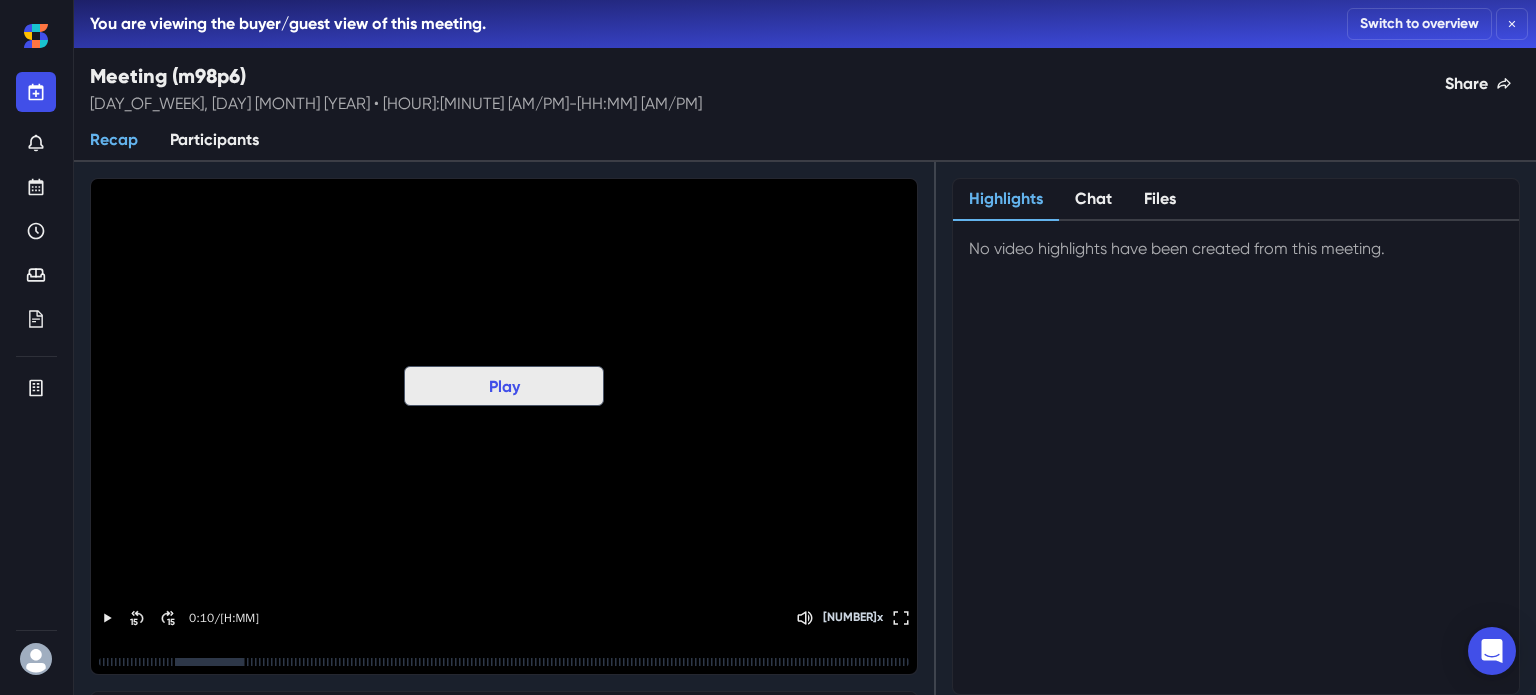 click on "Play" at bounding box center (504, 386) 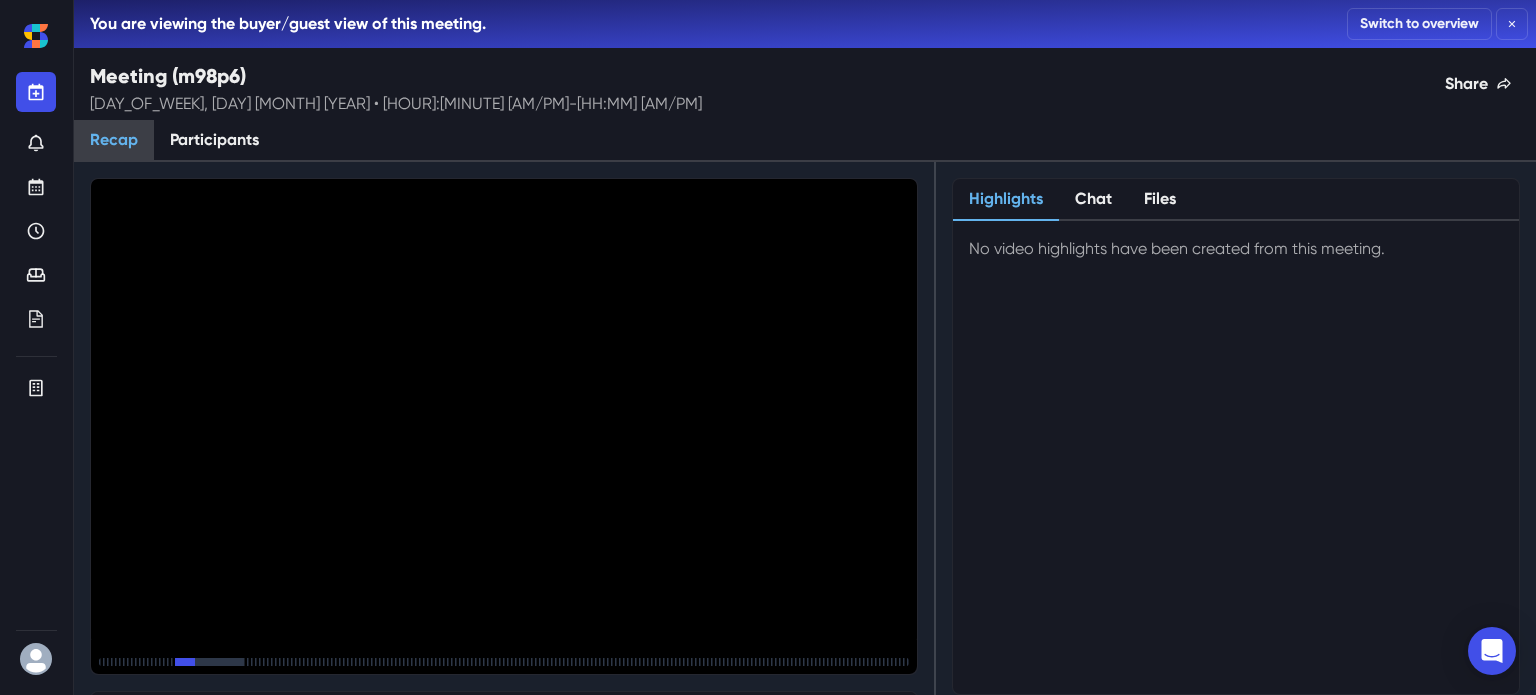 click on "Recap" at bounding box center (114, 141) 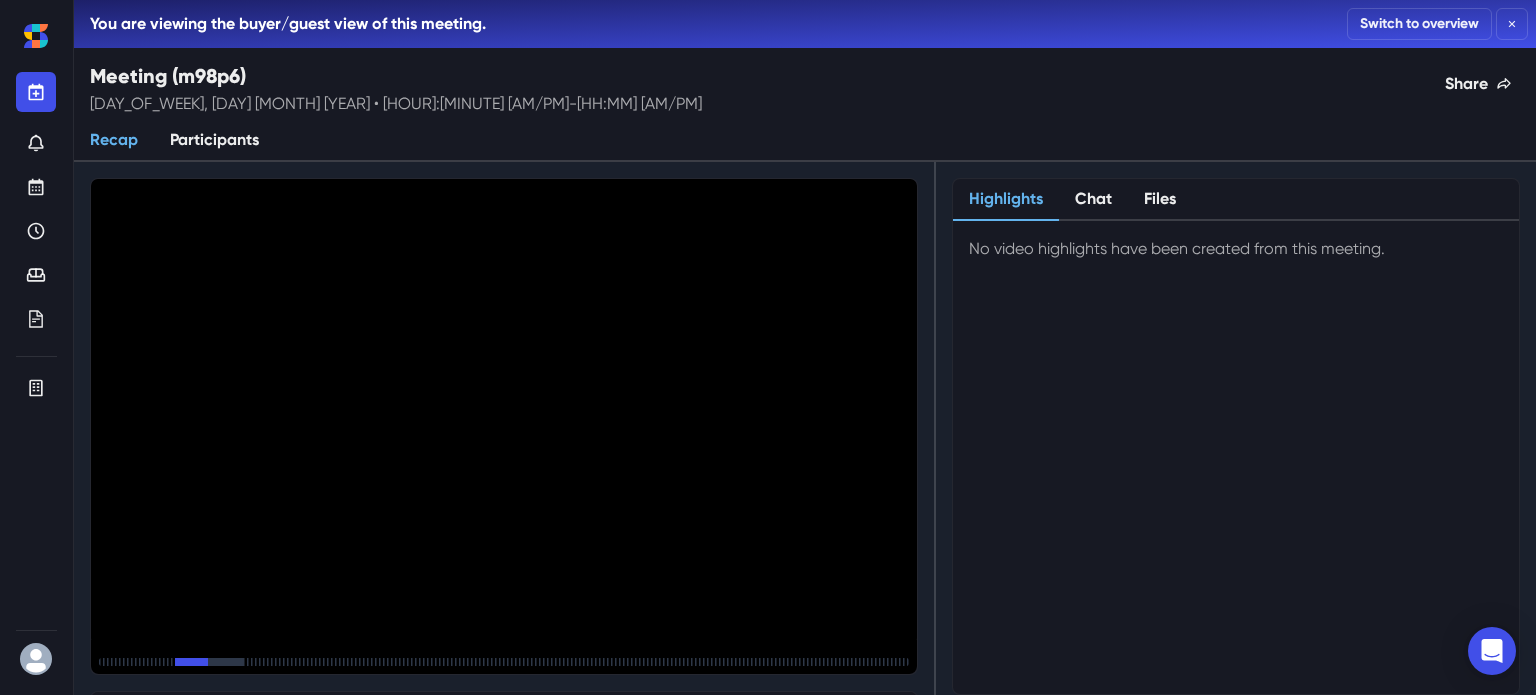 click on "Recap" at bounding box center [114, 141] 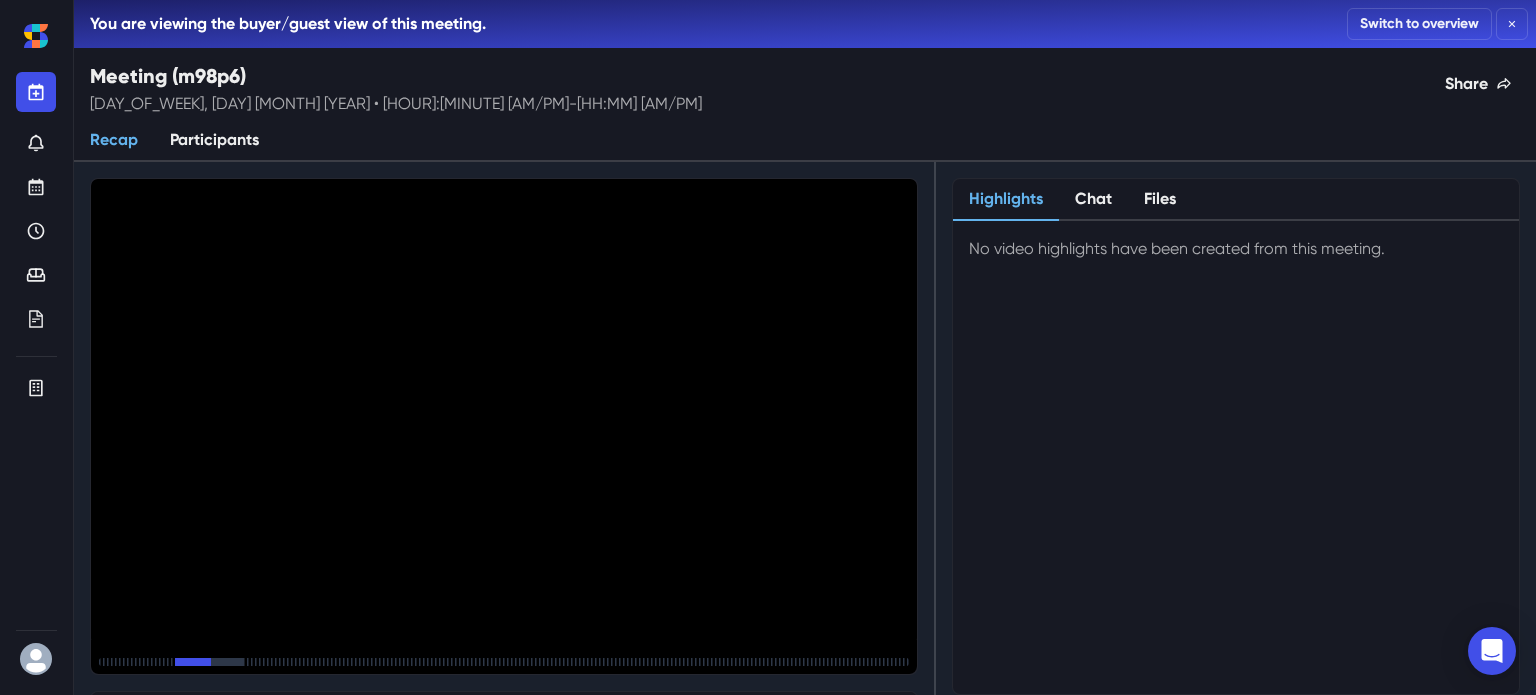 click on "Participants" at bounding box center [214, 141] 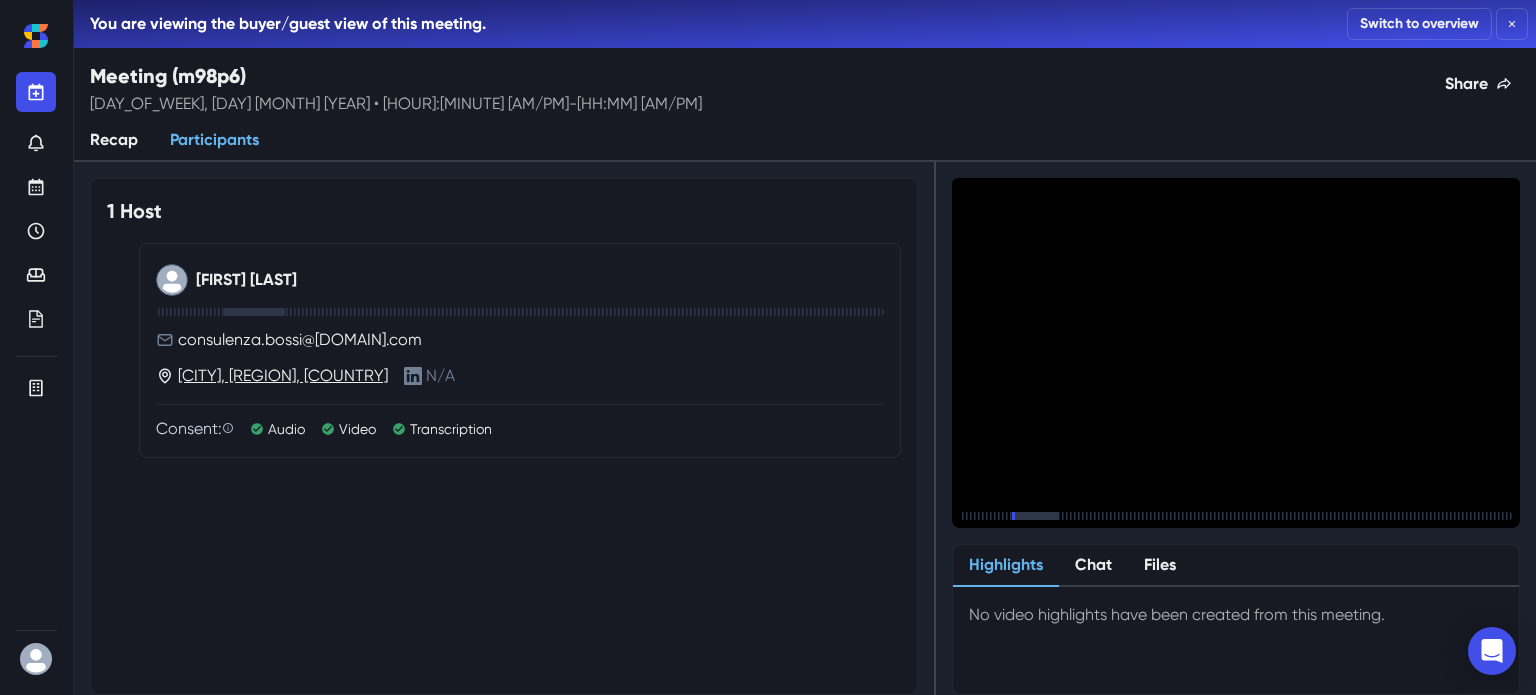 click on "Recap" at bounding box center (114, 141) 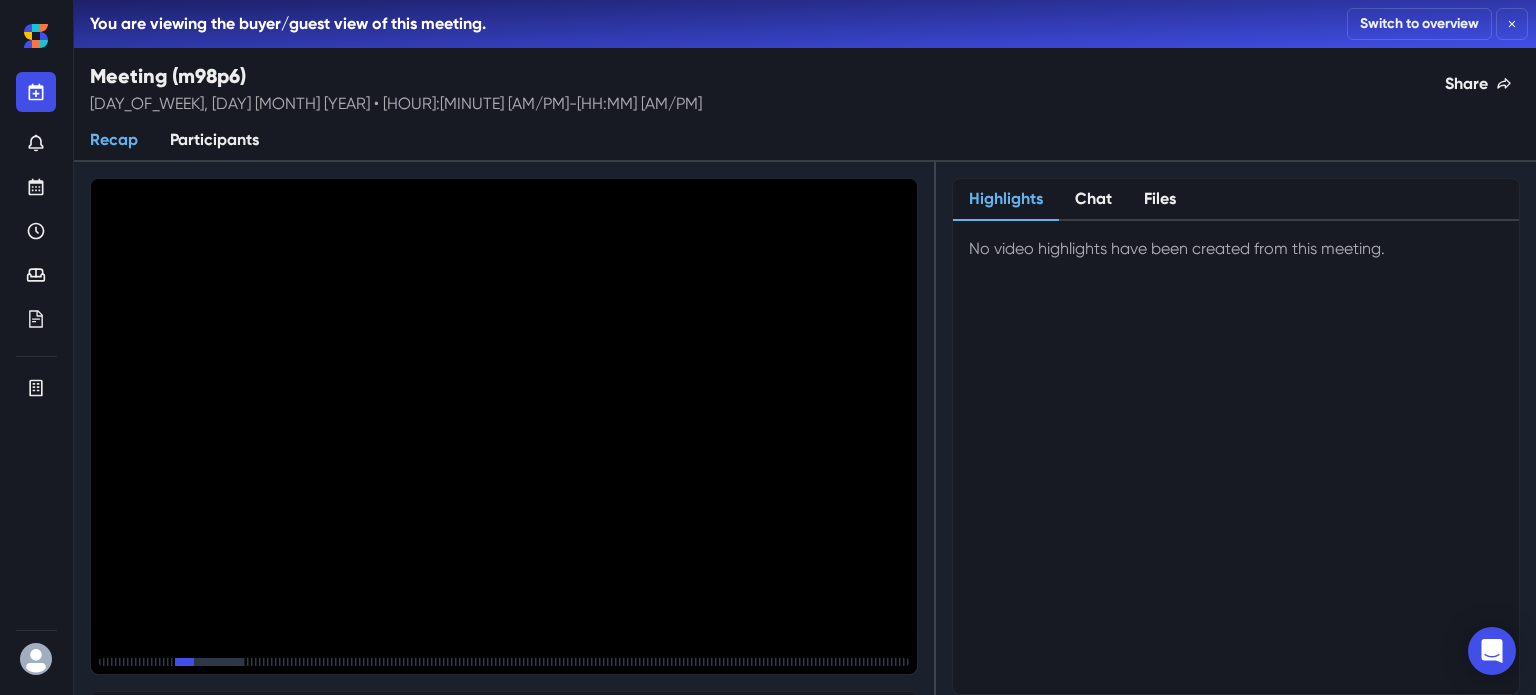 click on "Settings Profile Integrations Meetings Notifications Status Help Logout" at bounding box center [36, 347] 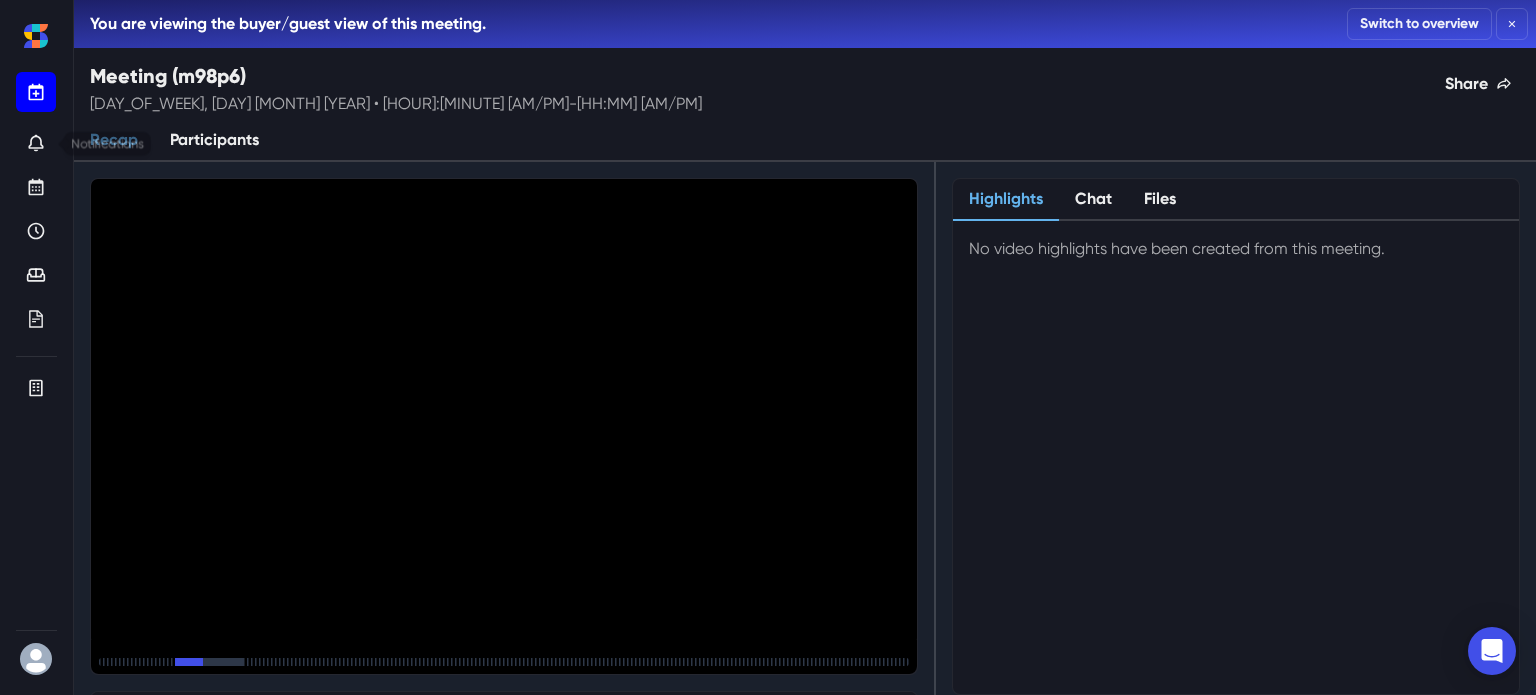click 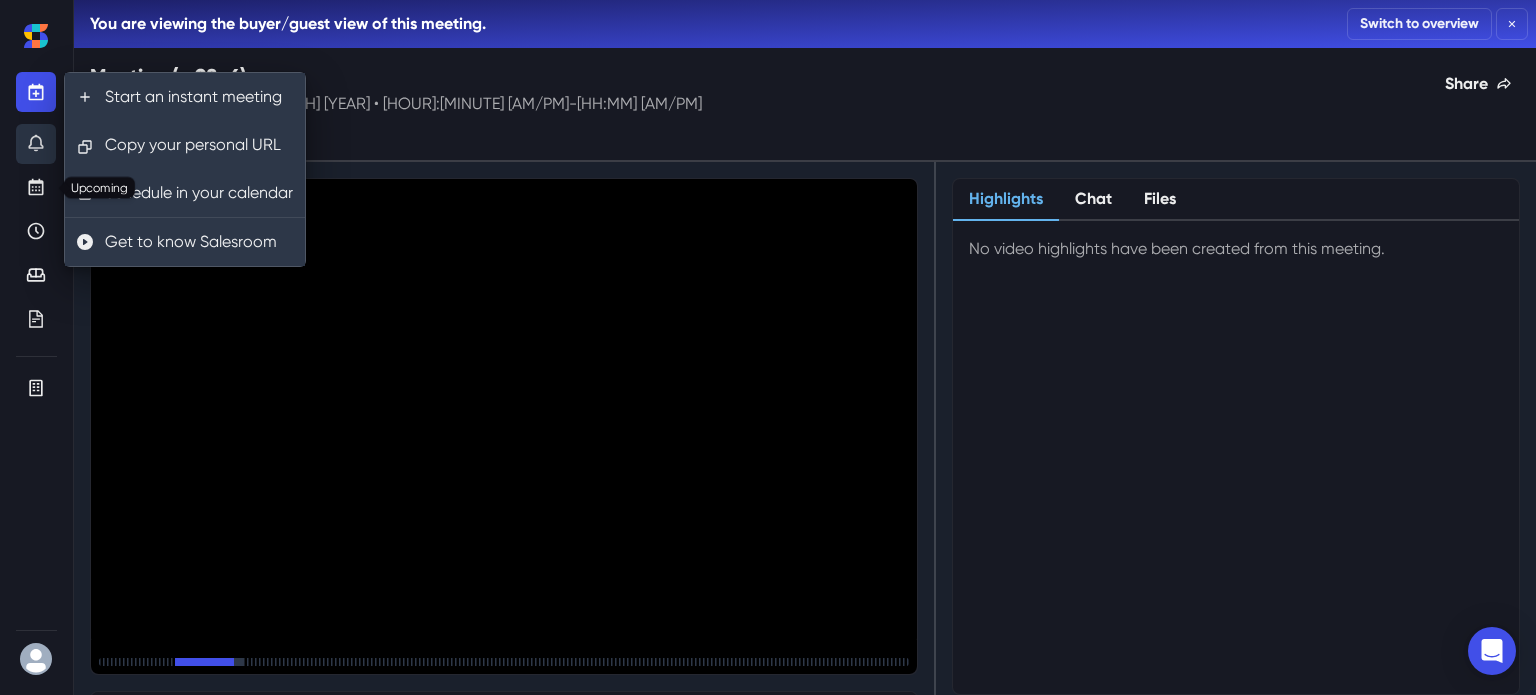 click 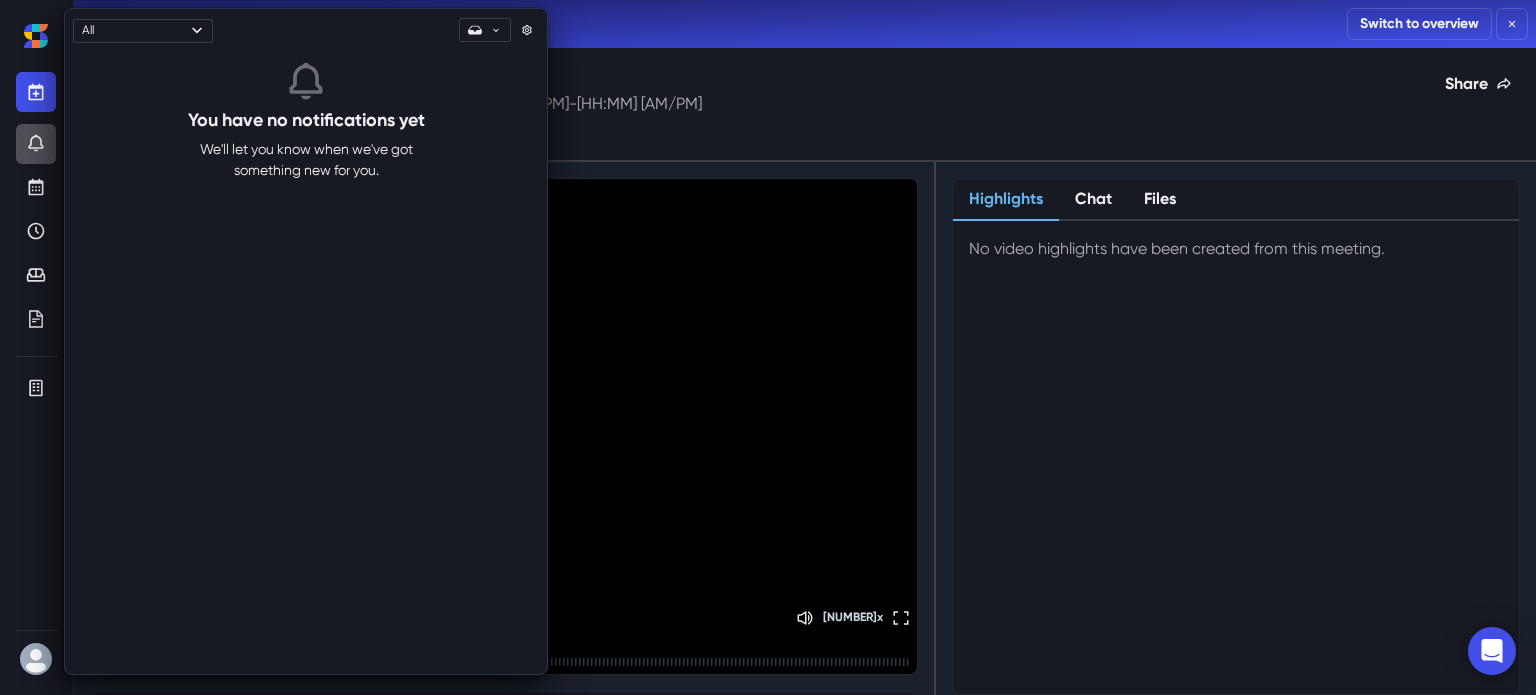 click 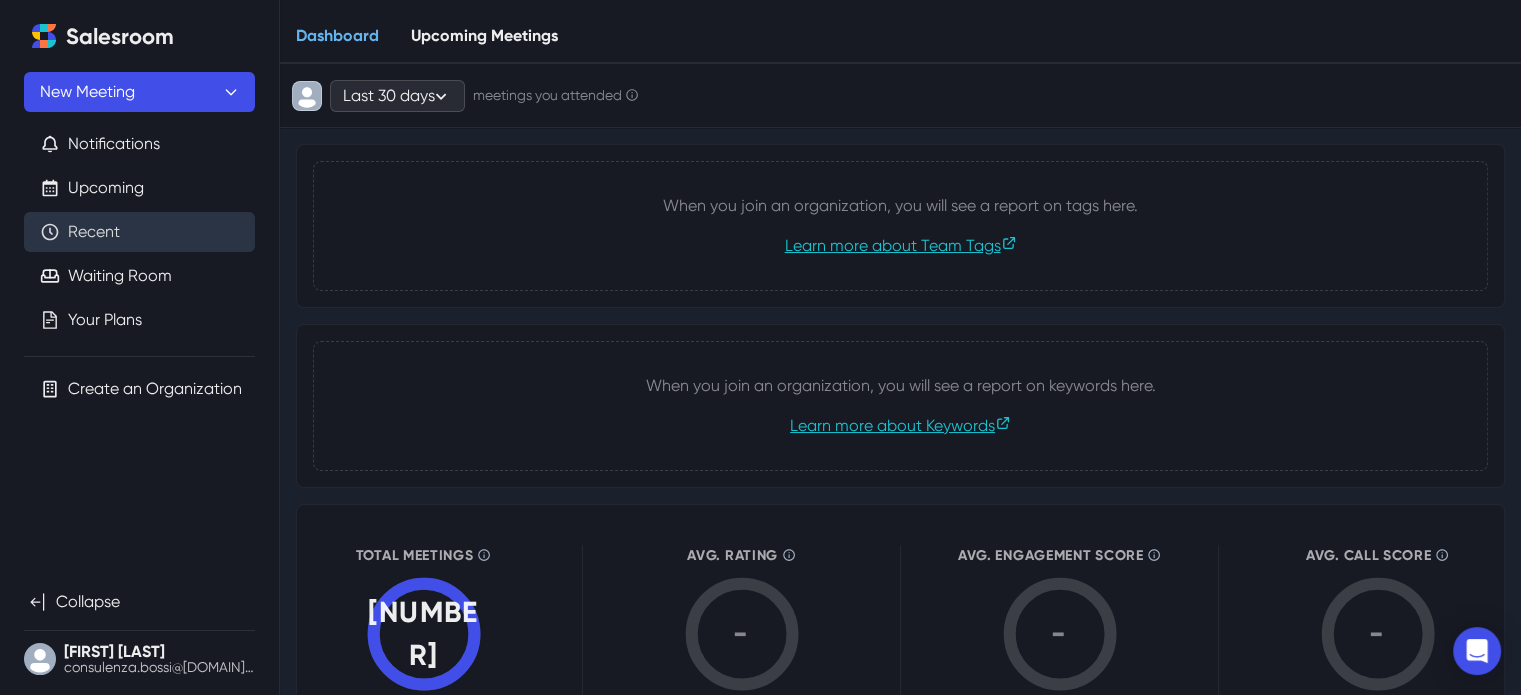 click on "Recent" at bounding box center (94, 232) 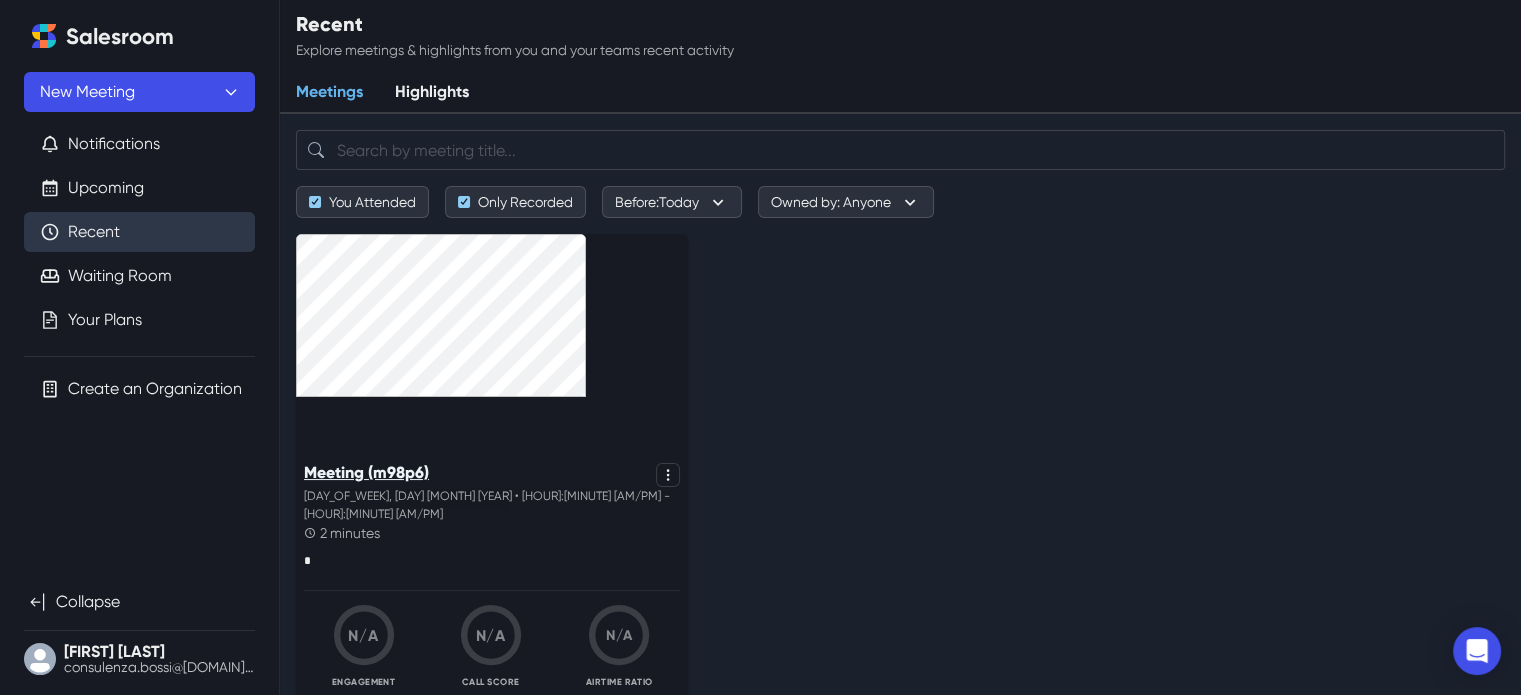click on "Meeting (m98p6)" at bounding box center (366, 472) 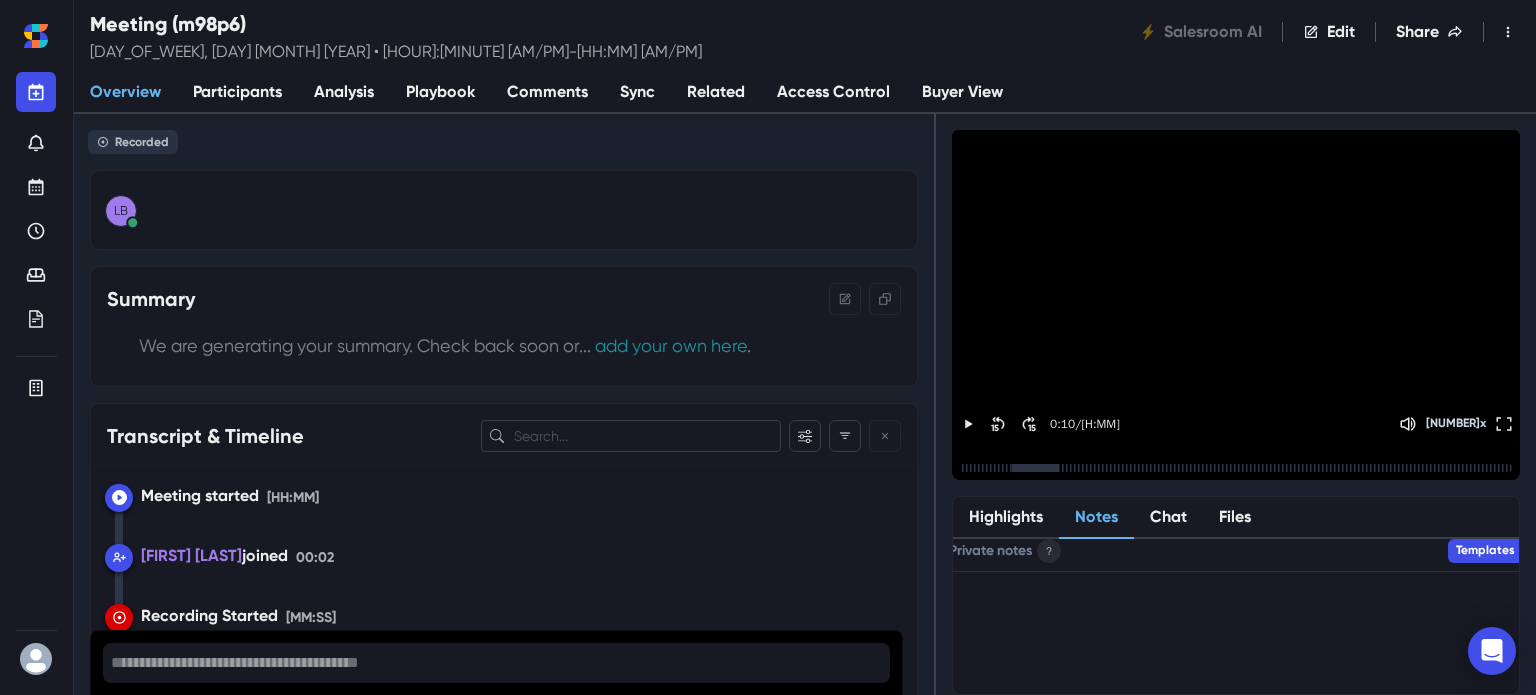 click on "Notes" at bounding box center (1096, 518) 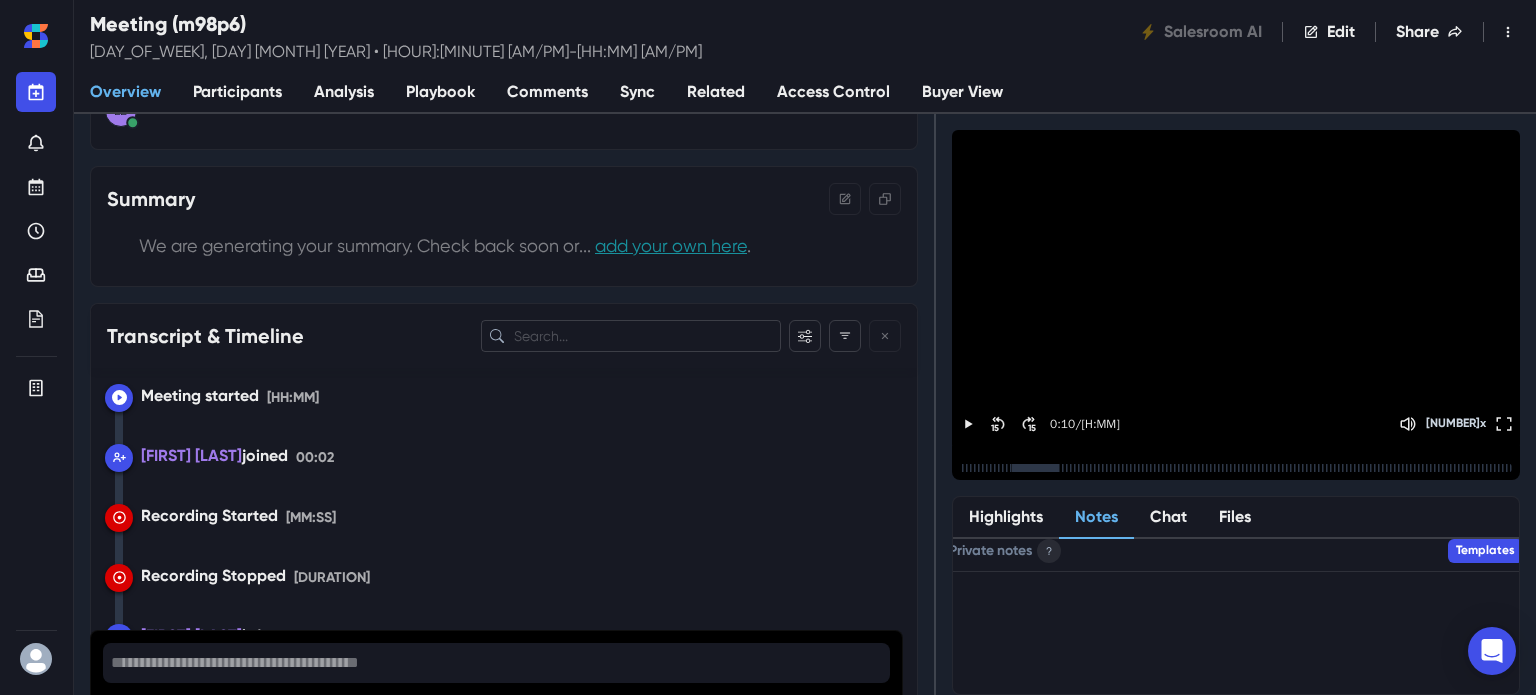 click on "add your own here" at bounding box center [671, 245] 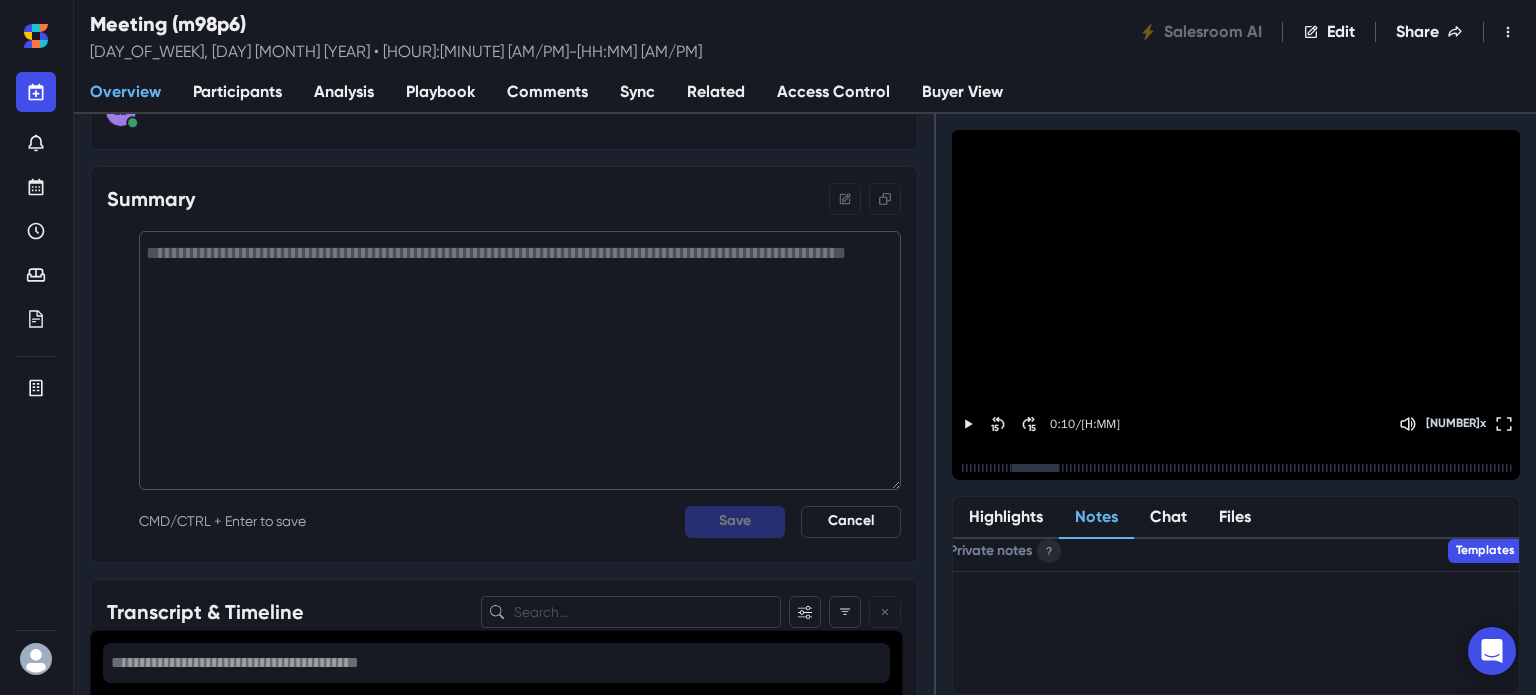 click at bounding box center (520, 360) 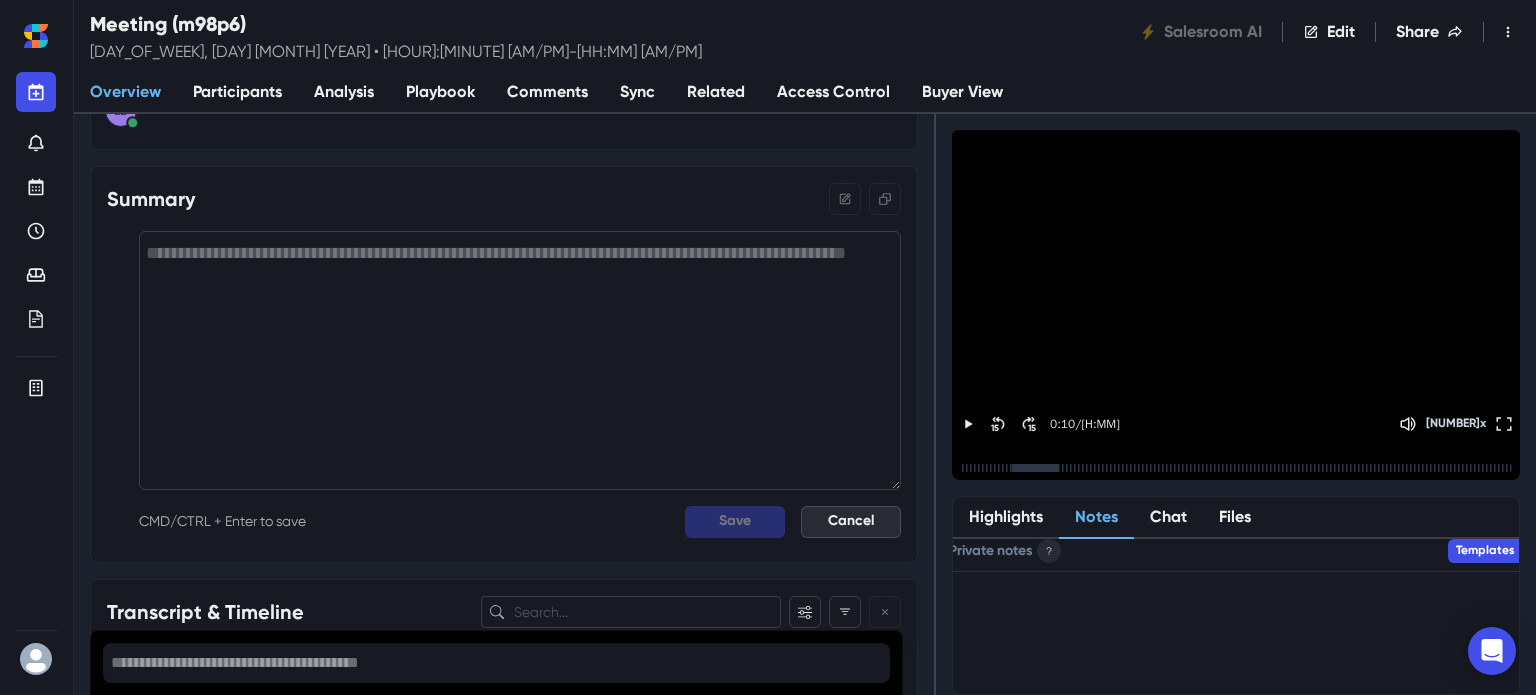 click on "Cancel" at bounding box center (851, 522) 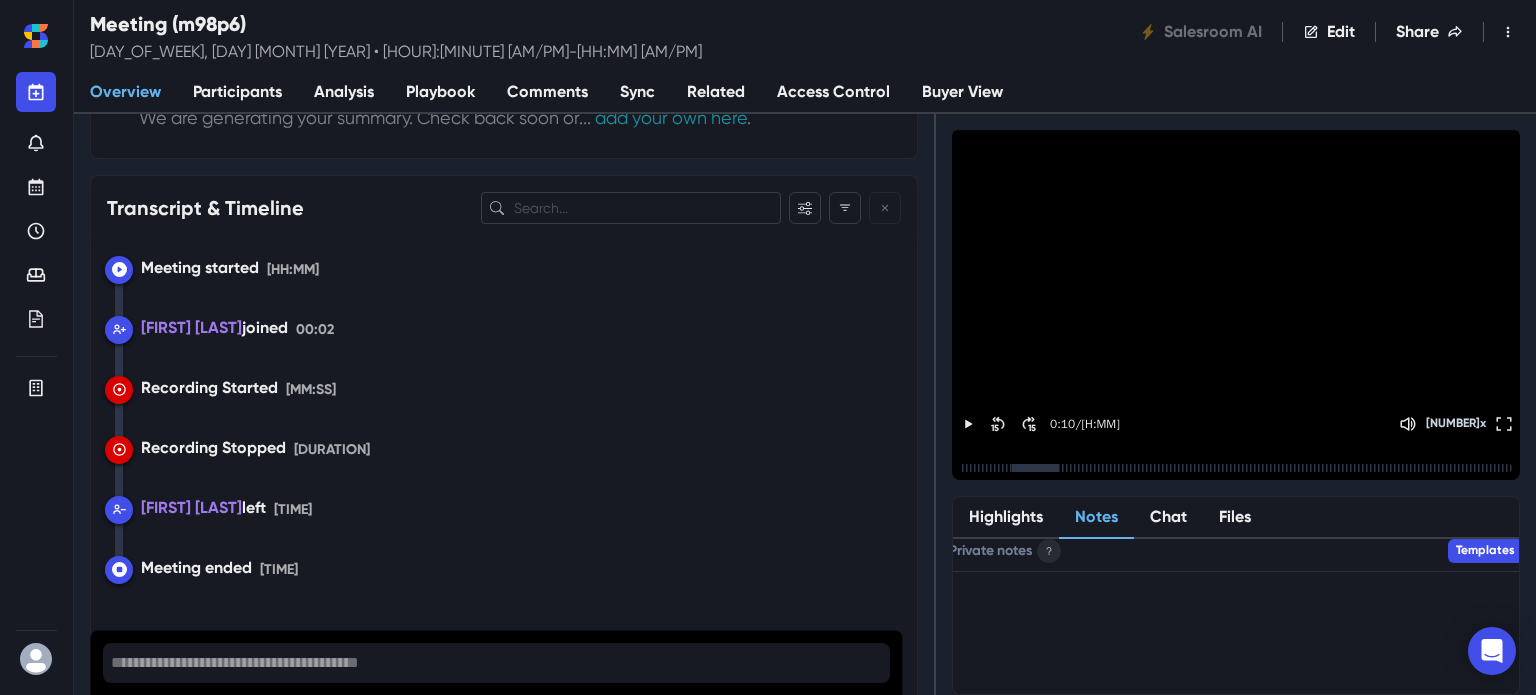 scroll, scrollTop: 186, scrollLeft: 0, axis: vertical 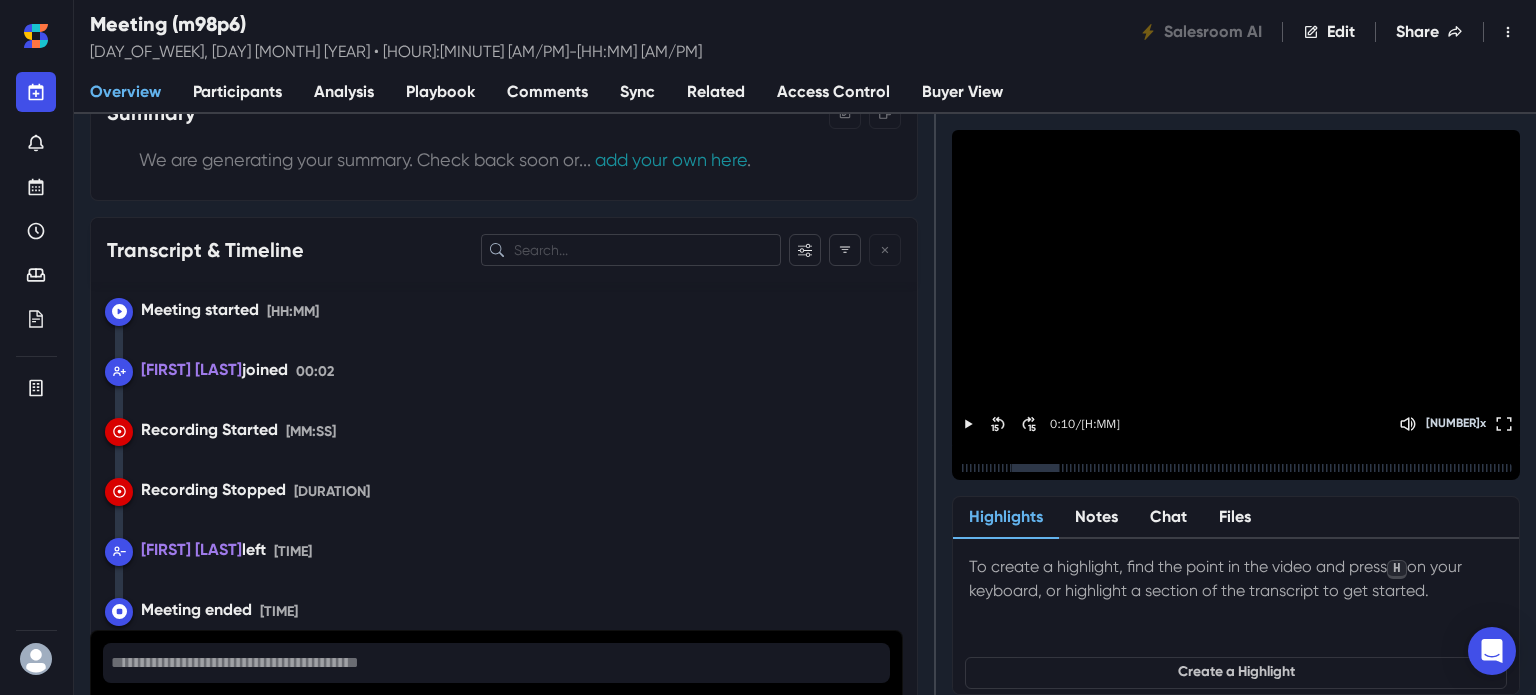 click on "Highlights" at bounding box center [1006, 518] 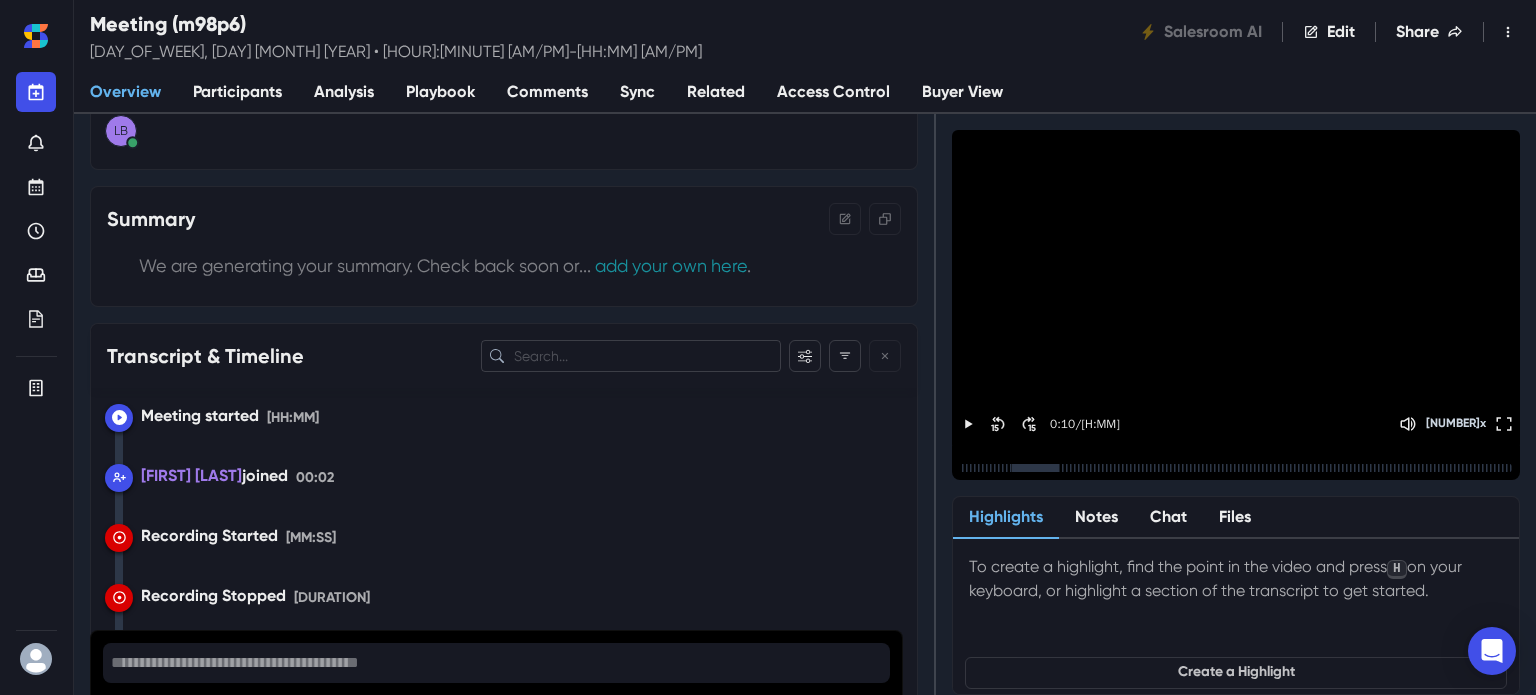 scroll, scrollTop: 0, scrollLeft: 0, axis: both 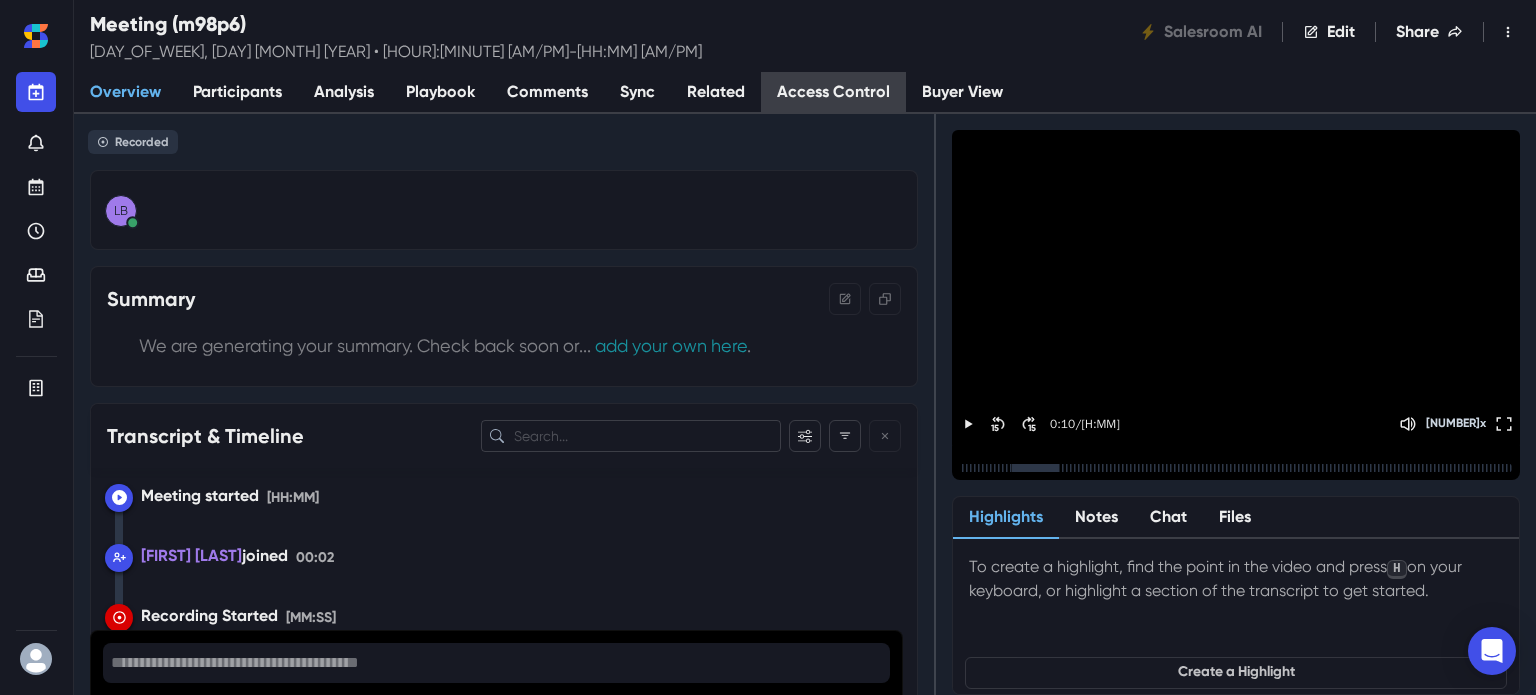 click on "Access Control" at bounding box center (833, 93) 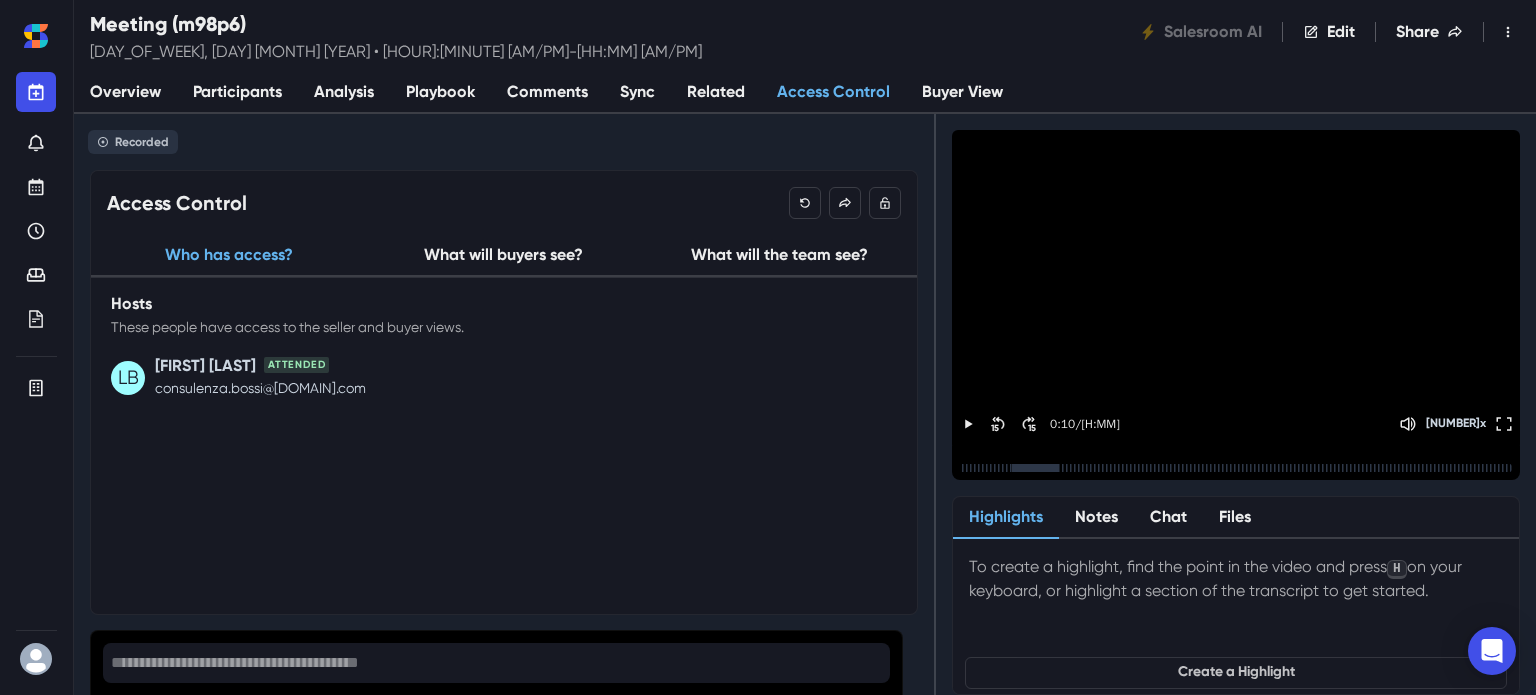 click on "Related" at bounding box center [716, 93] 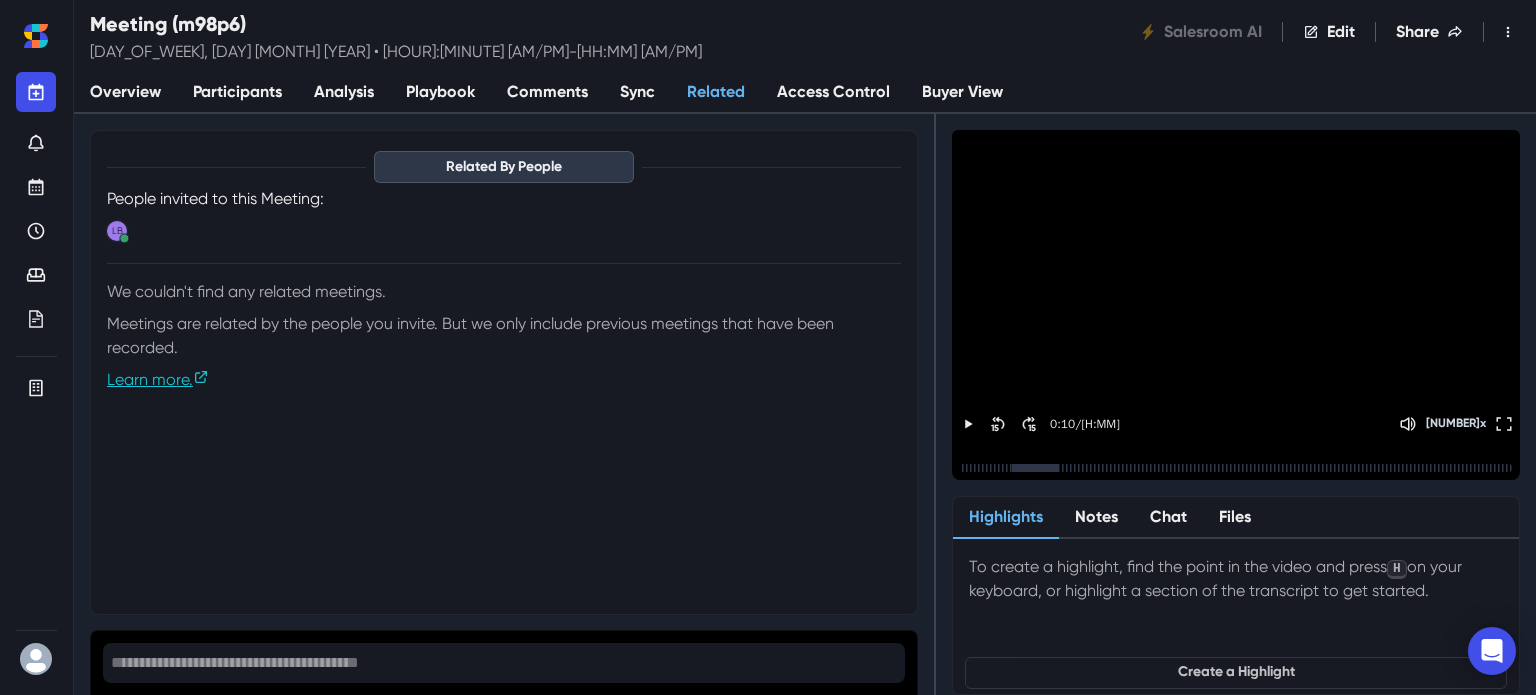 click on "**********" at bounding box center [504, 663] 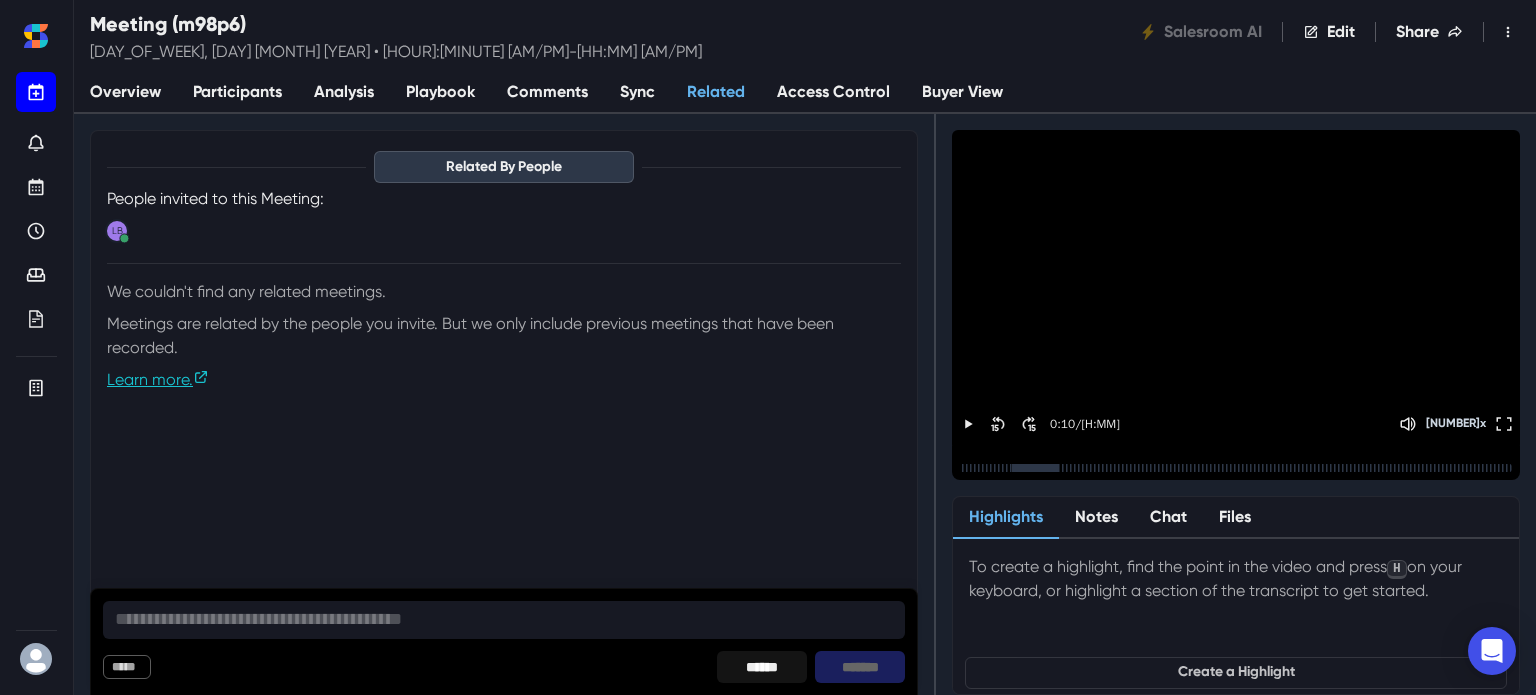 click at bounding box center (36, 92) 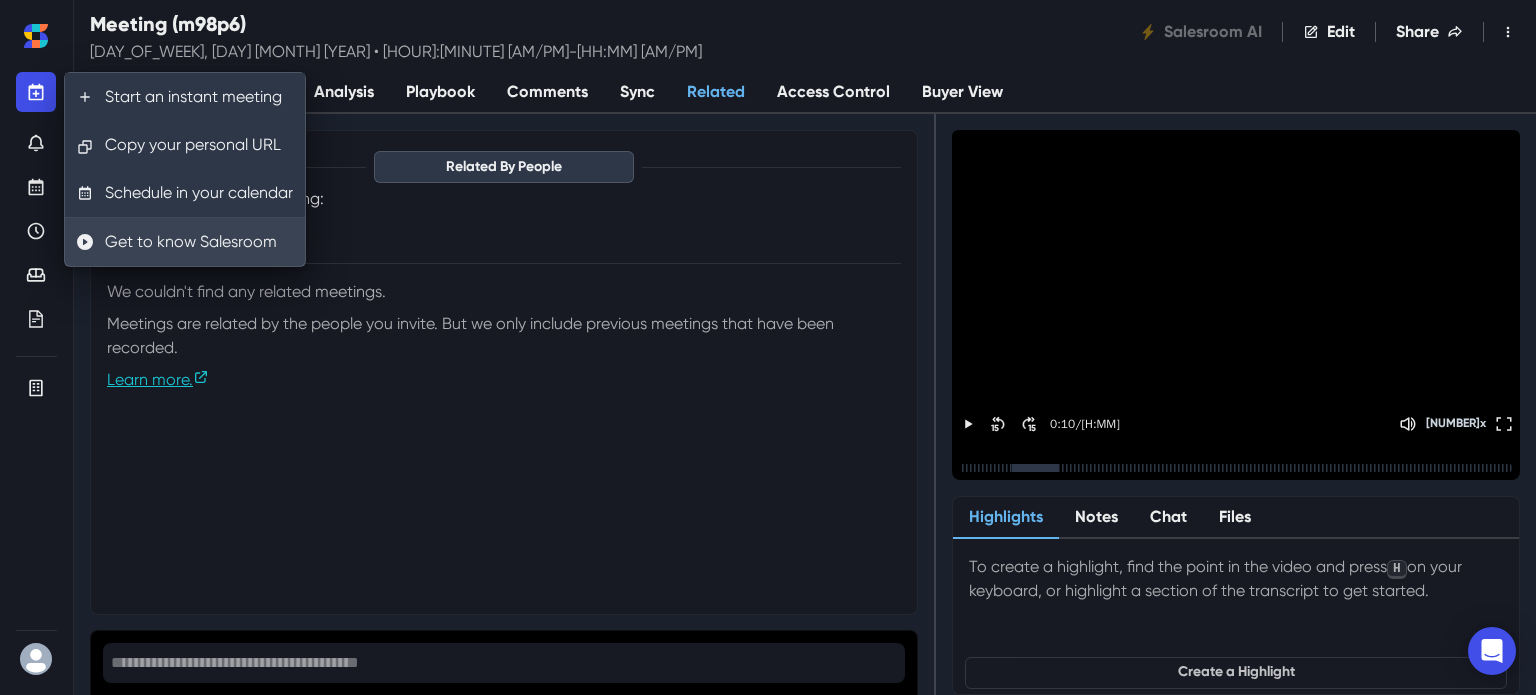 click on "Get to know Salesroom" at bounding box center (185, 242) 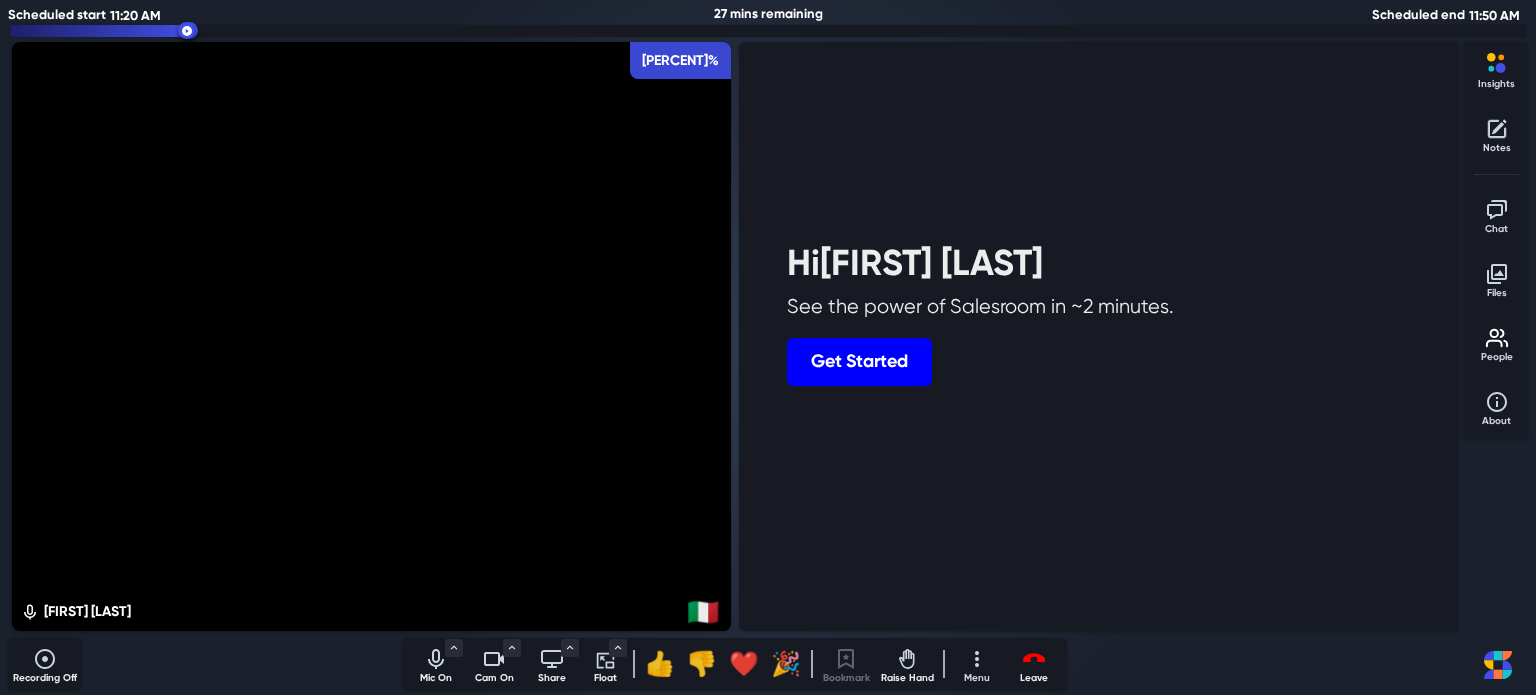 click on "Get Started" at bounding box center [859, 362] 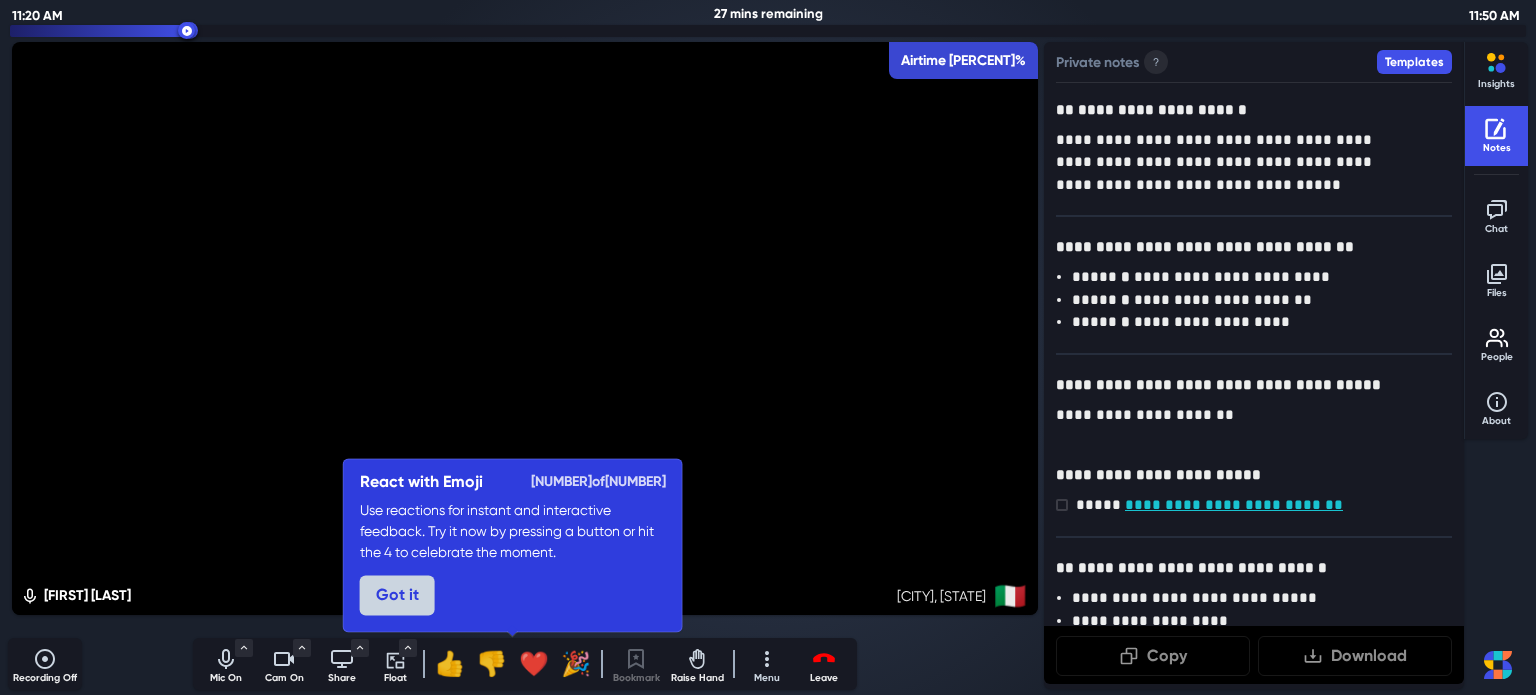 click on "Got it" at bounding box center [397, 595] 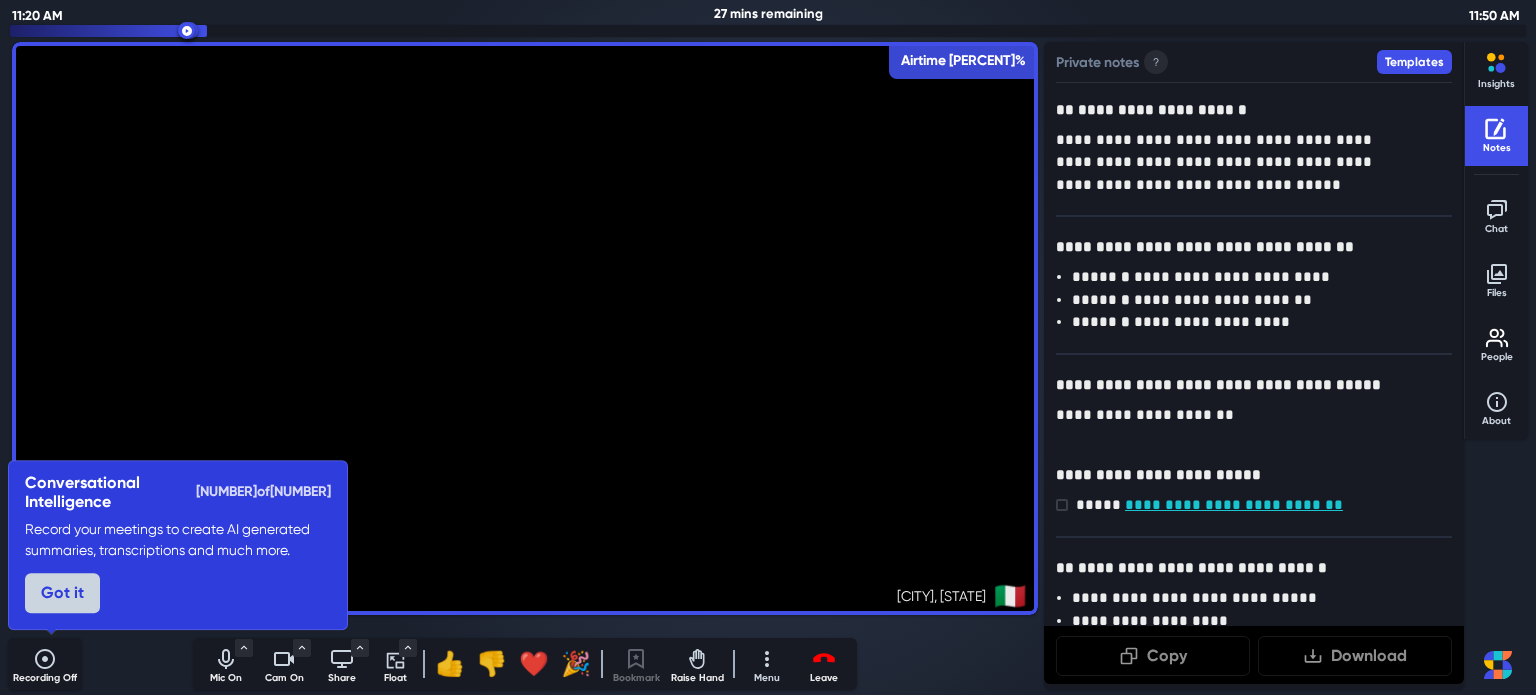 click on "Got it" at bounding box center (62, 593) 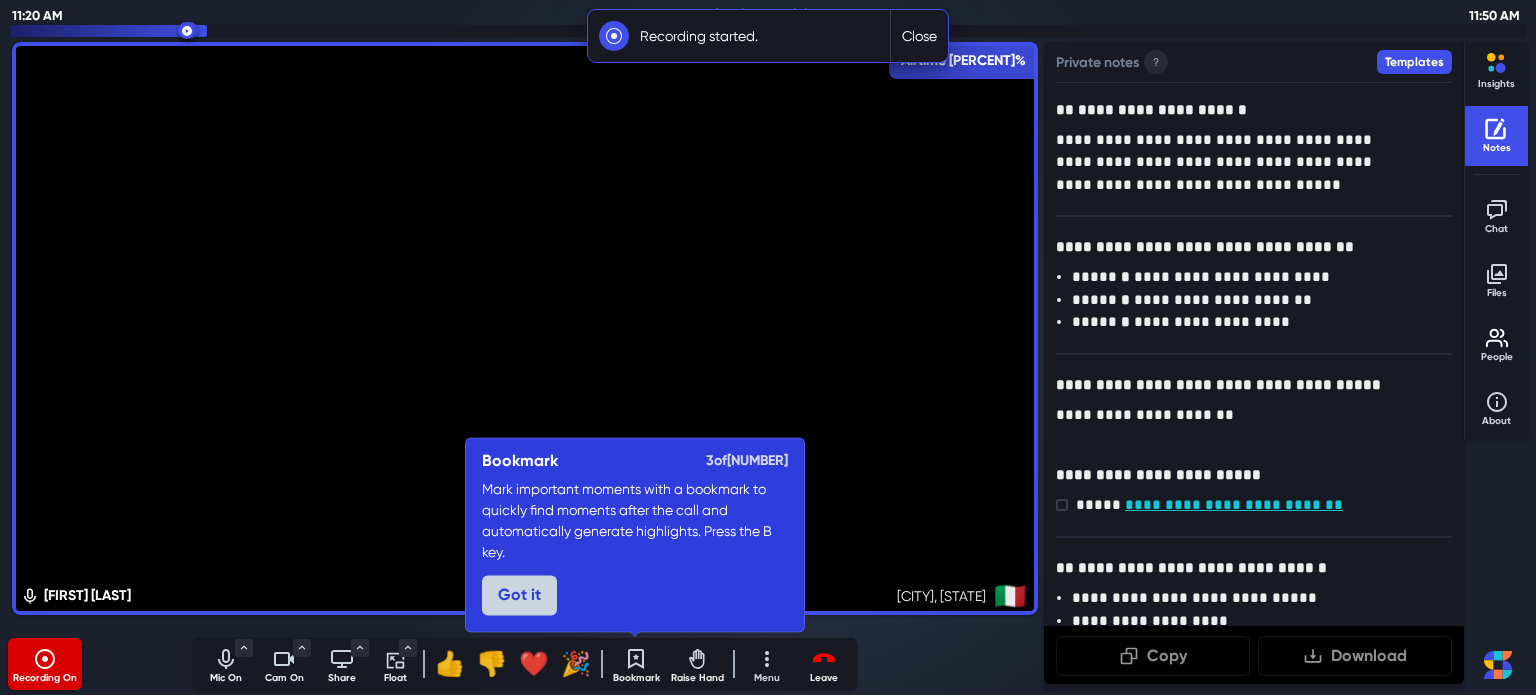 click on "Got it" at bounding box center (519, 595) 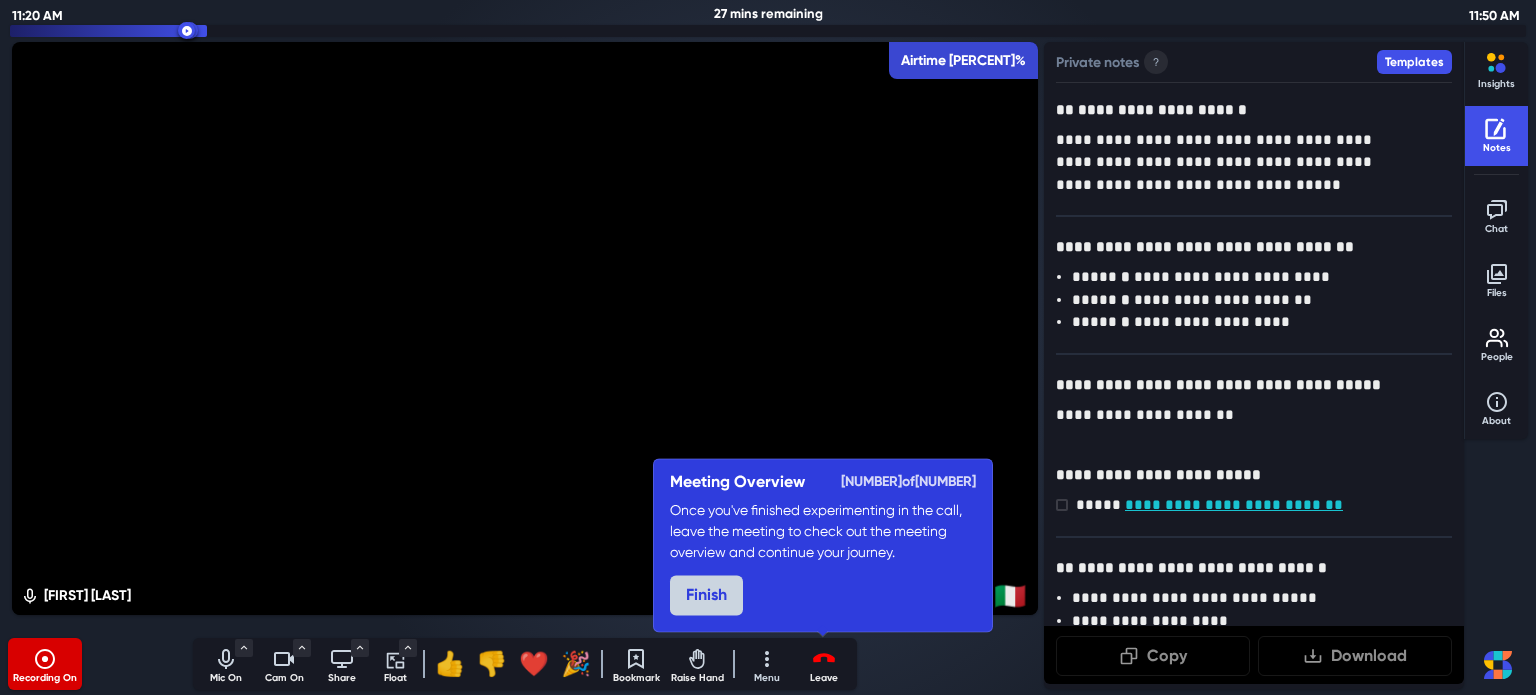 click on "Finish" at bounding box center [706, 595] 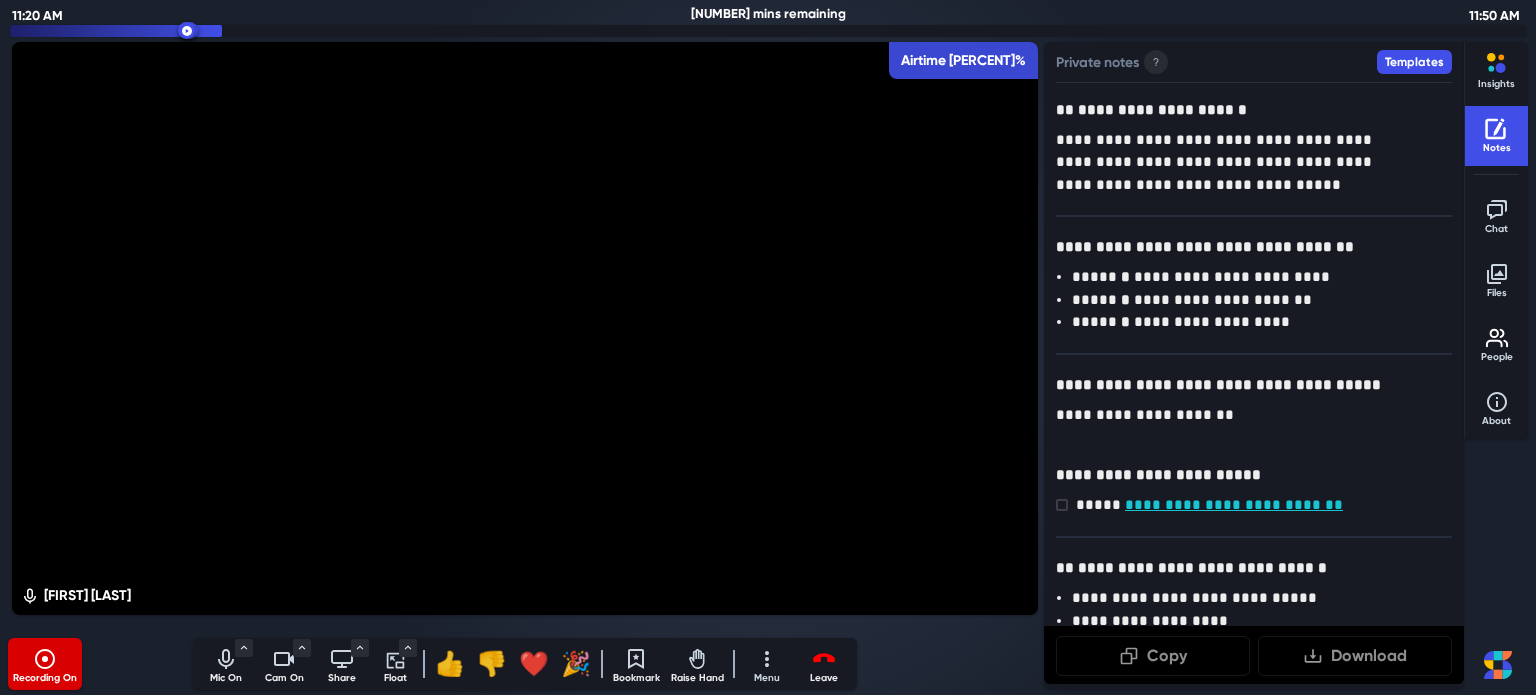 drag, startPoint x: 50, startPoint y: 666, endPoint x: 63, endPoint y: 675, distance: 15.811388 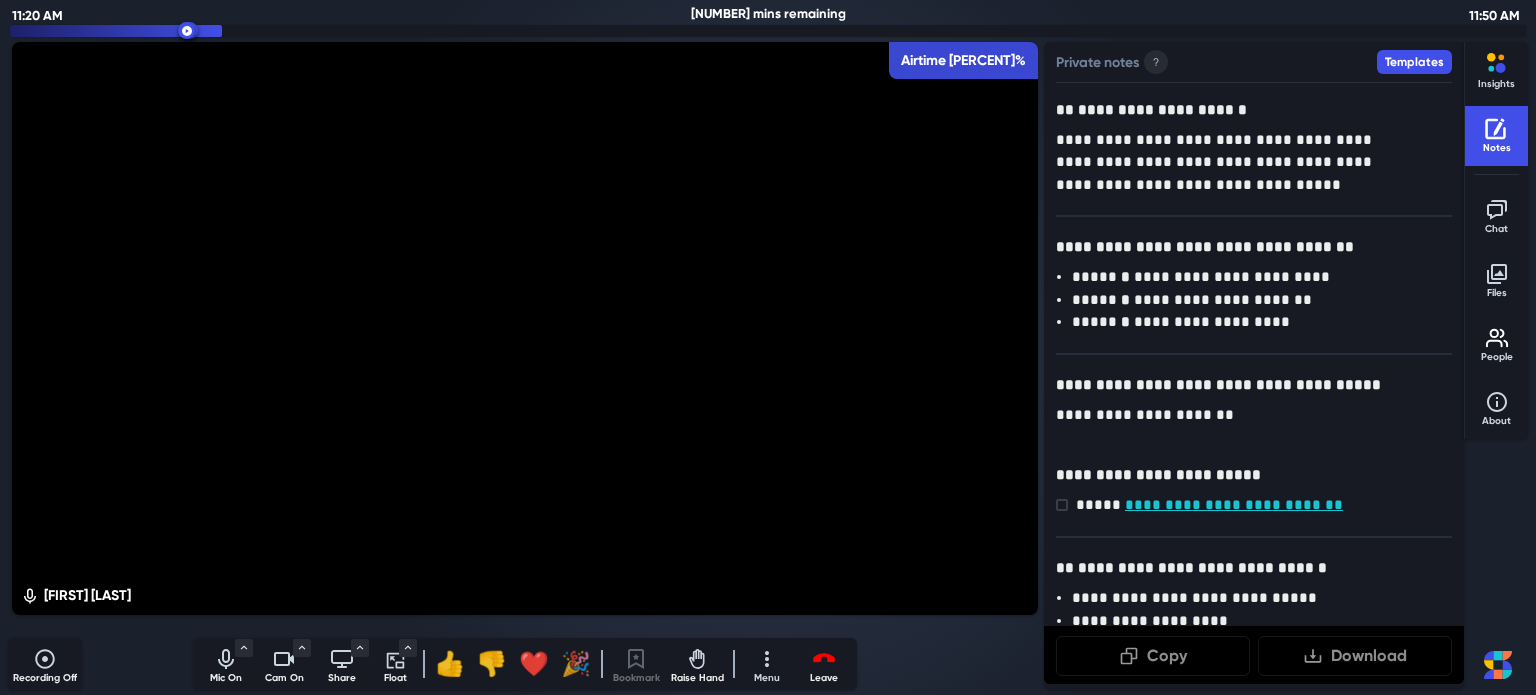 click on "🎉" at bounding box center [576, 664] 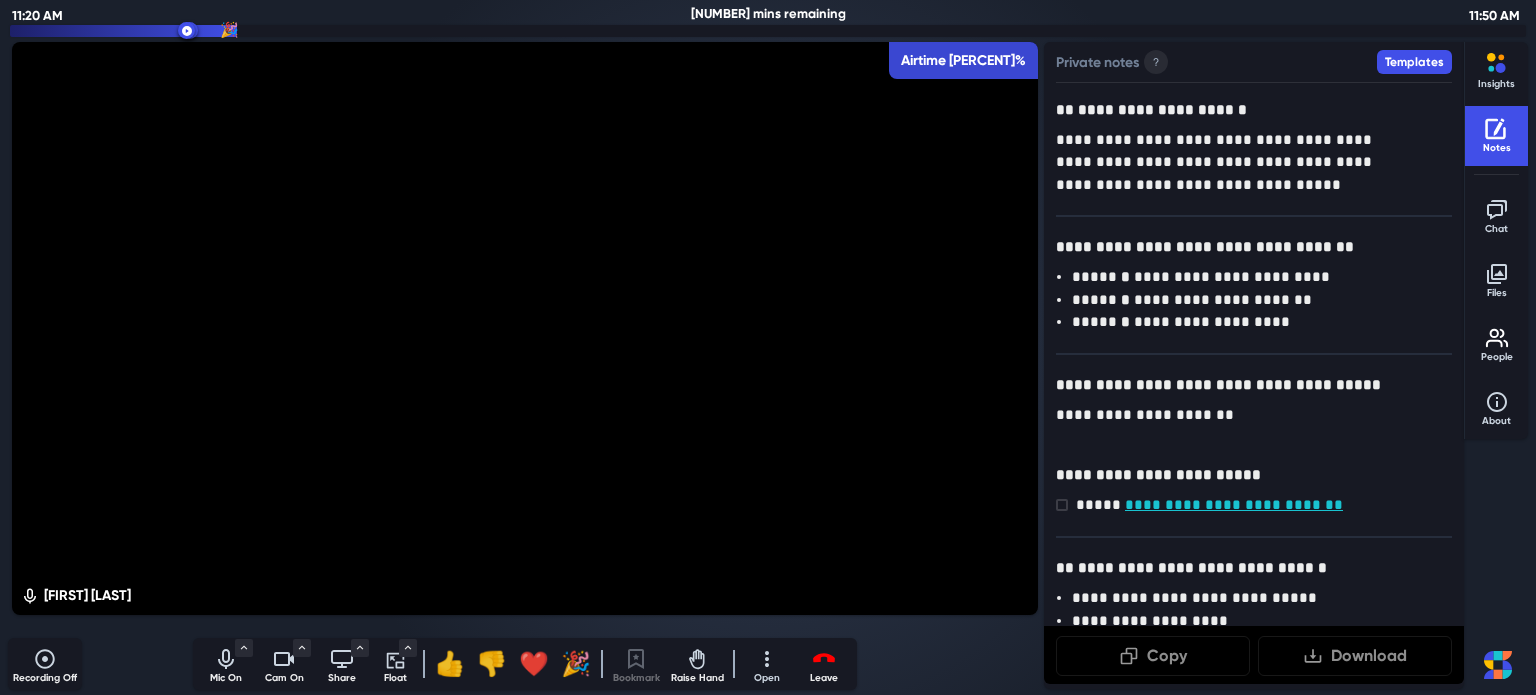 click on "Open" at bounding box center [767, 664] 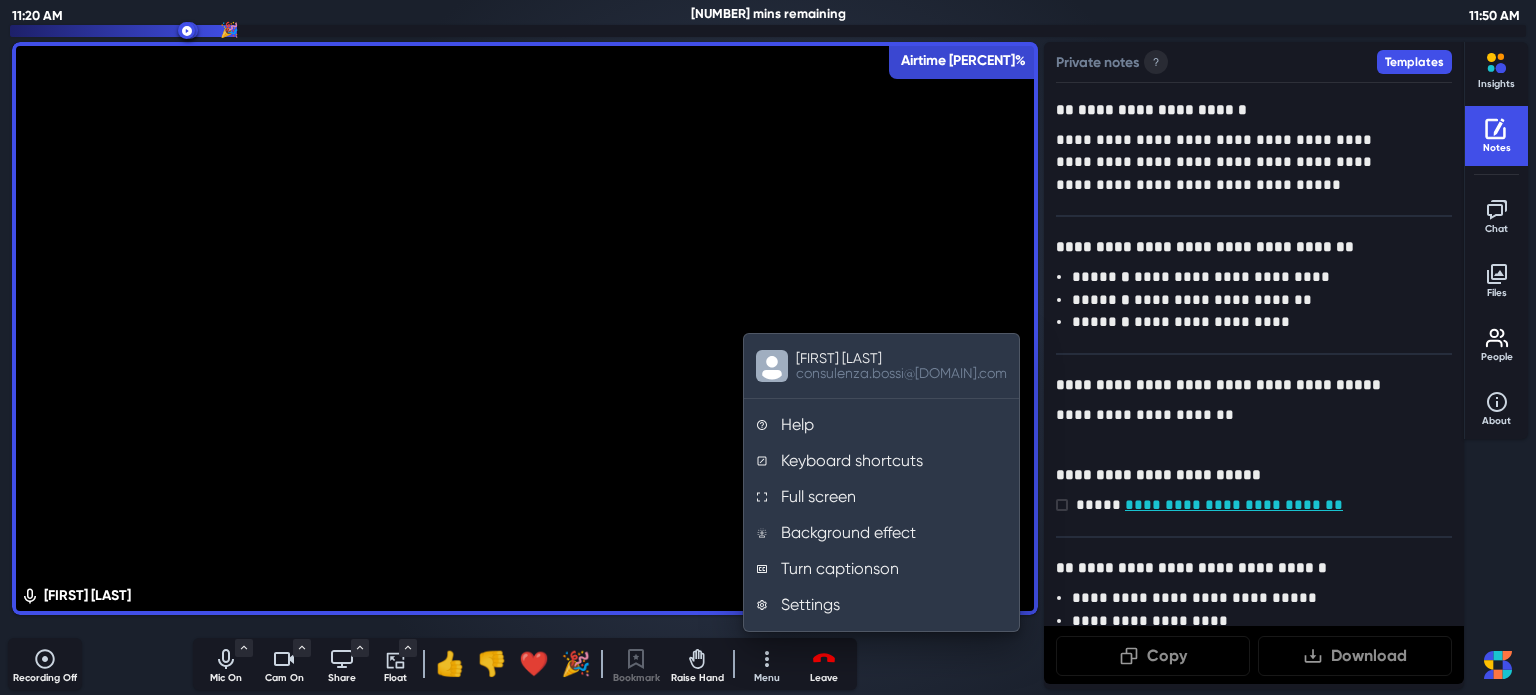 click at bounding box center (1497, 65) 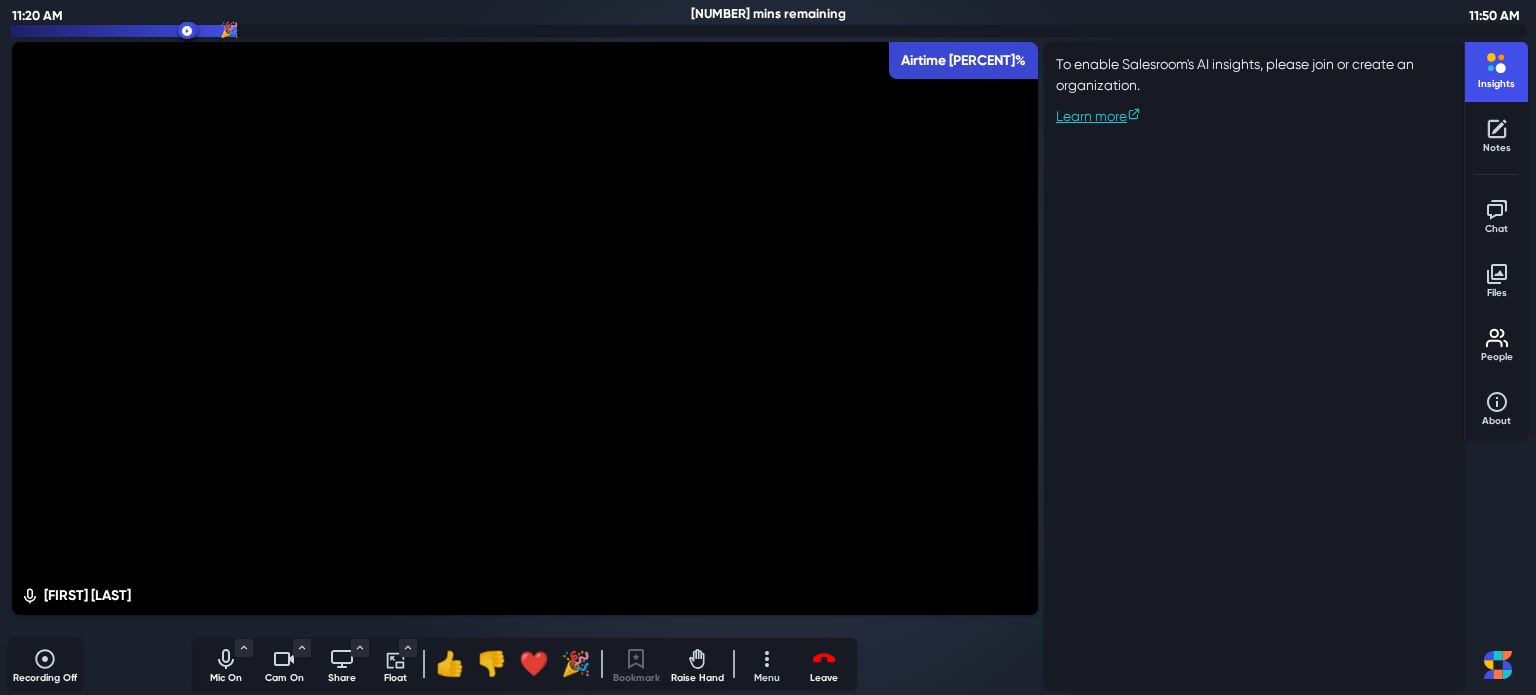 click 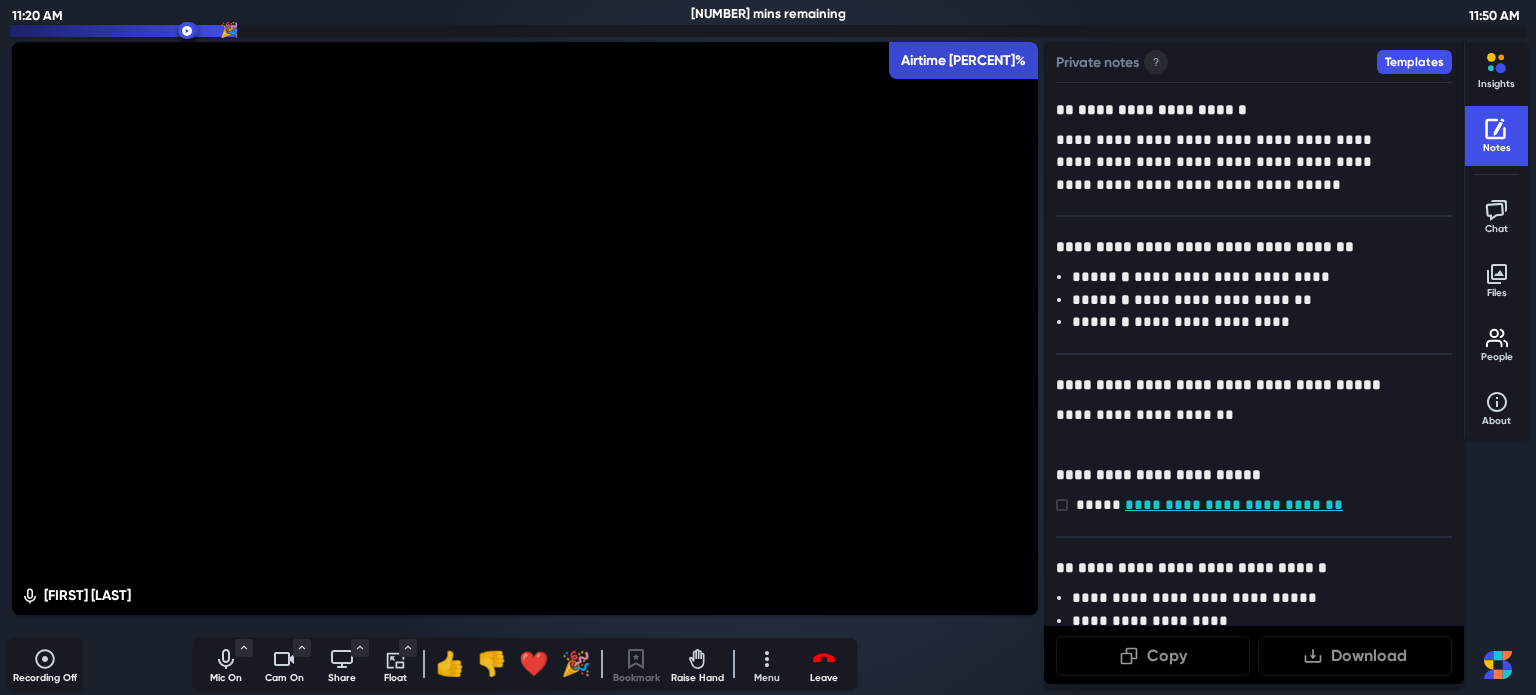click 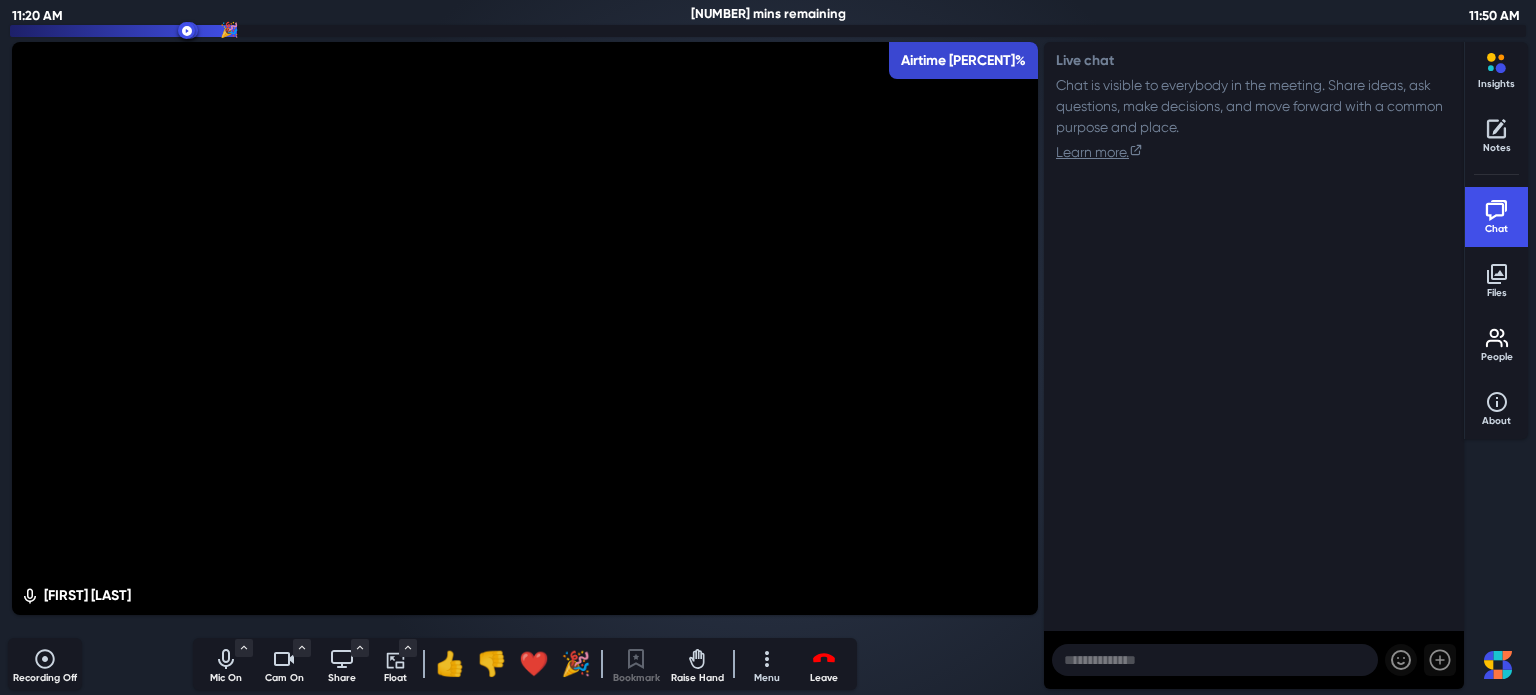 click on "Notes" at bounding box center [1497, 148] 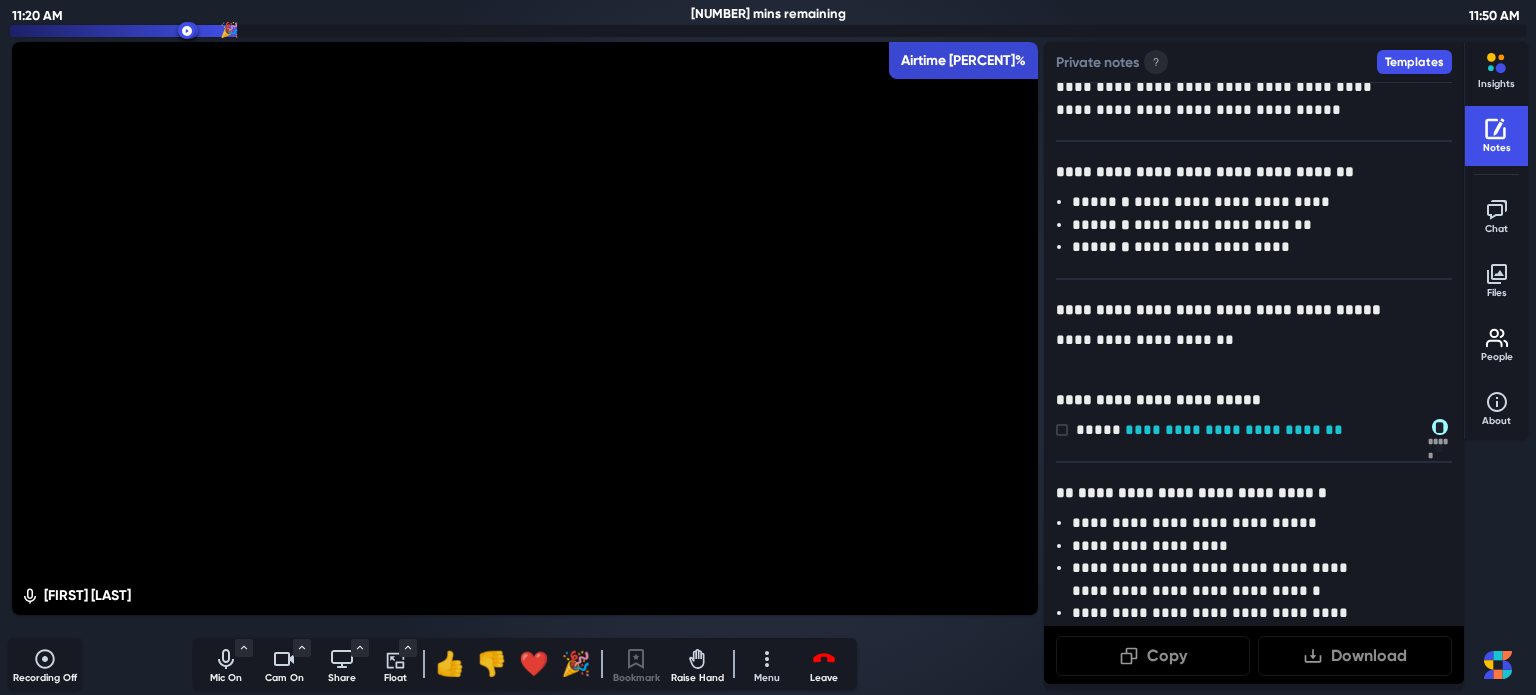 scroll, scrollTop: 124, scrollLeft: 0, axis: vertical 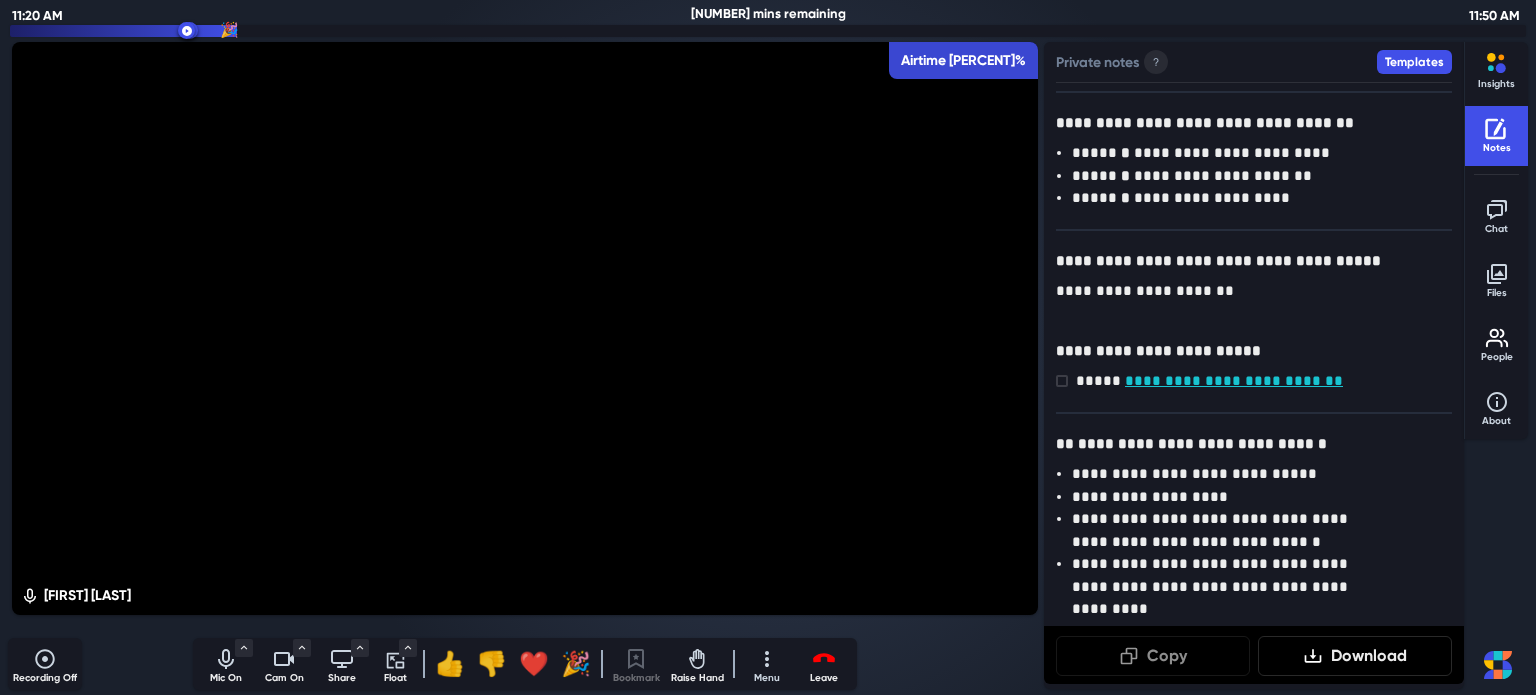 click on "Download" at bounding box center [1355, 656] 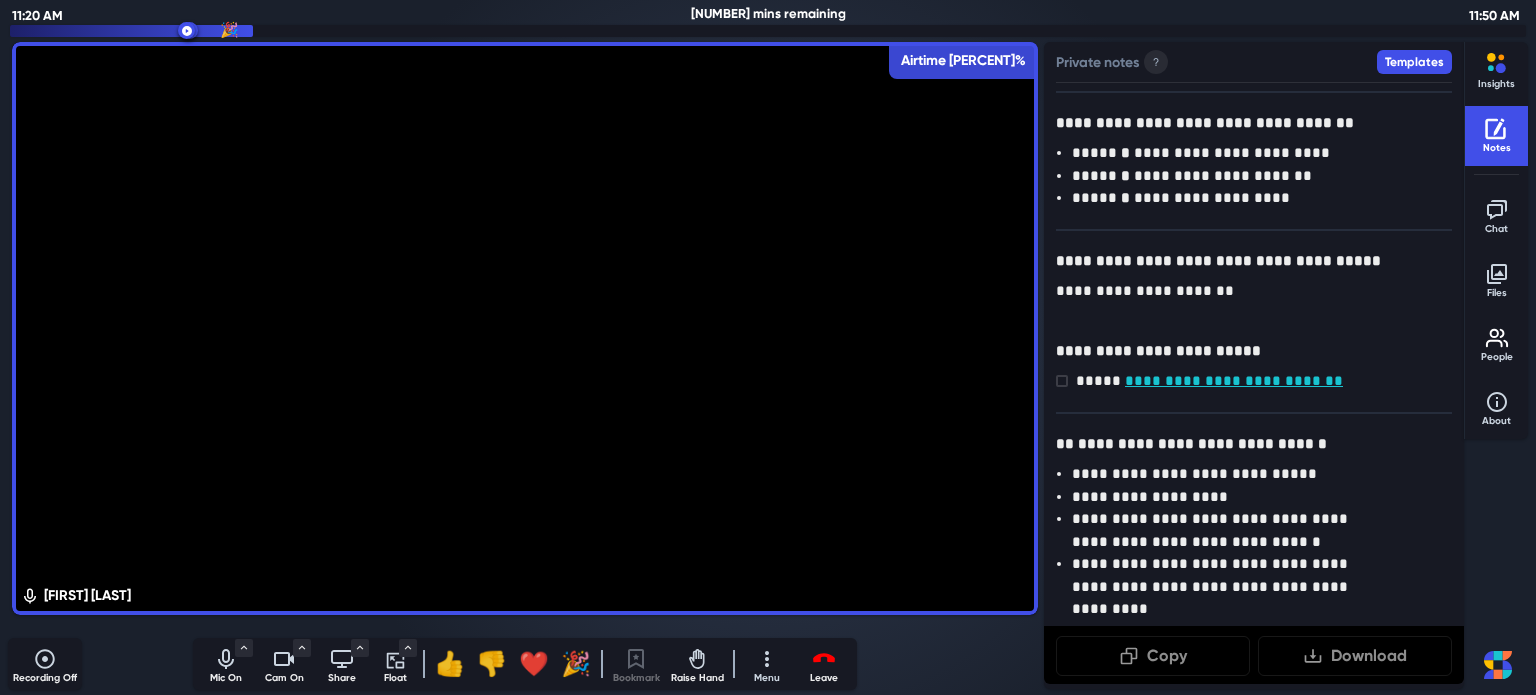 scroll, scrollTop: 0, scrollLeft: 0, axis: both 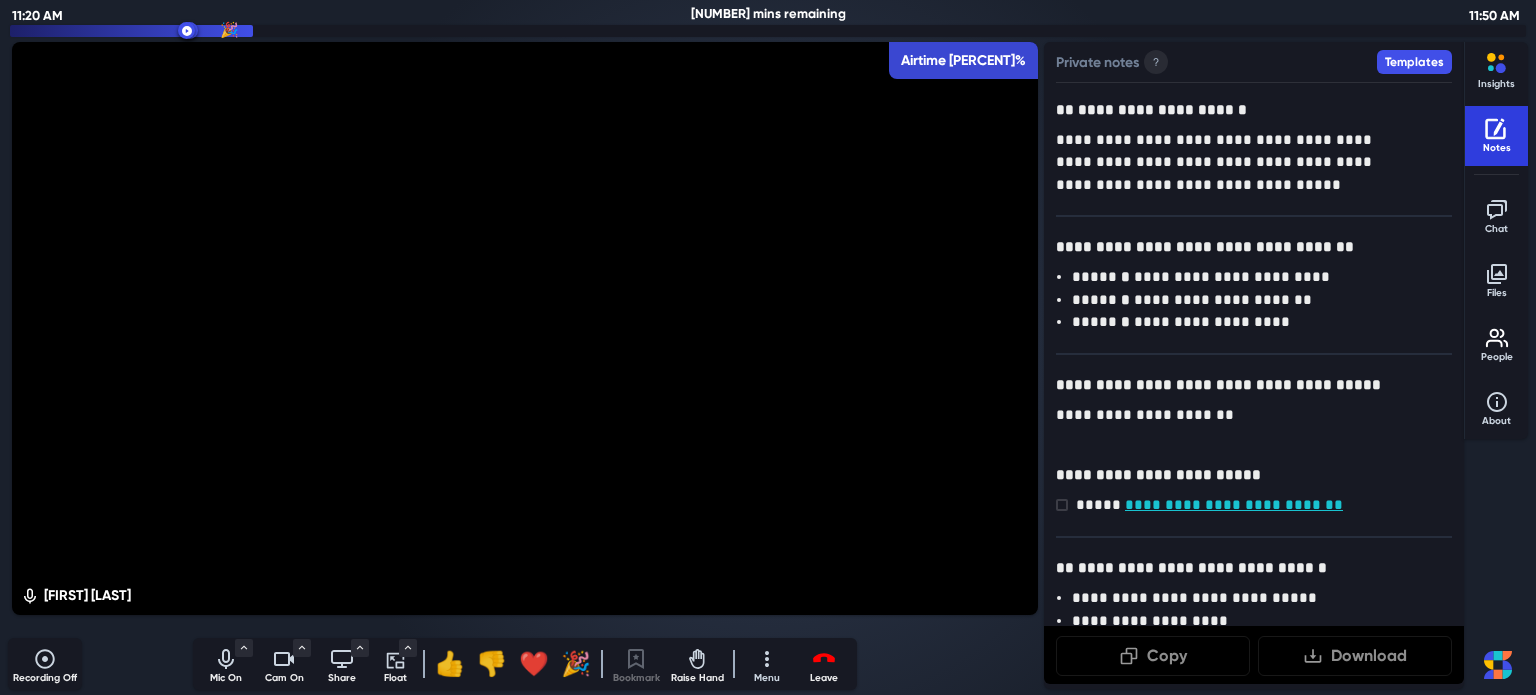 click at bounding box center (1497, 129) 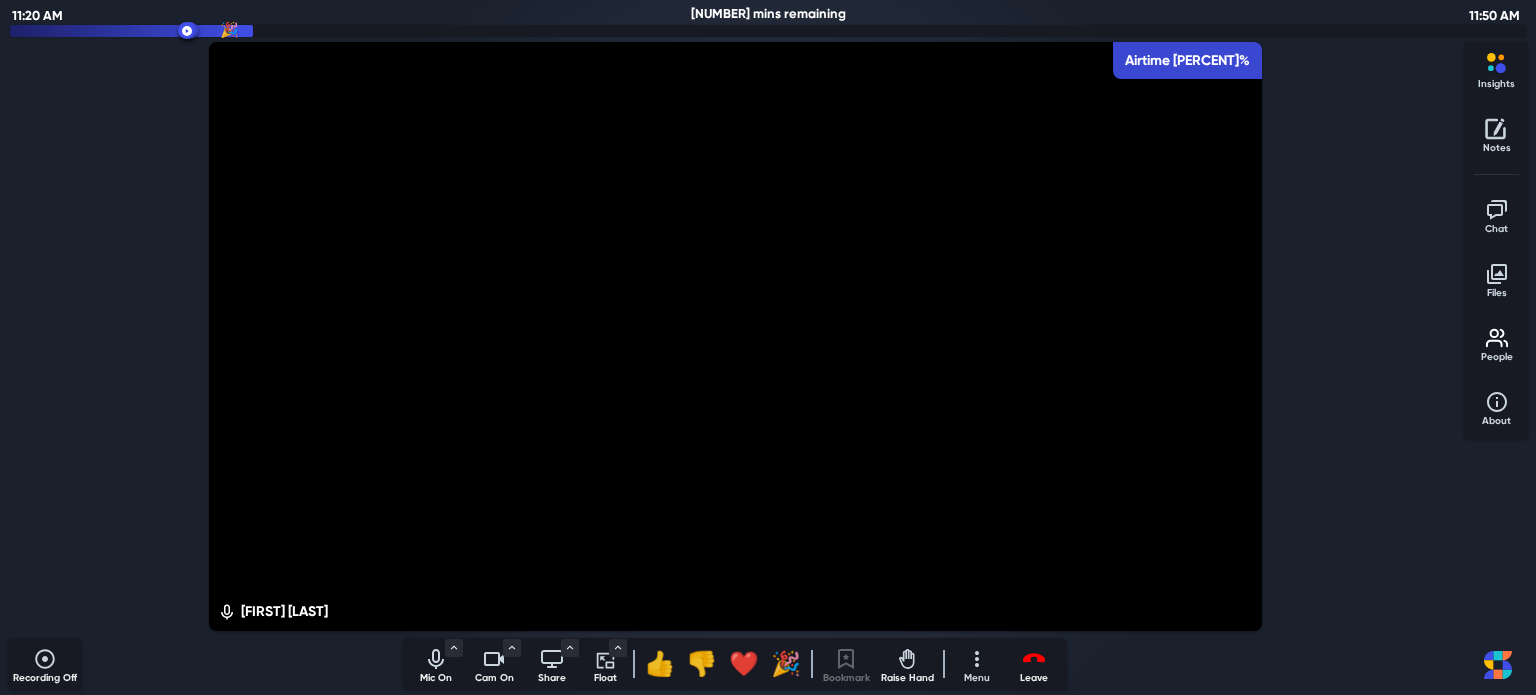 click at bounding box center [1497, 129] 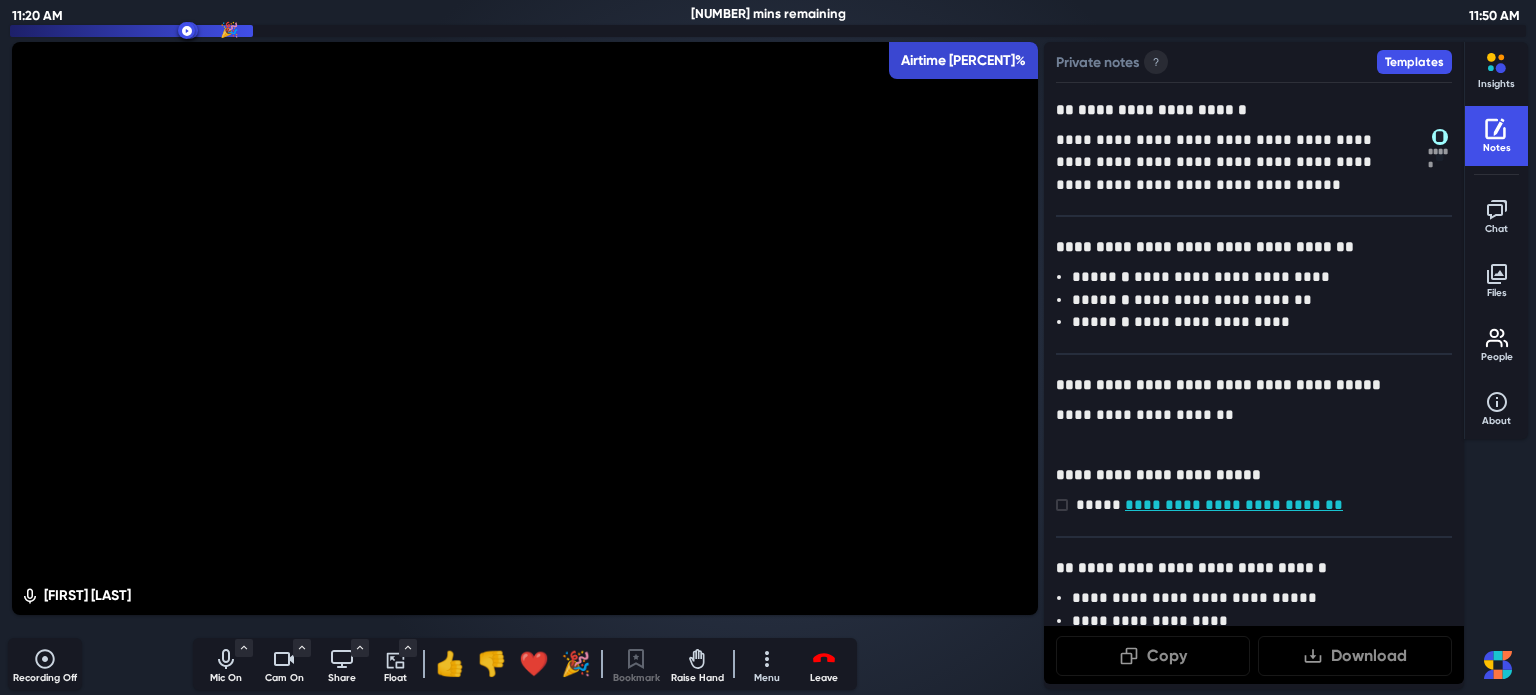 click on "**********" at bounding box center [1221, 163] 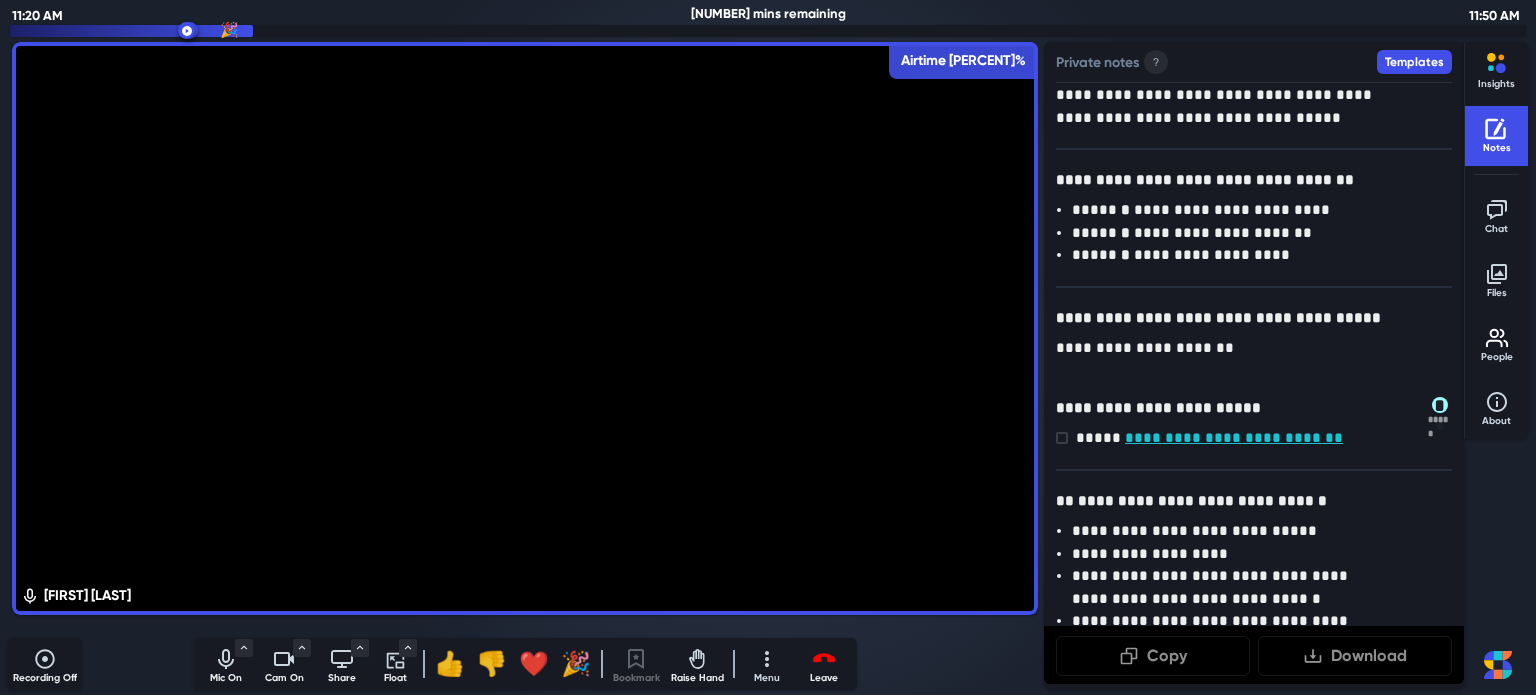 scroll, scrollTop: 124, scrollLeft: 0, axis: vertical 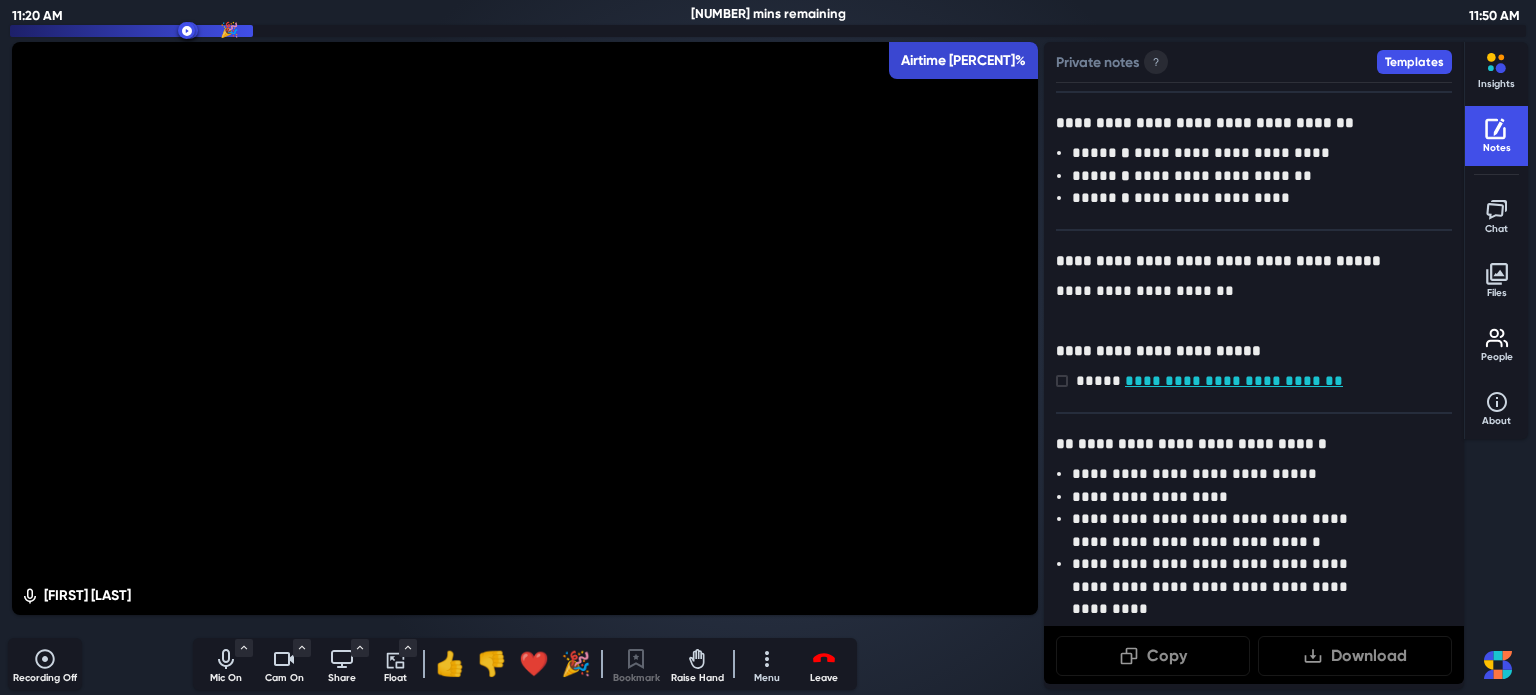 click on "Chat" at bounding box center [1497, 215] 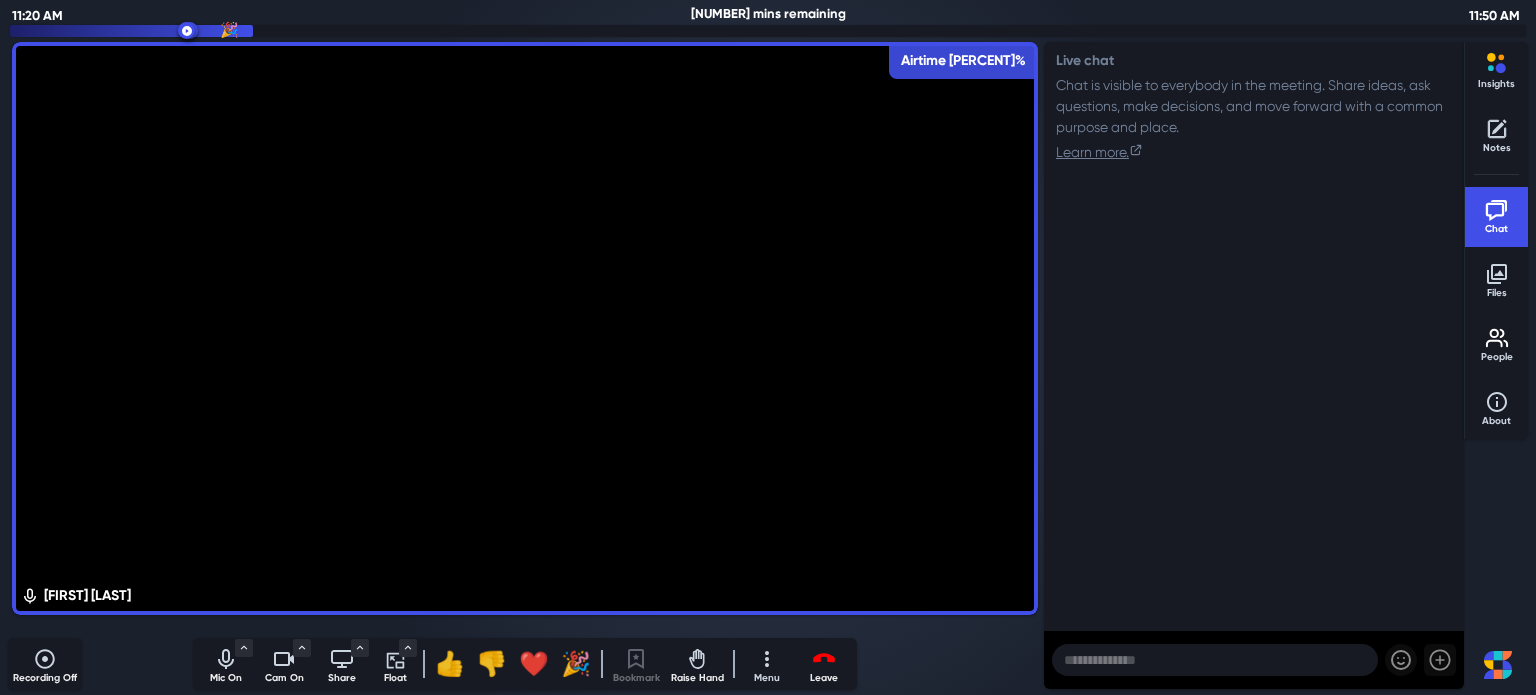 click on "Chat is visible to everybody in the meeting. Share ideas, ask questions, make decisions, and move forward with a common purpose and place." at bounding box center (1254, 106) 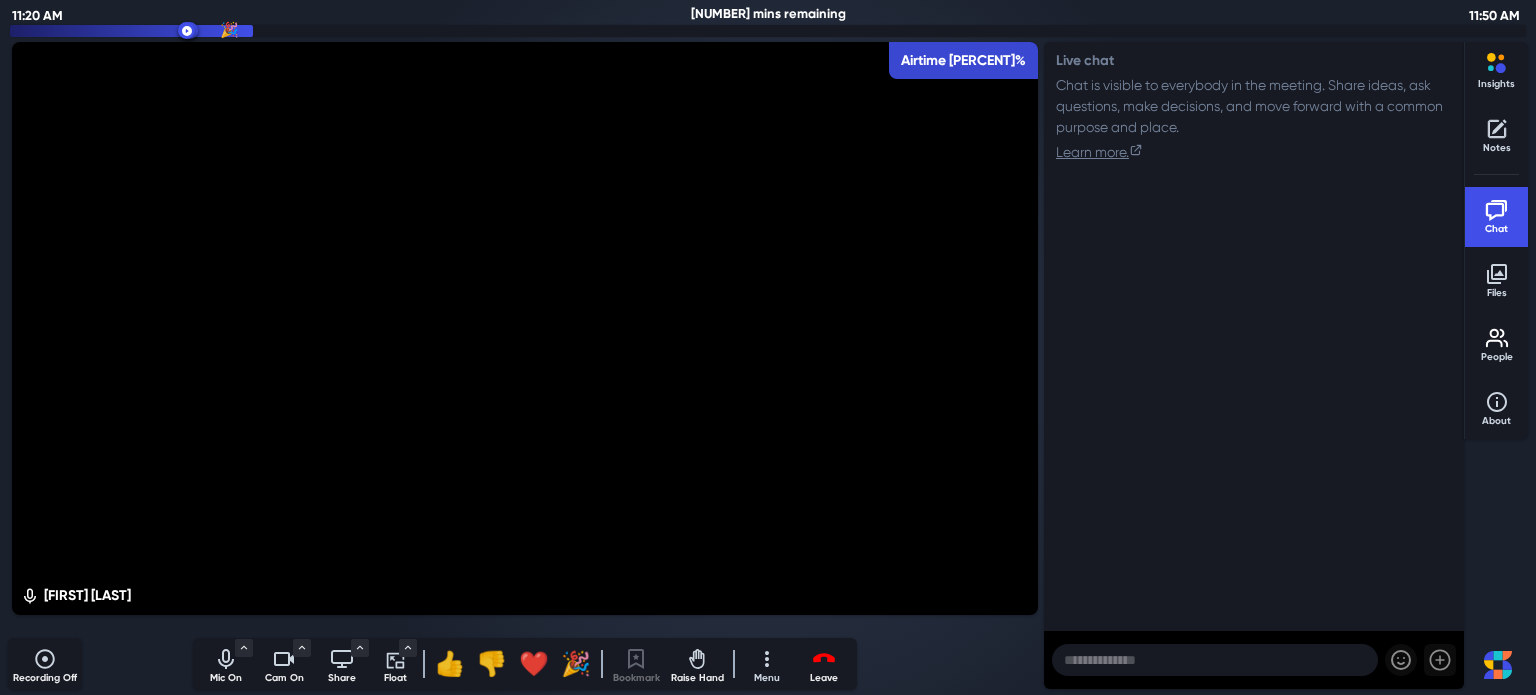 click on "🎉" at bounding box center [229, 30] 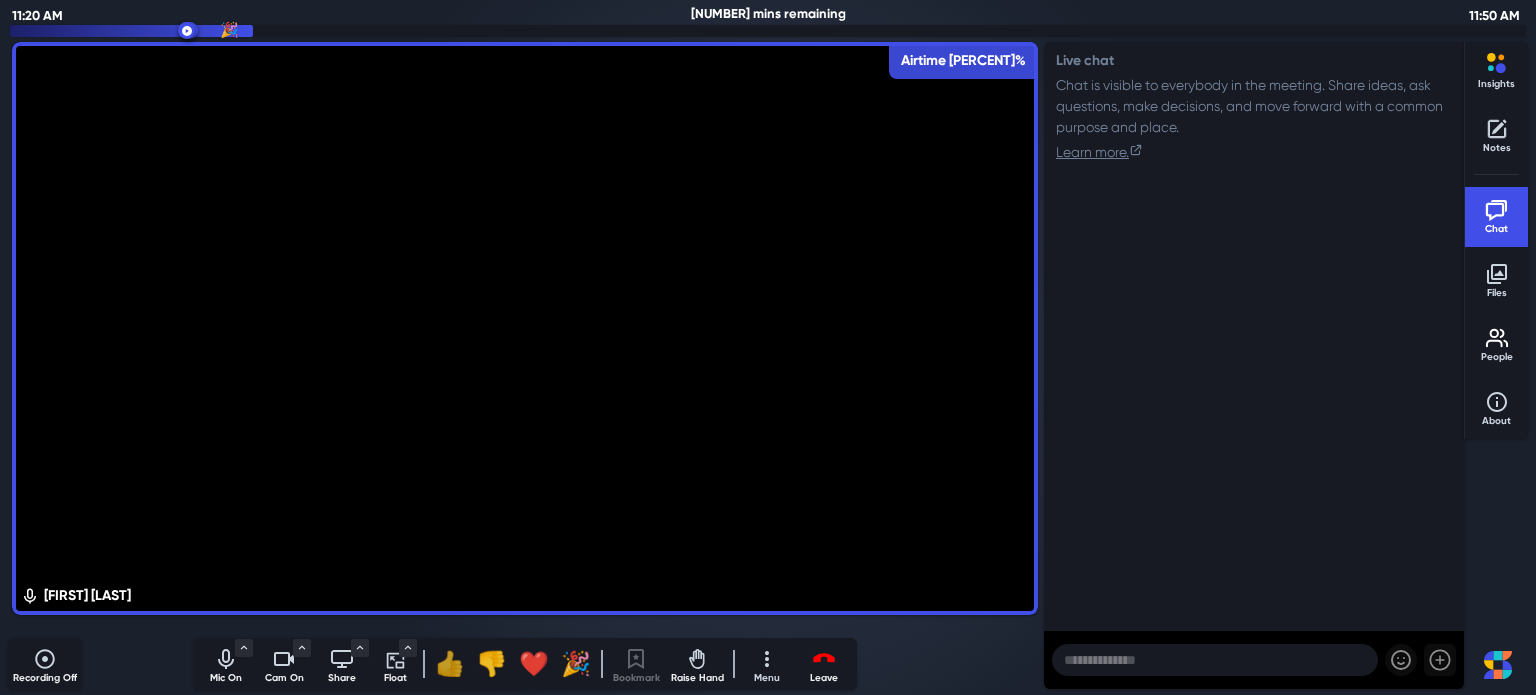 click on "👍" at bounding box center [450, 664] 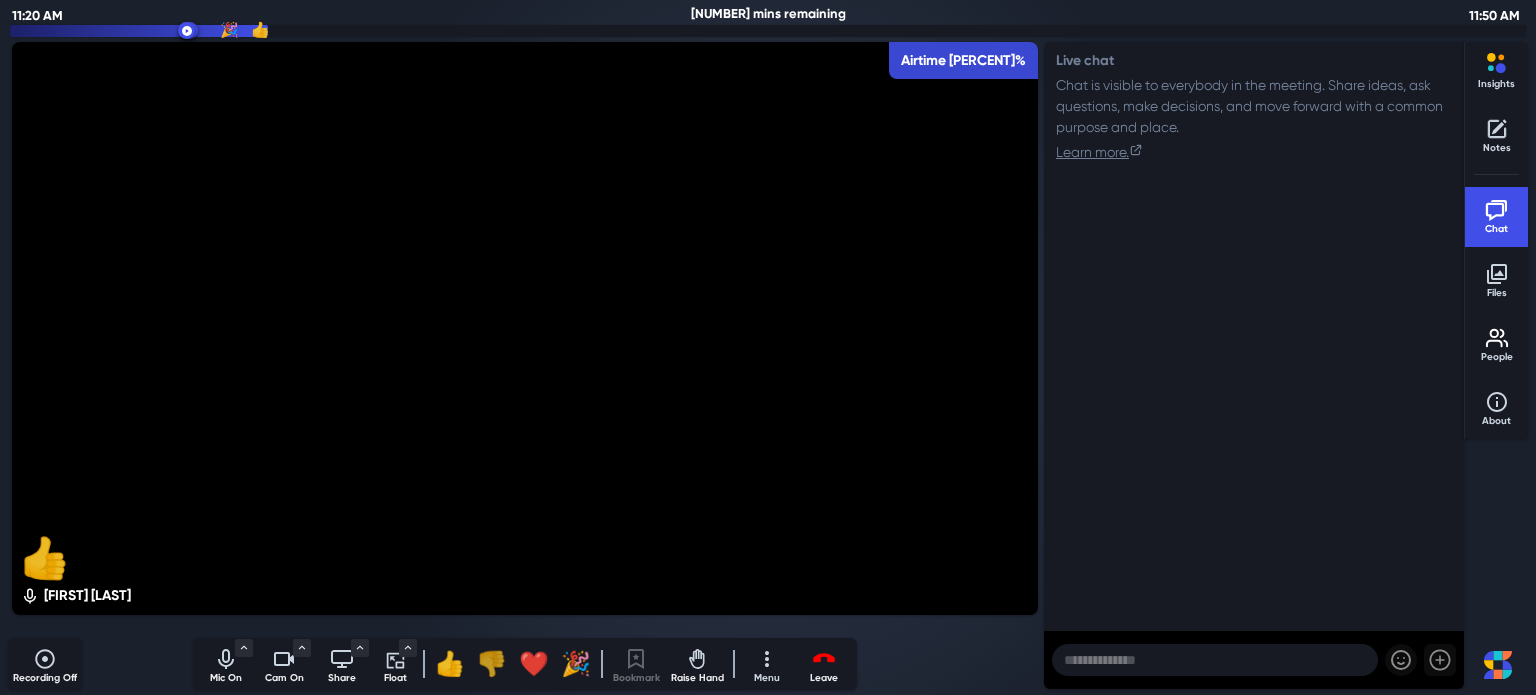 click on "👎" at bounding box center [492, 664] 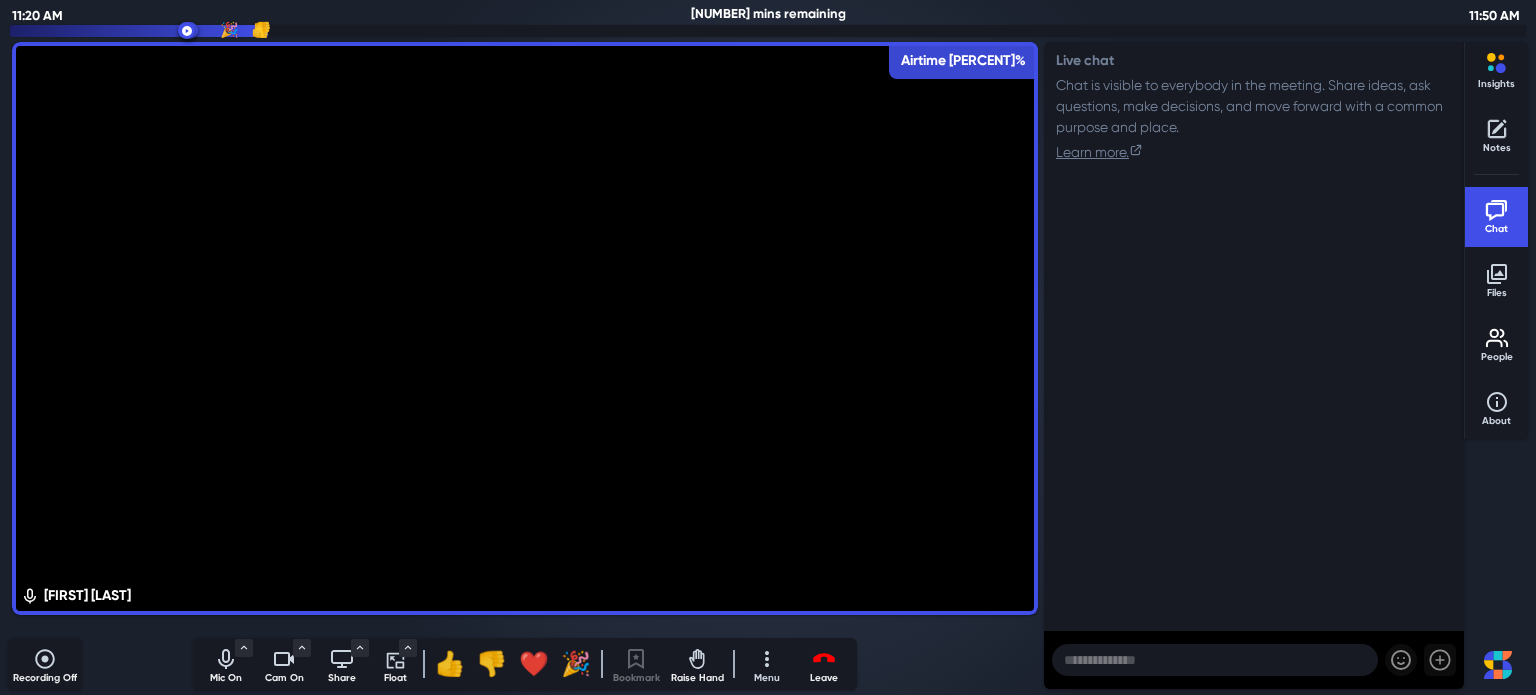 click 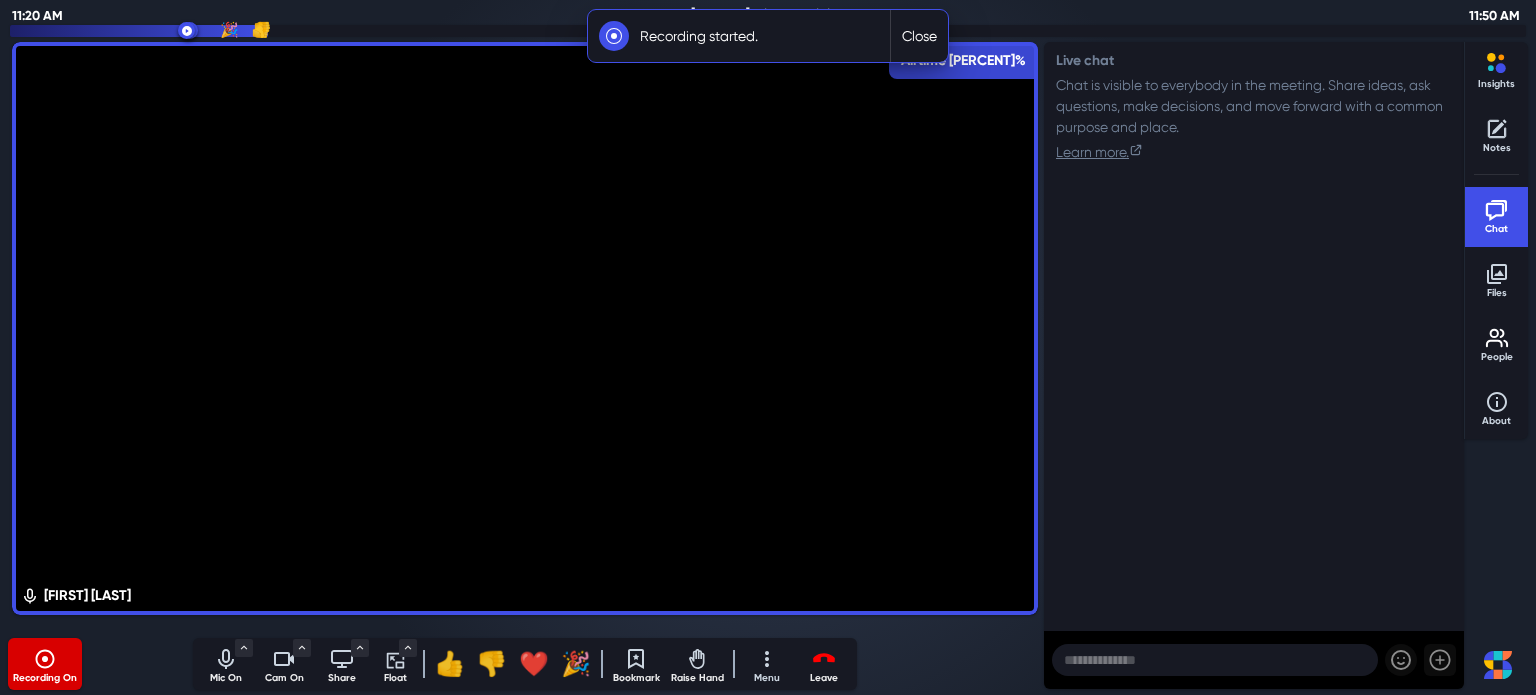 click on "Airtime   0%" at bounding box center [963, 60] 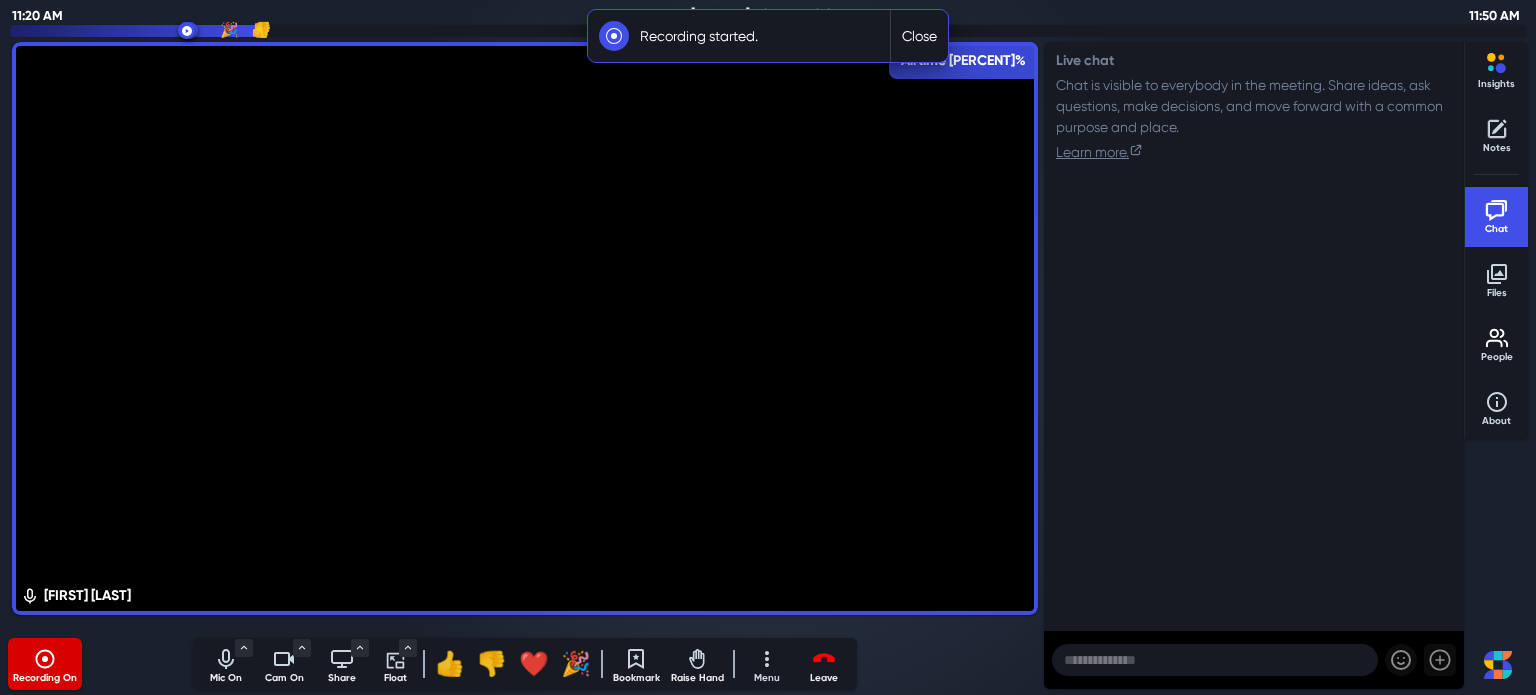select on "AlwaysOn" 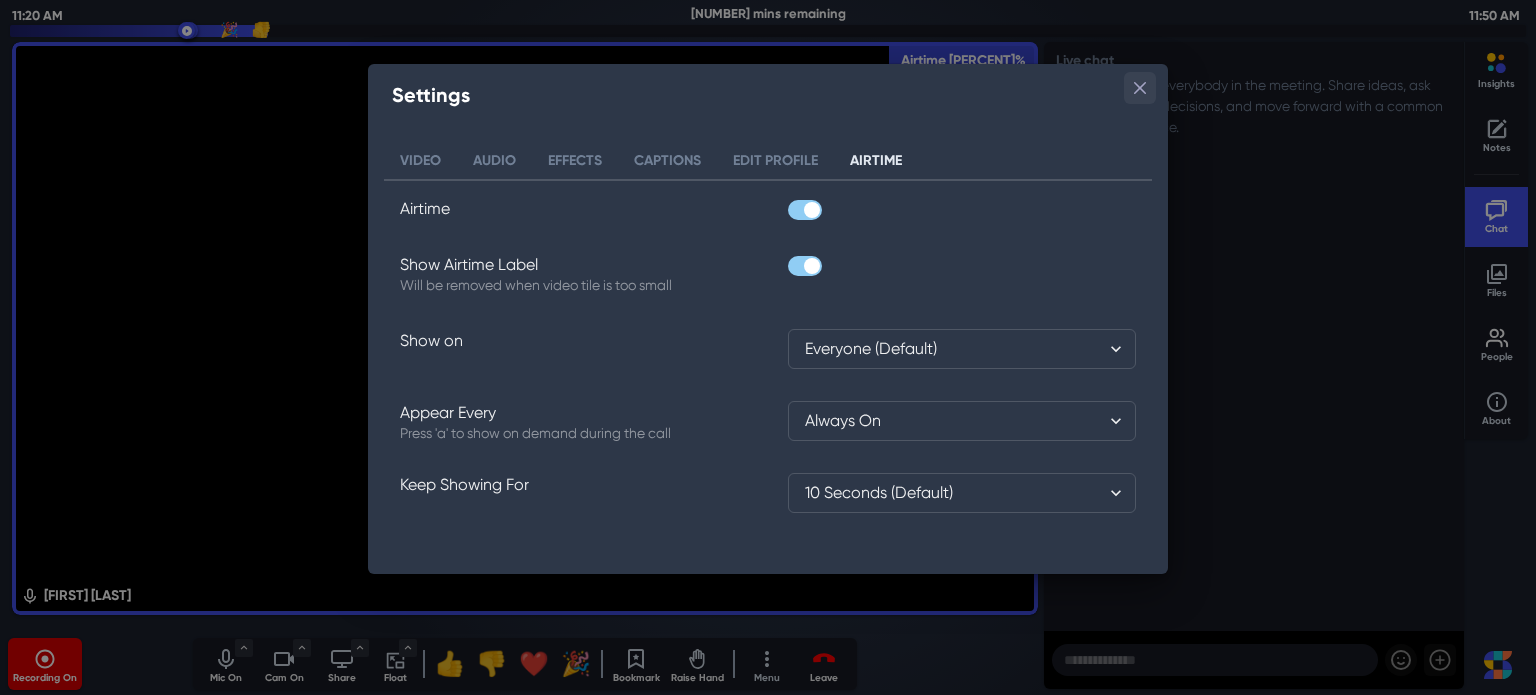 click at bounding box center [1140, 88] 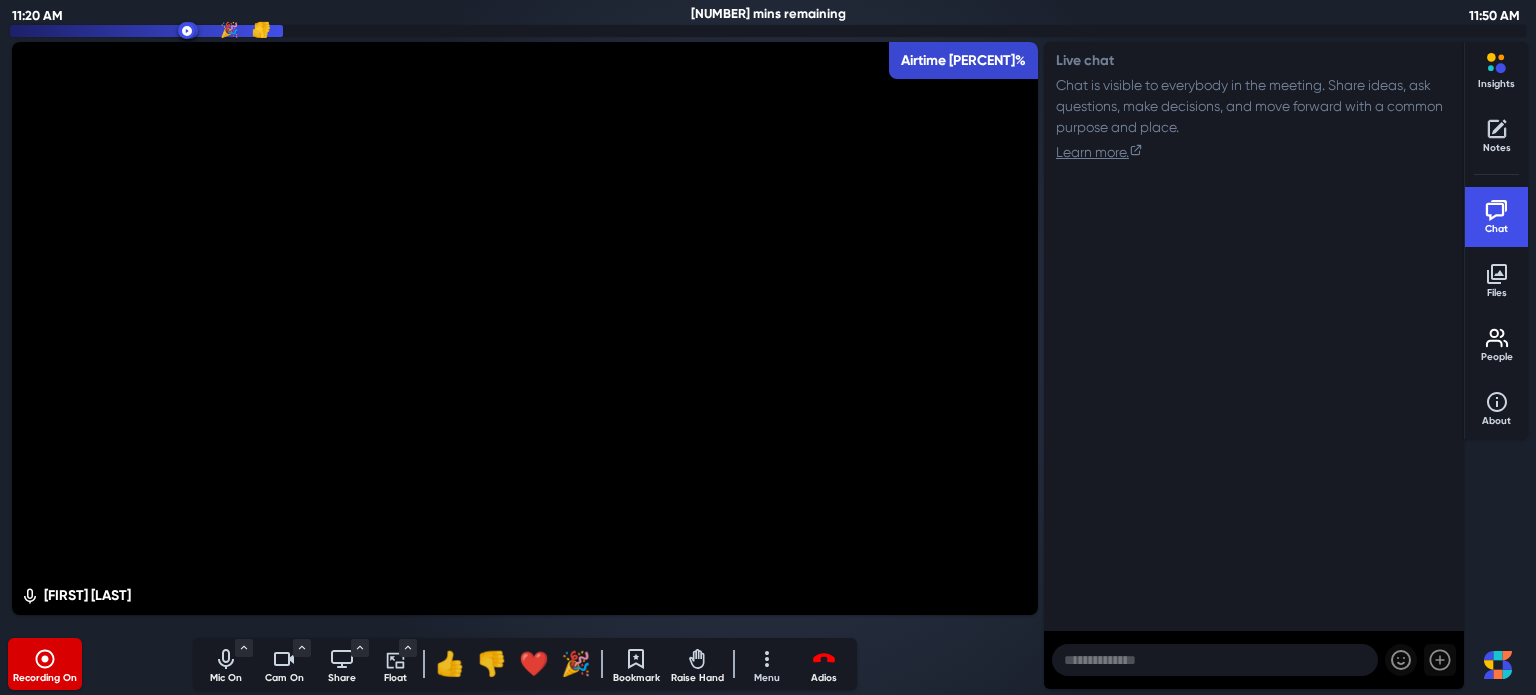 click on "Adios" at bounding box center (824, 678) 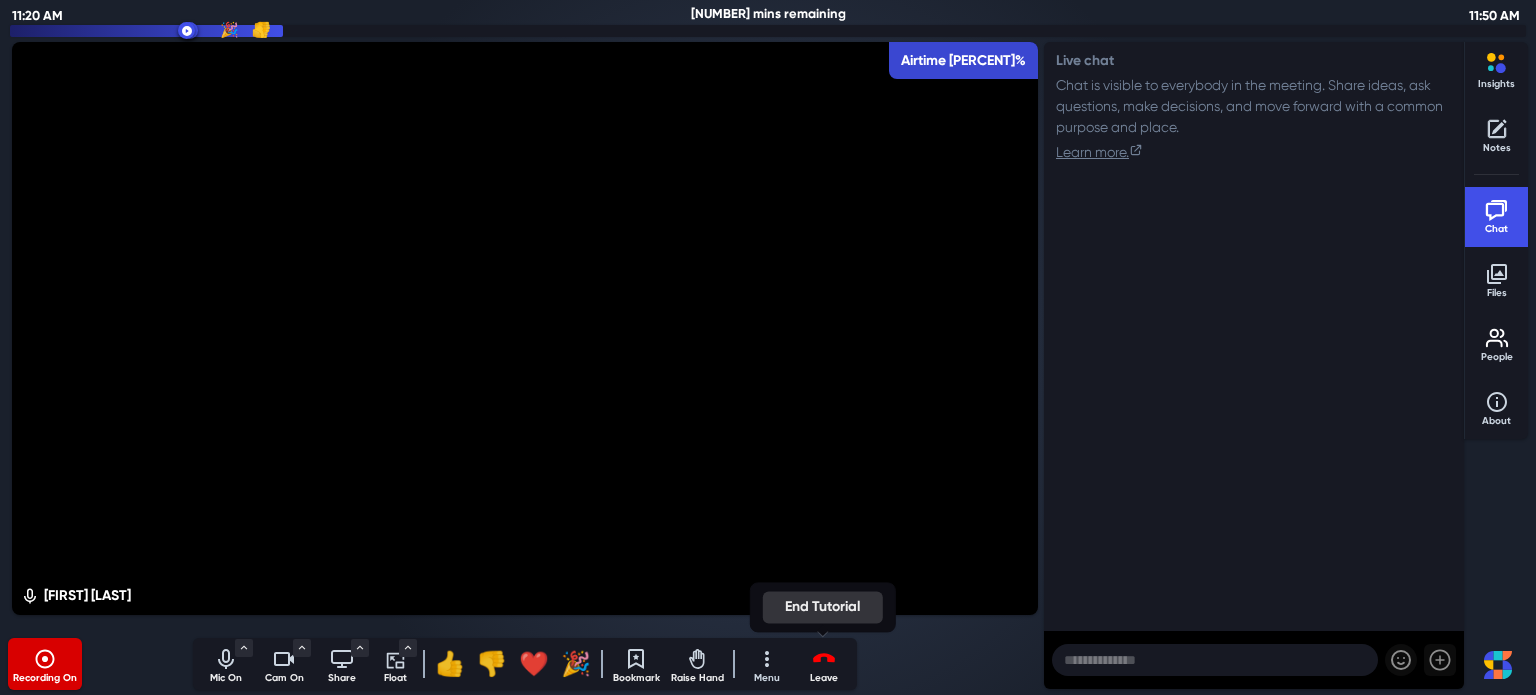 click on "End Tutorial" at bounding box center [823, 607] 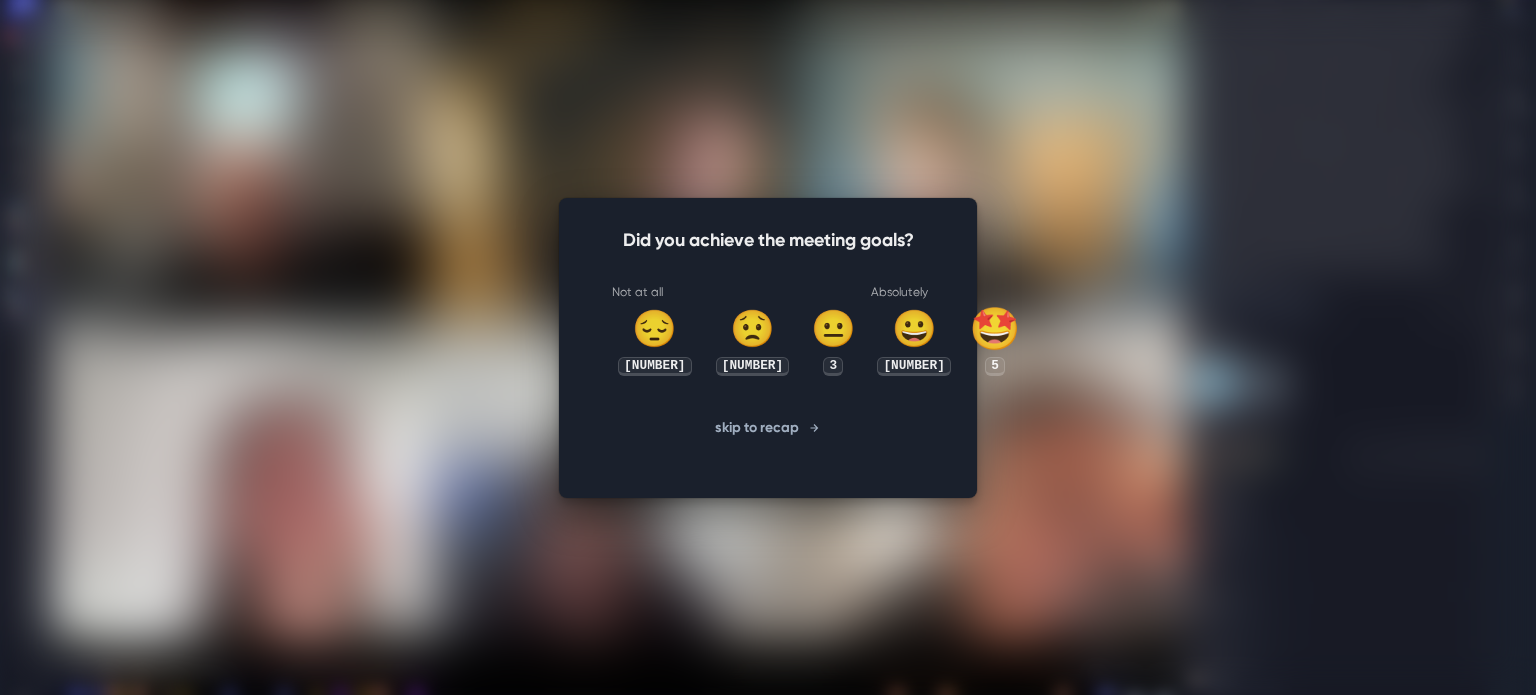 click on "🤩" at bounding box center [995, 329] 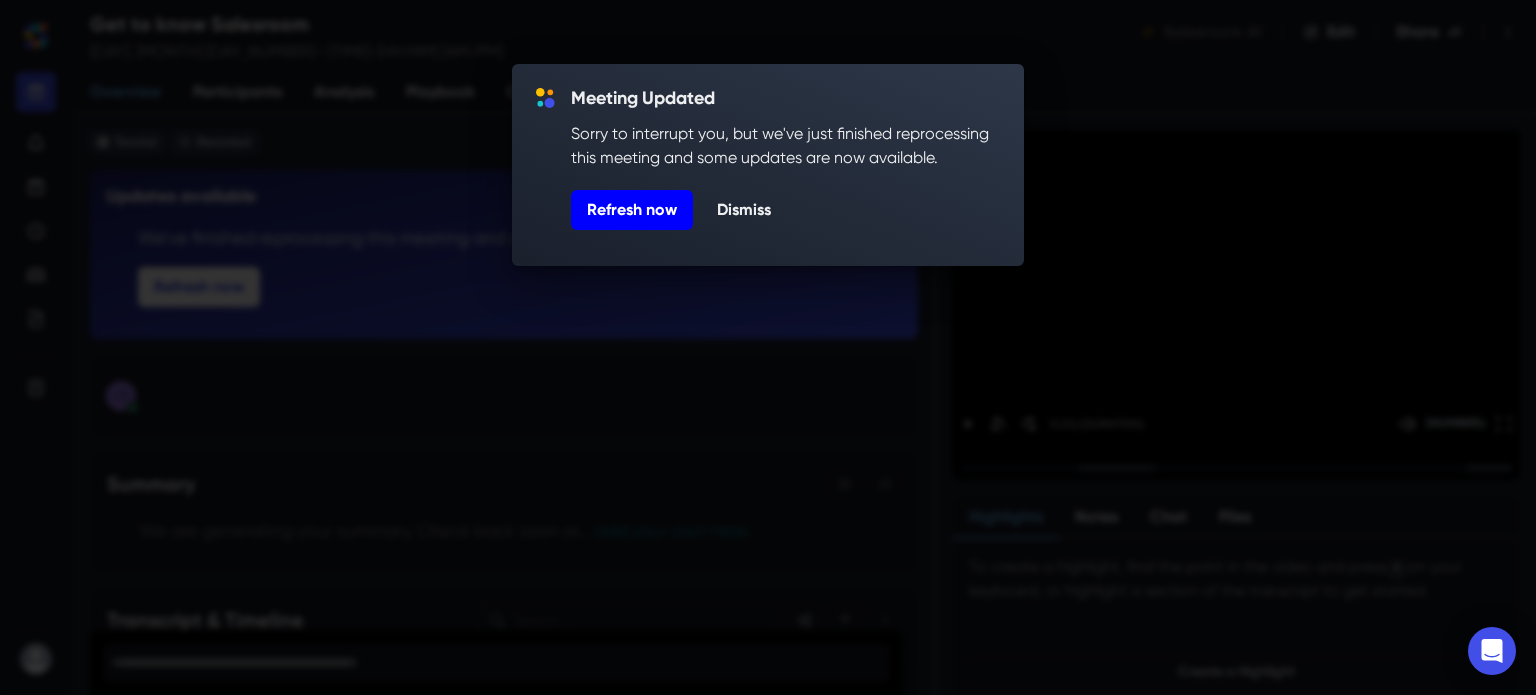 click on "Refresh now" at bounding box center [632, 210] 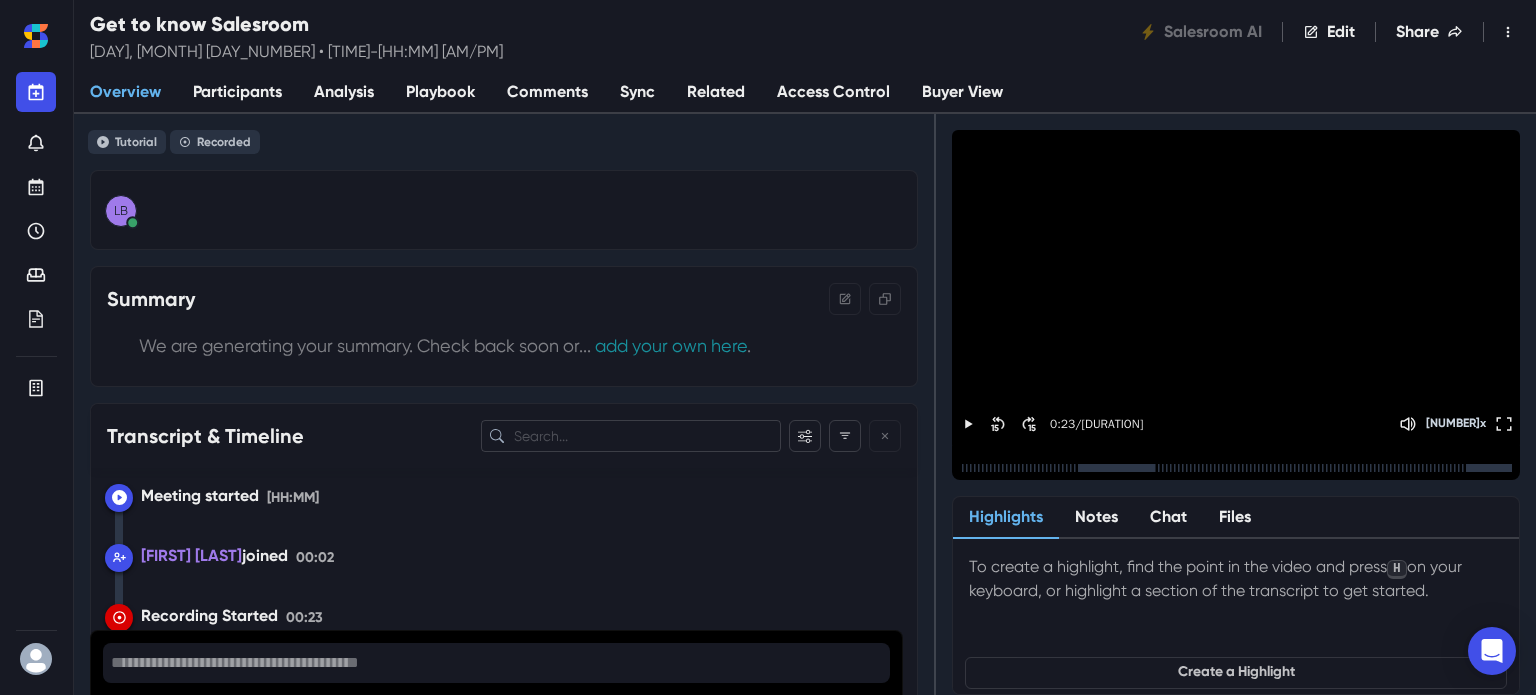 click on "Highlights" at bounding box center [1006, 518] 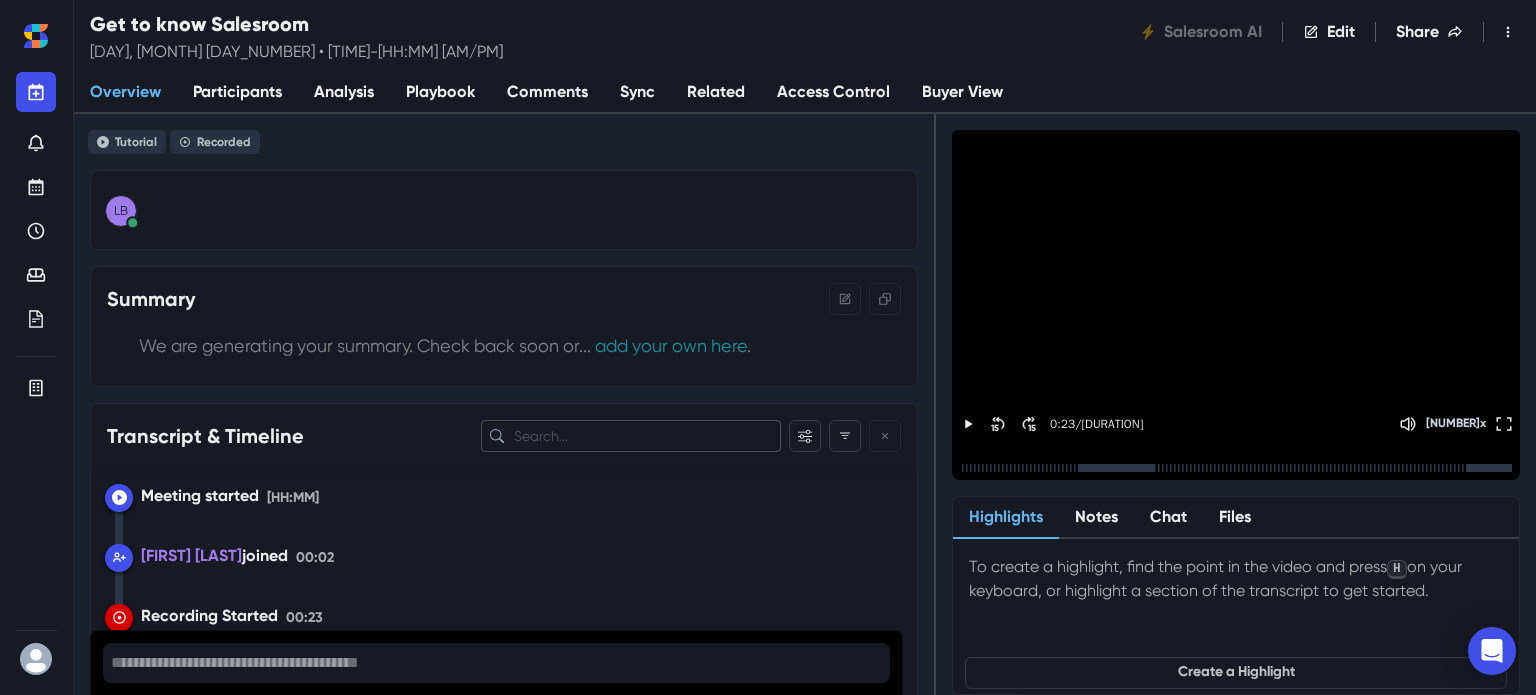 click at bounding box center (631, 436) 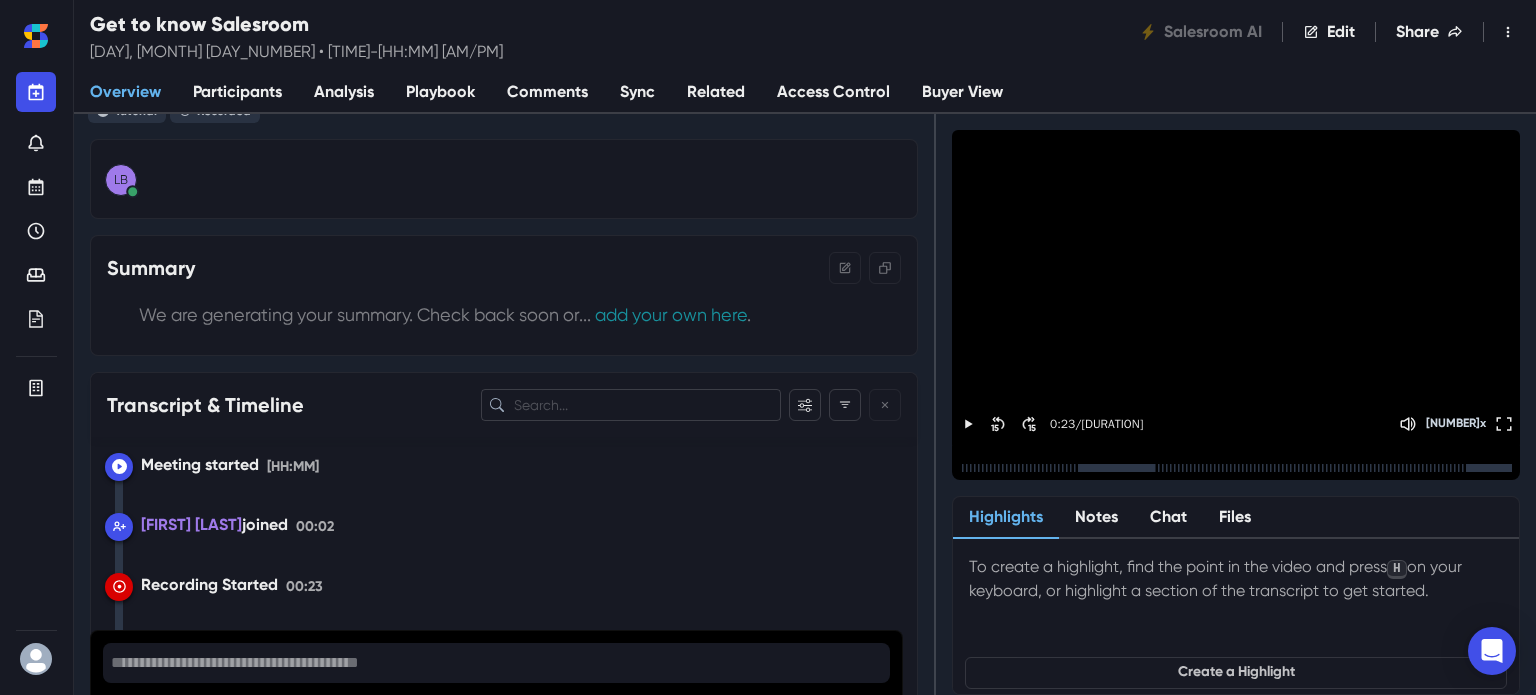 scroll, scrollTop: 0, scrollLeft: 0, axis: both 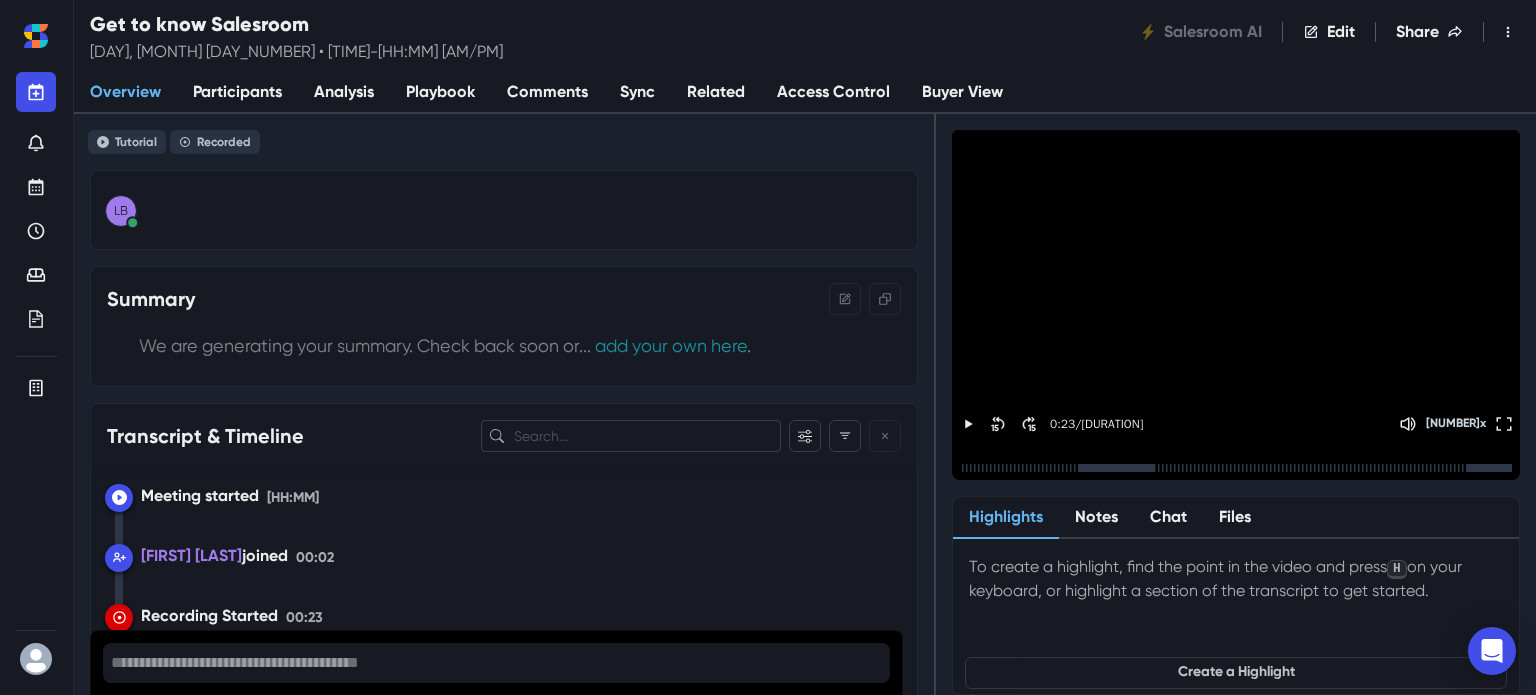 click on "Analysis" at bounding box center (344, 92) 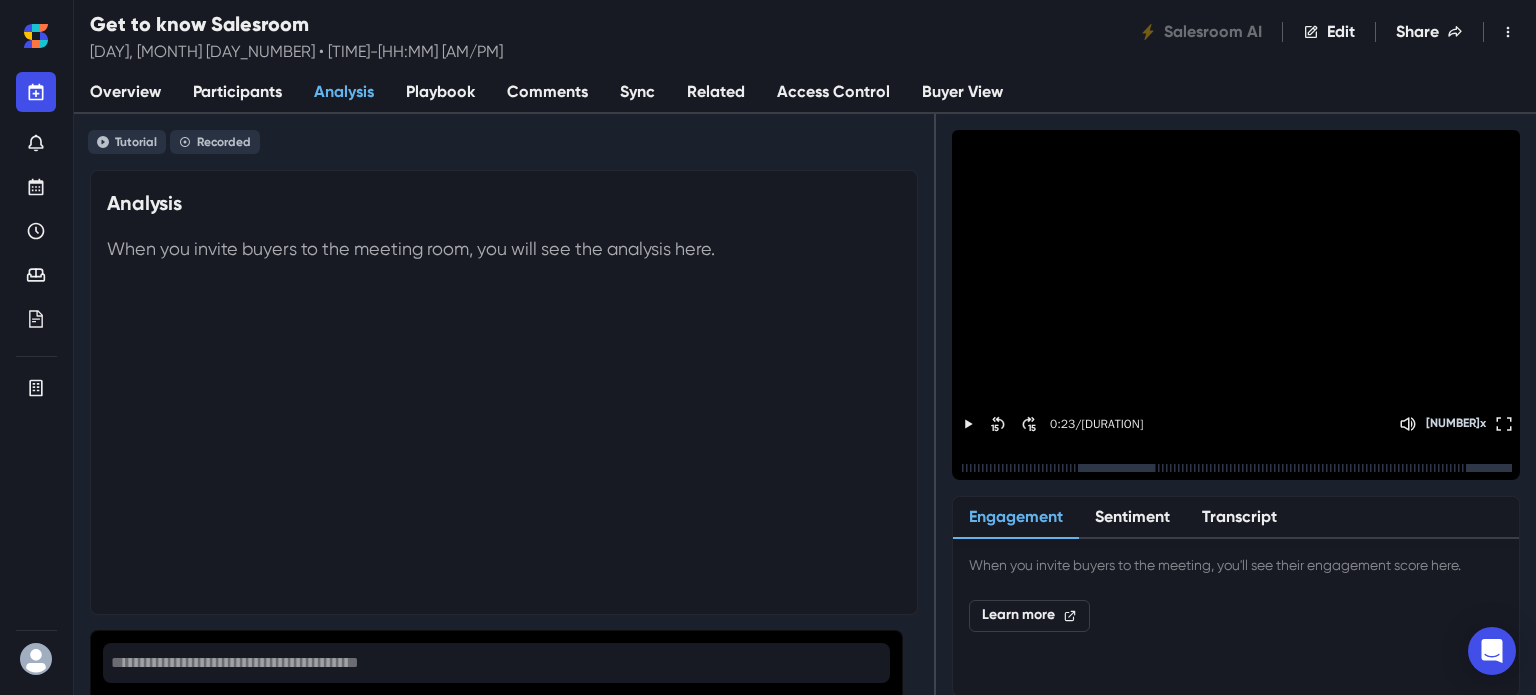 click on "Sentiment" at bounding box center [1132, 518] 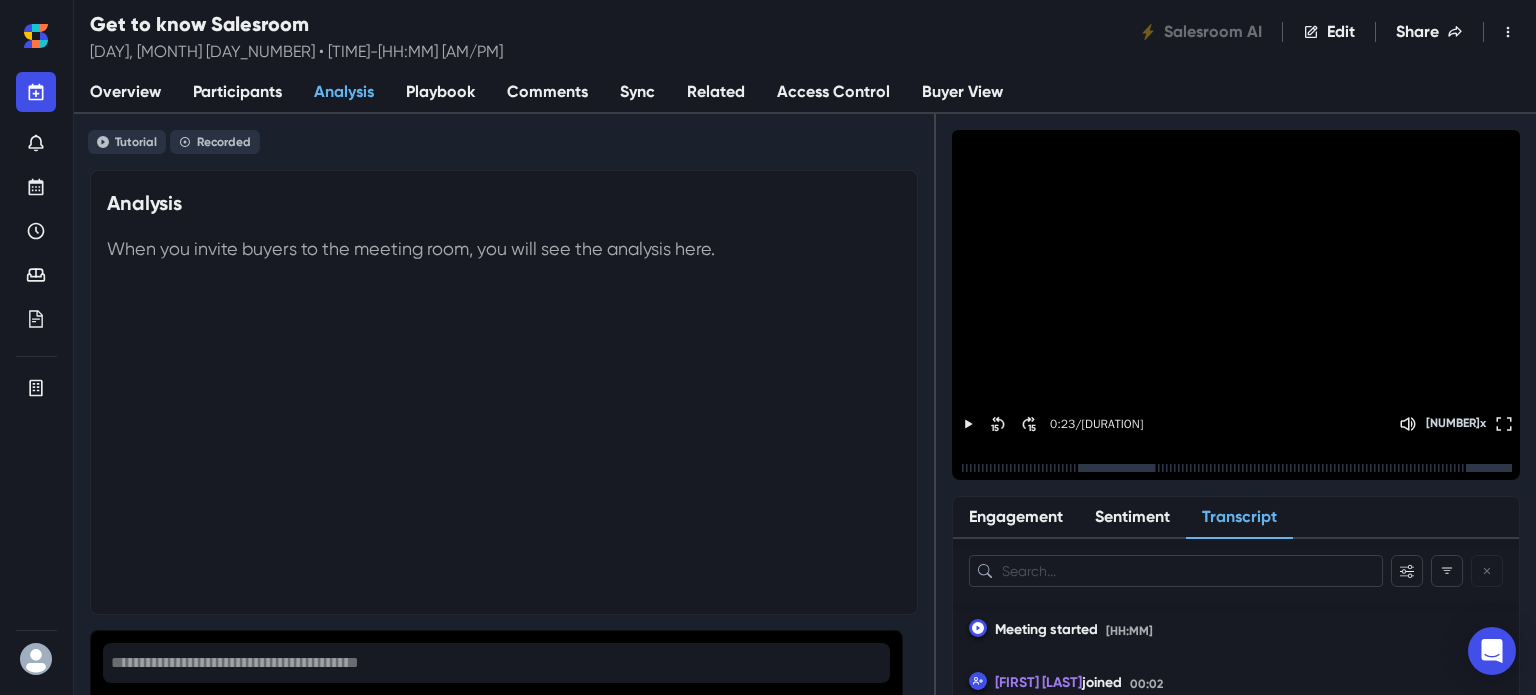 click on "Transcript" at bounding box center (1239, 518) 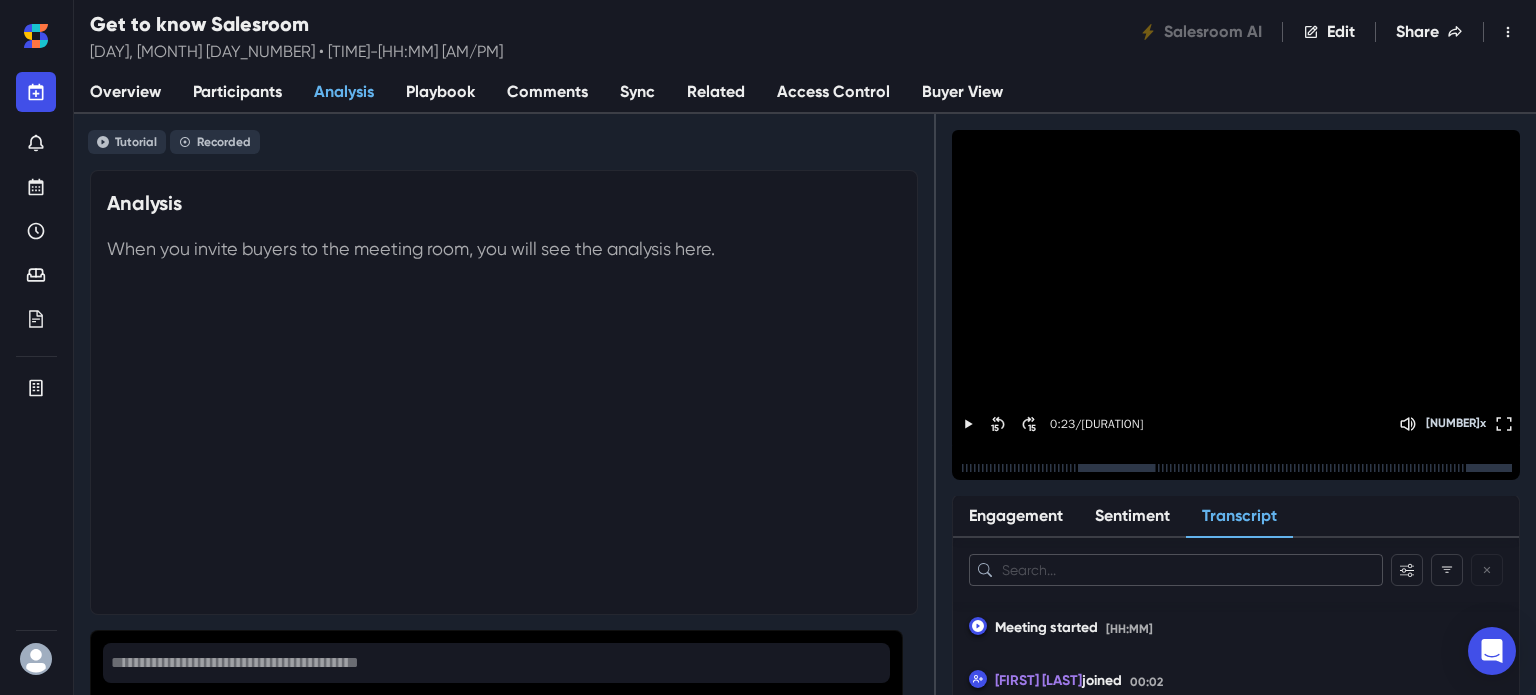 scroll, scrollTop: 0, scrollLeft: 0, axis: both 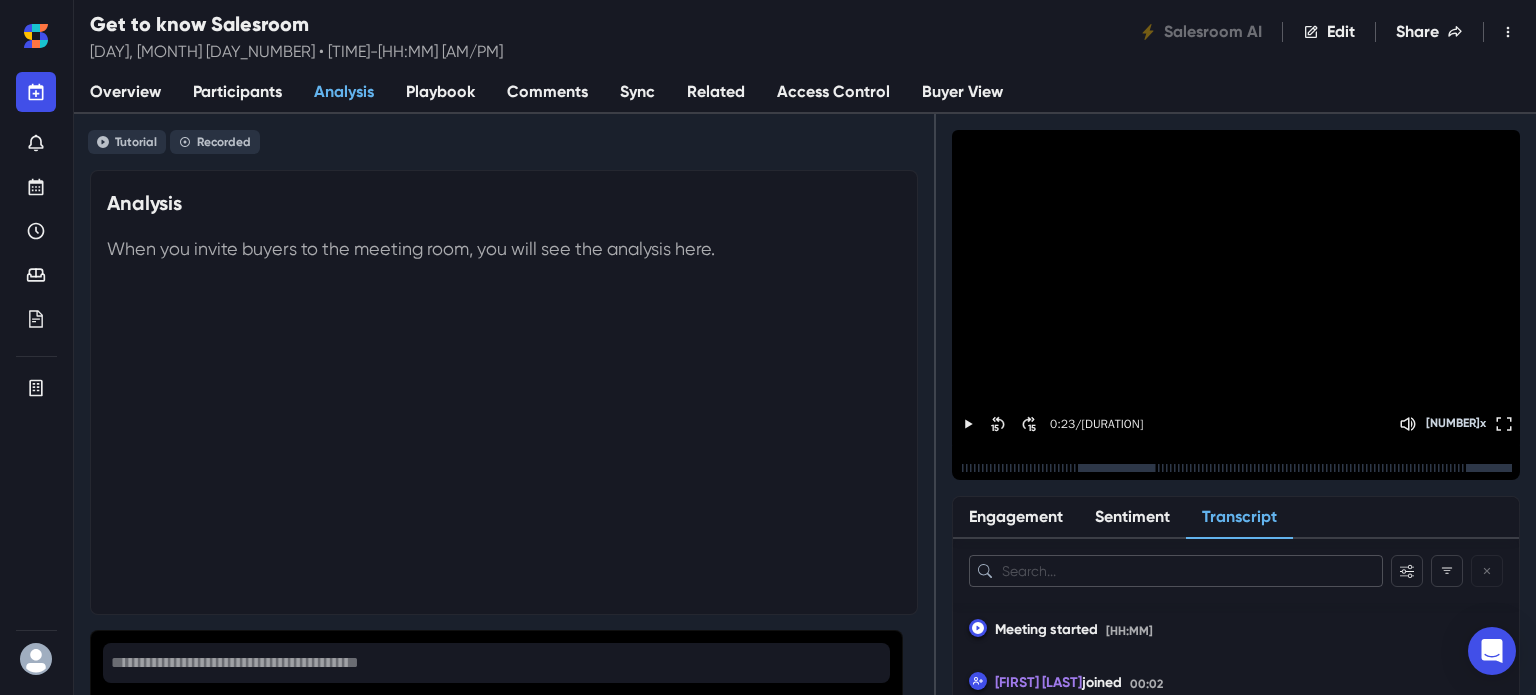 click at bounding box center [1176, 571] 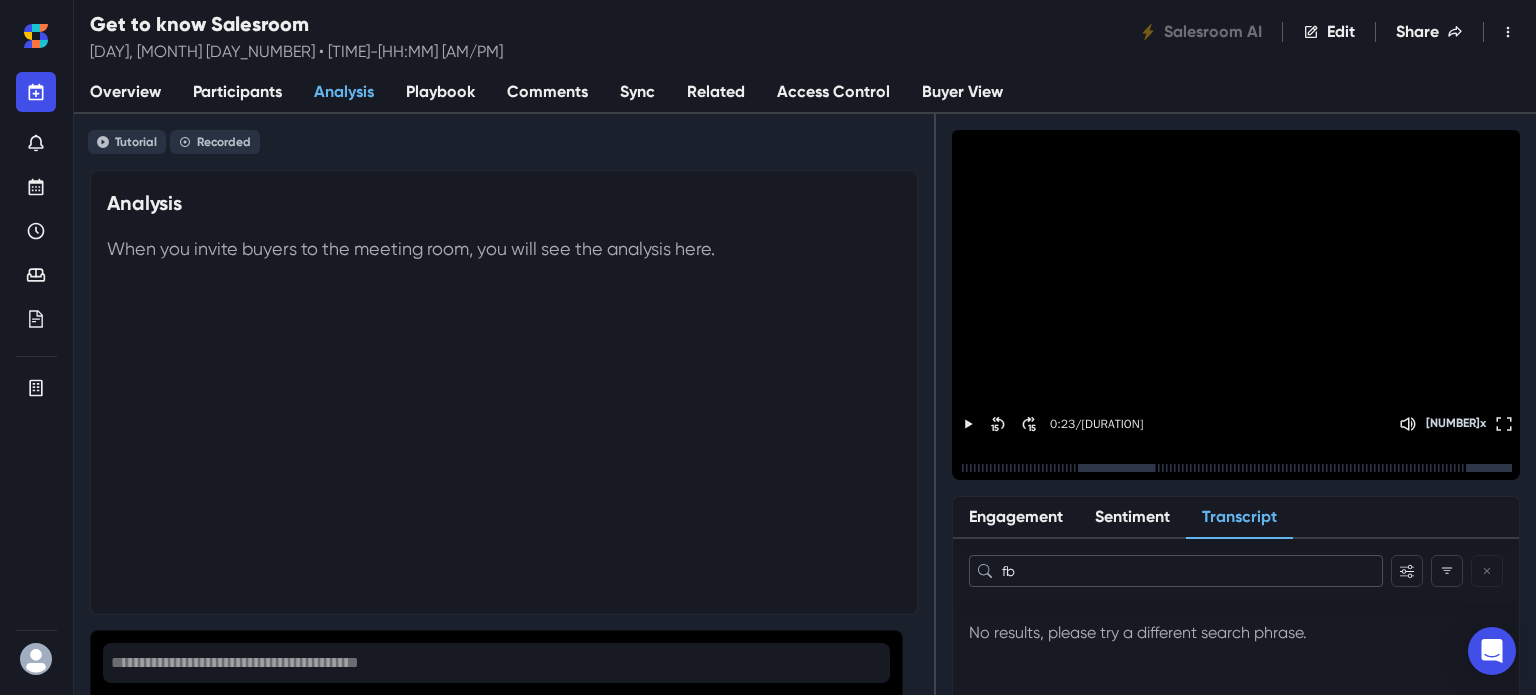 type on "f" 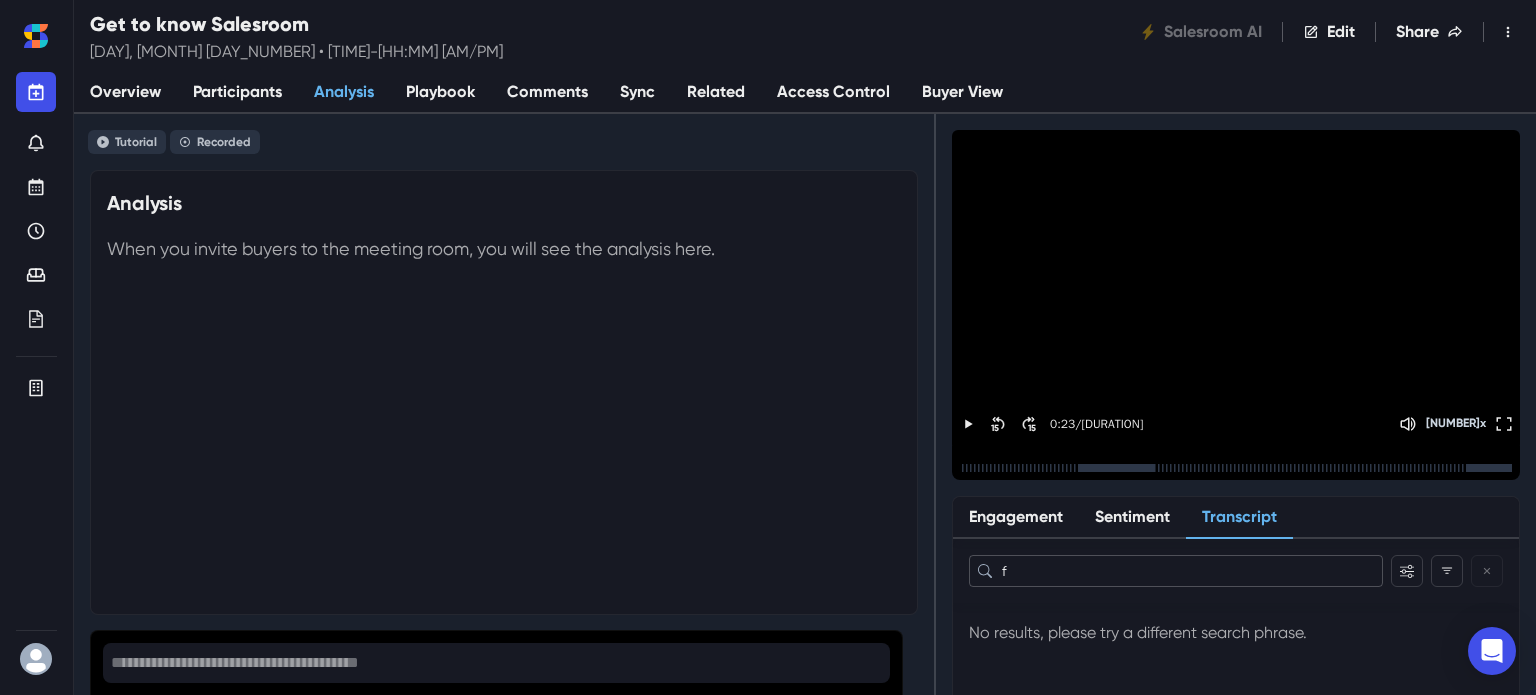 type 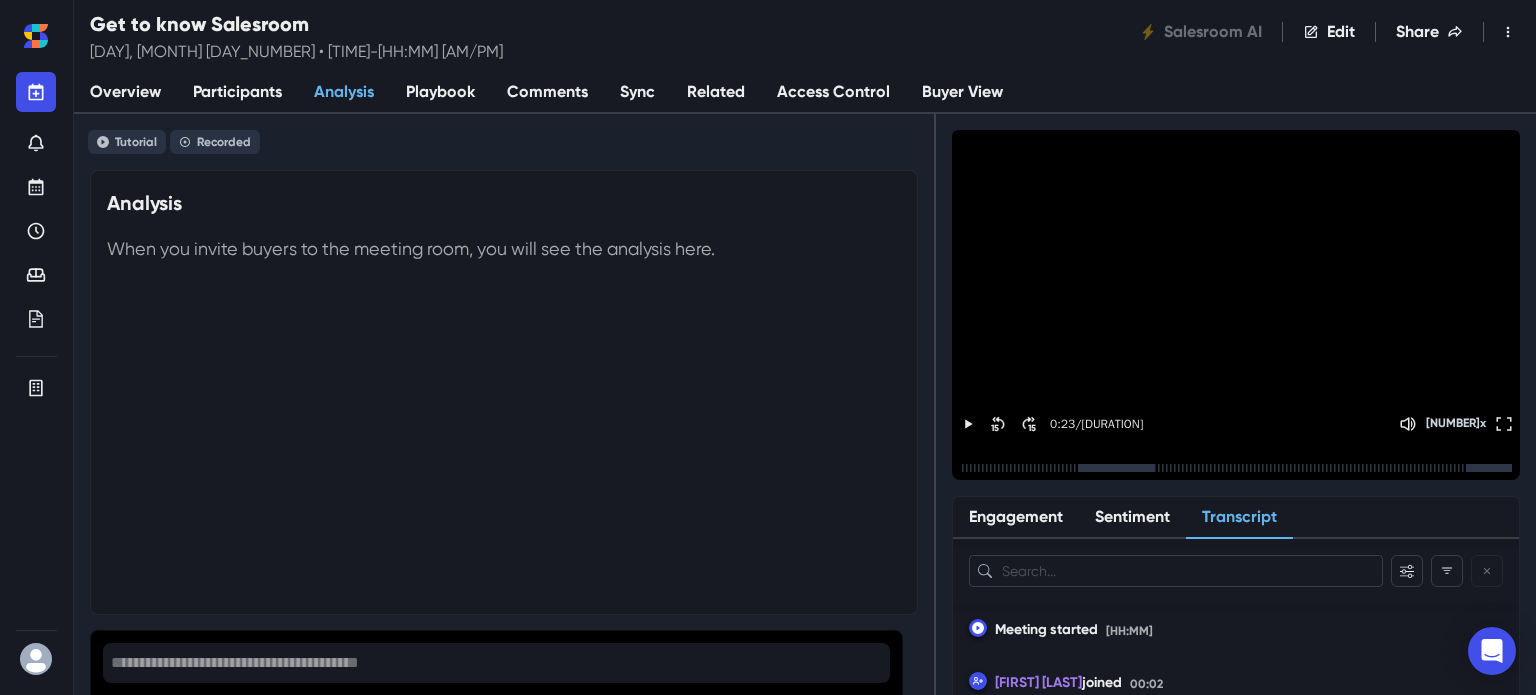 click on "Sentiment" at bounding box center [1132, 518] 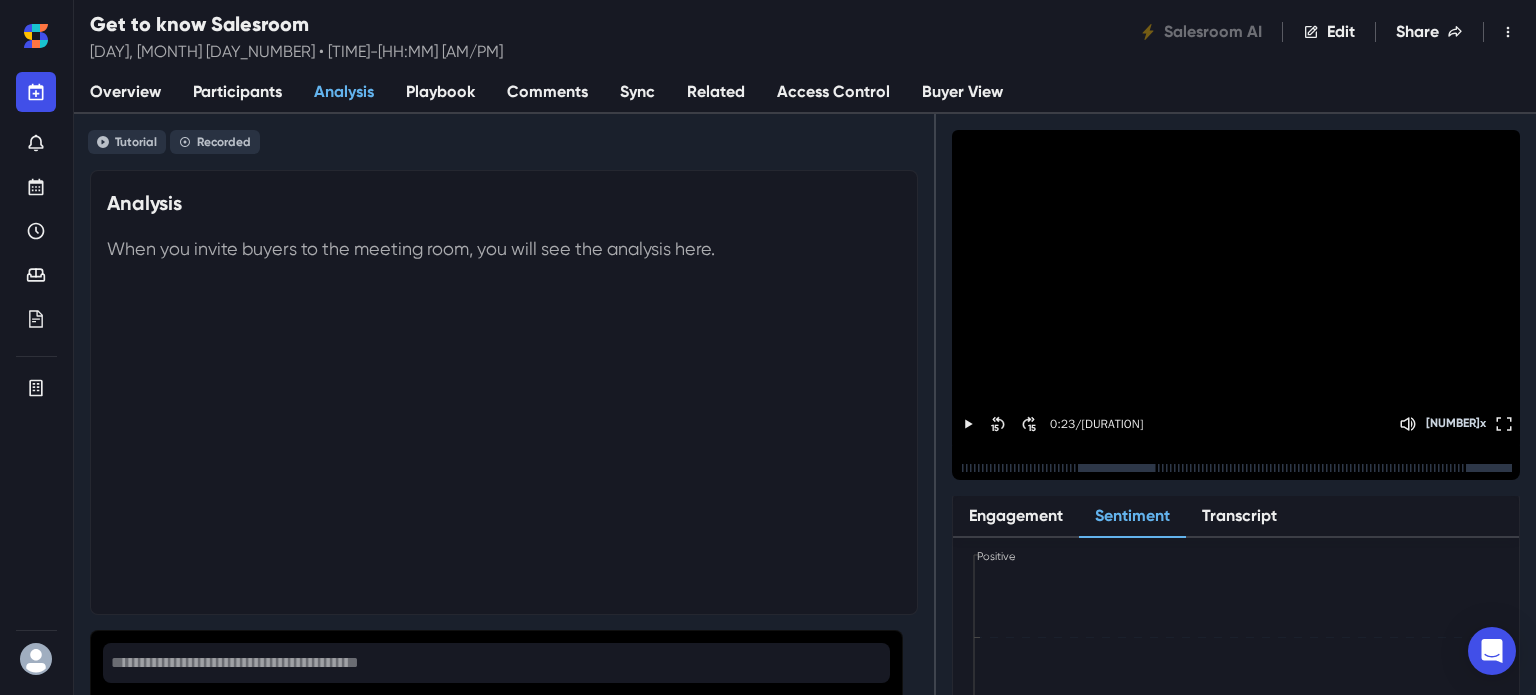 scroll, scrollTop: 0, scrollLeft: 0, axis: both 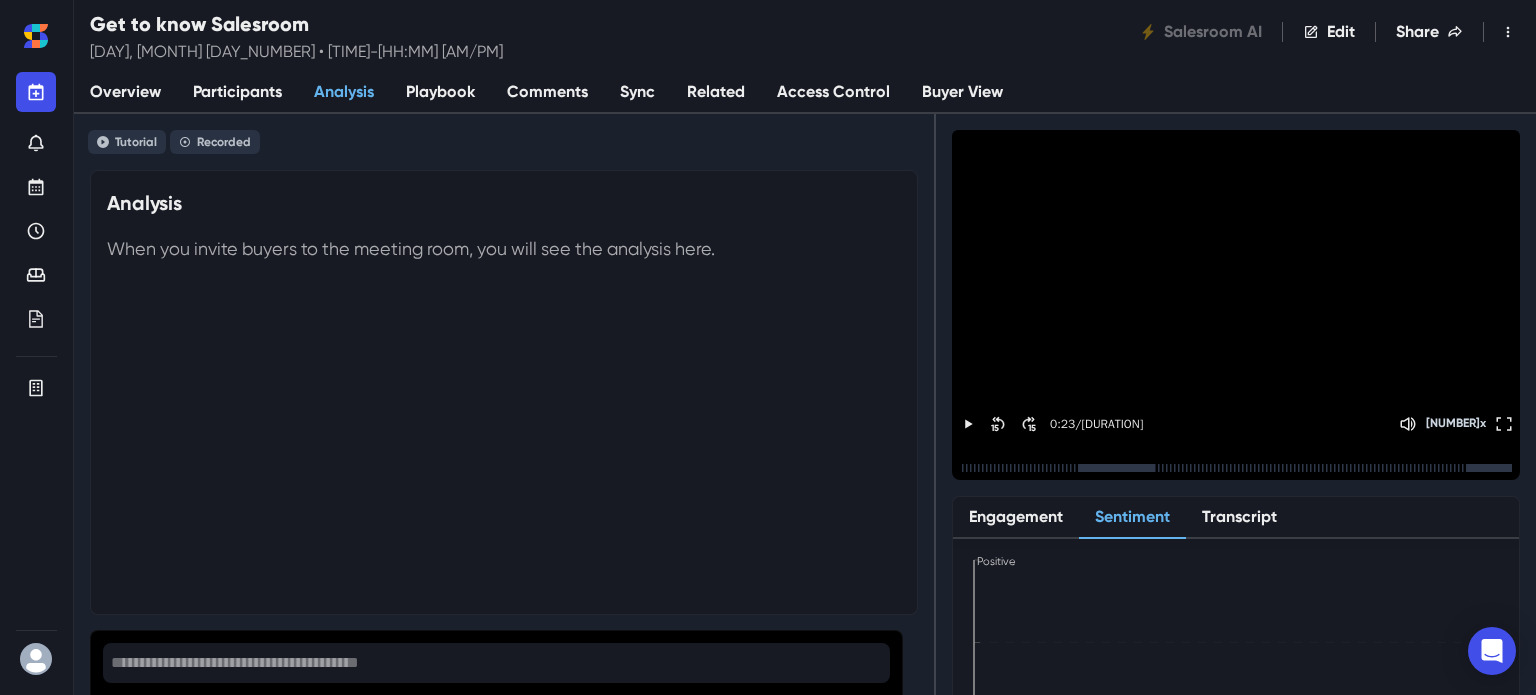 click on "[HH:MM] Negative Positive" 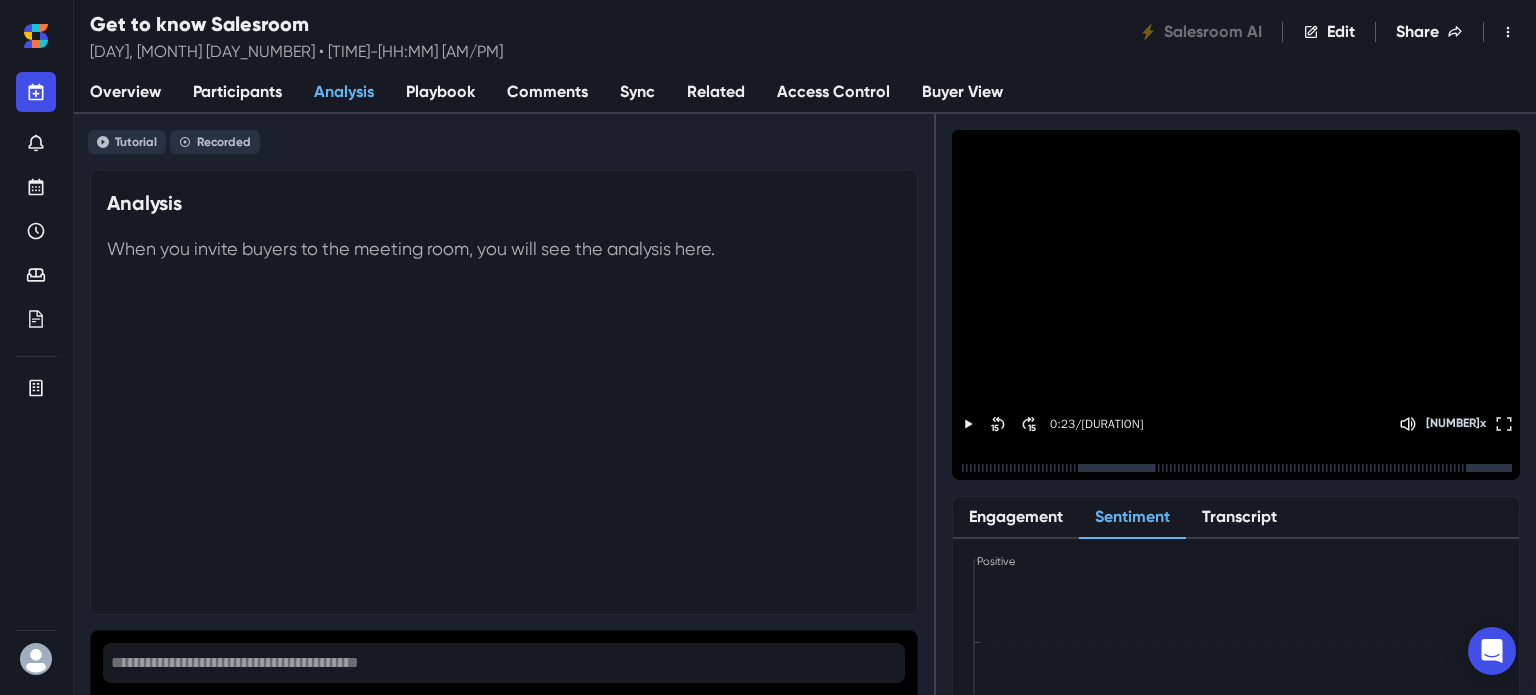 click on "Engagement" at bounding box center [1016, 518] 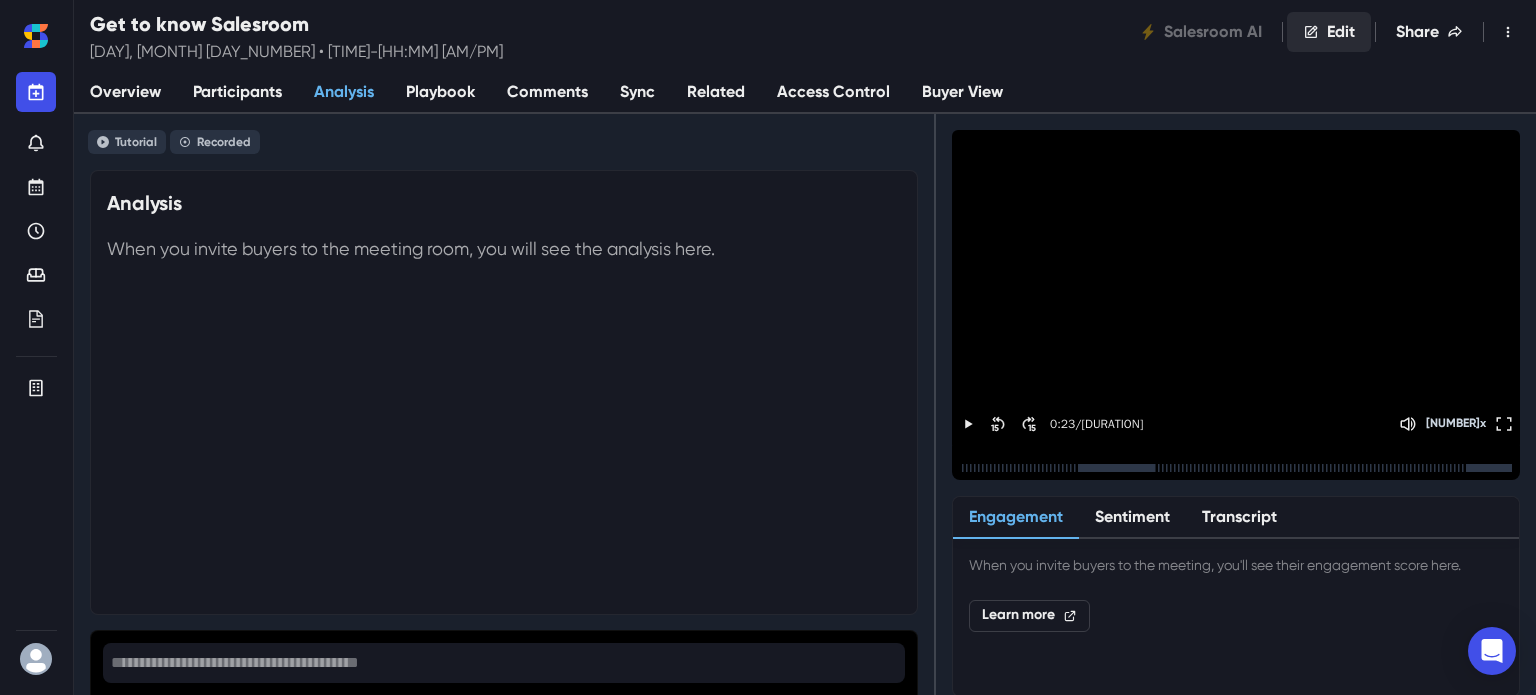 click on "Edit" at bounding box center [1329, 32] 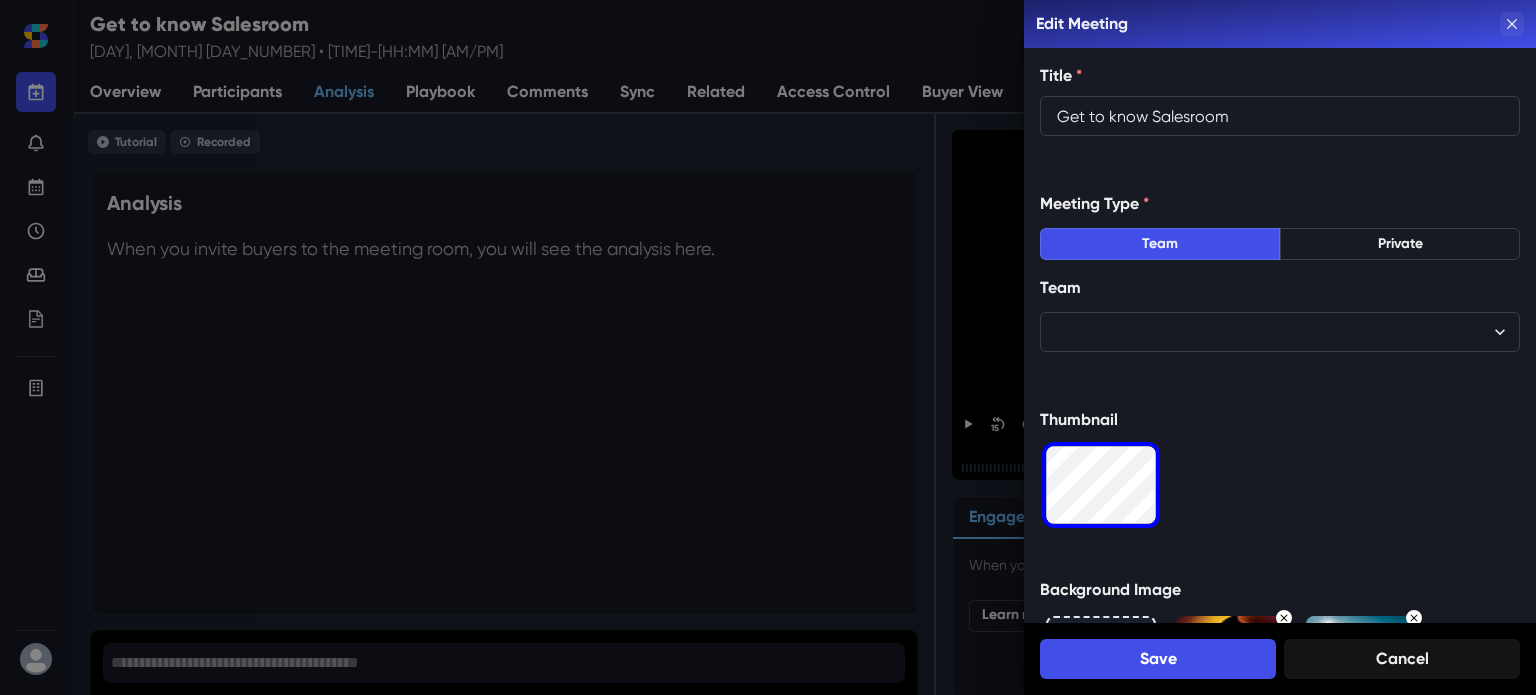 click at bounding box center [1512, 24] 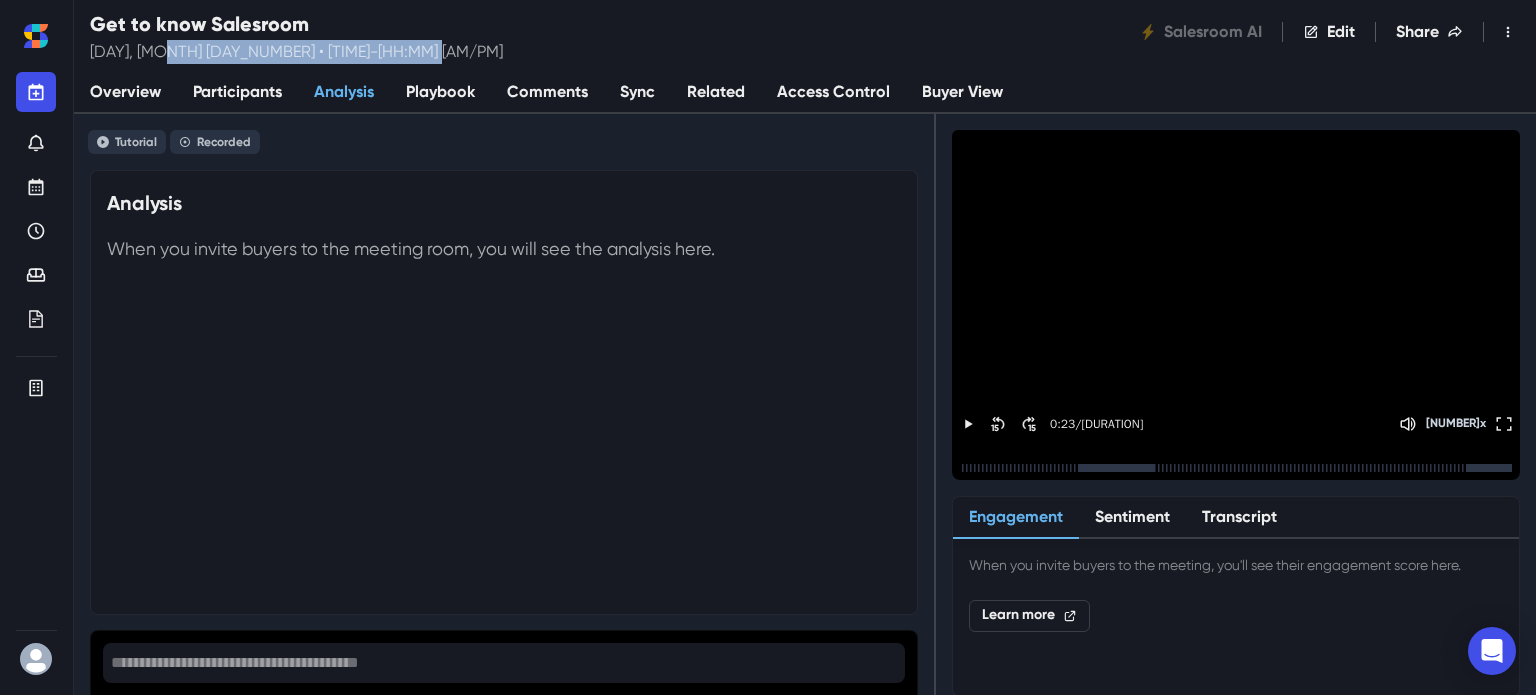 drag, startPoint x: 154, startPoint y: 48, endPoint x: 402, endPoint y: 46, distance: 248.00807 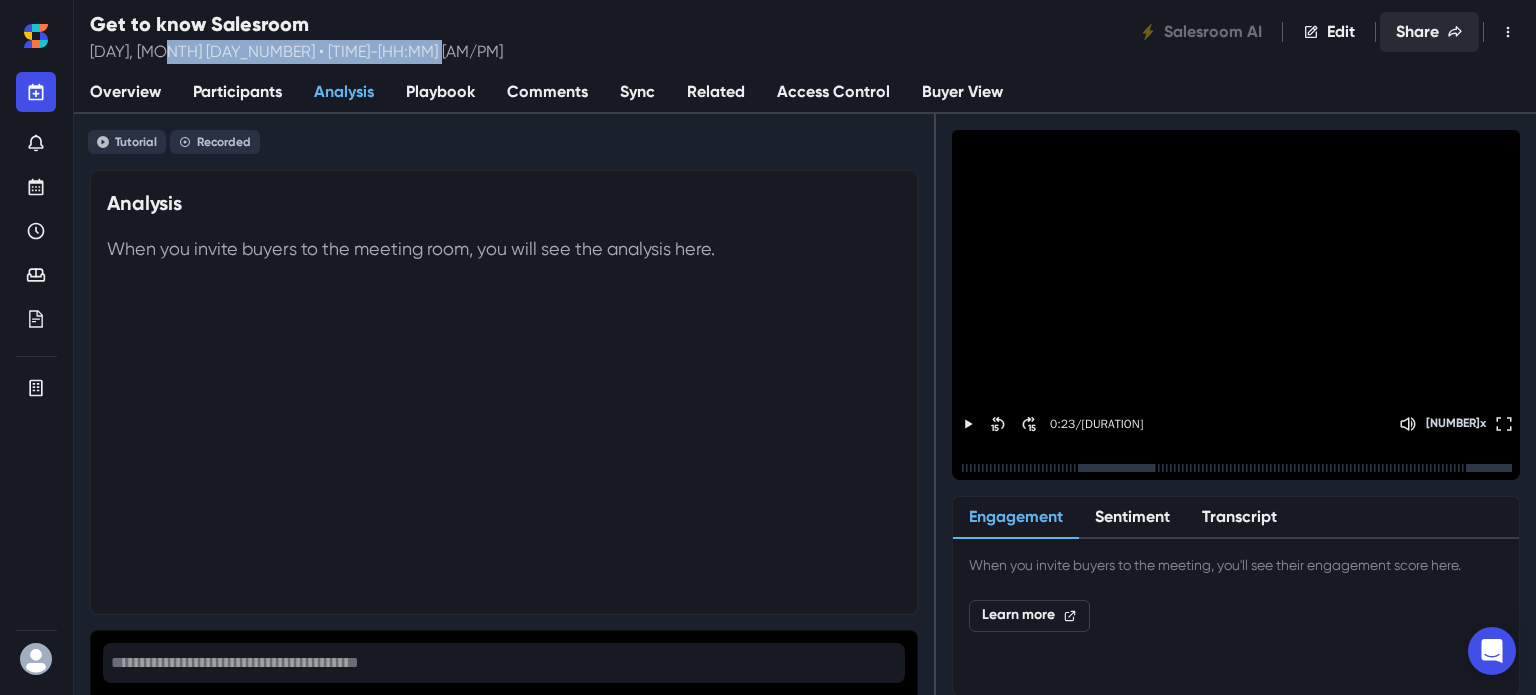 click on "Share" at bounding box center (1429, 32) 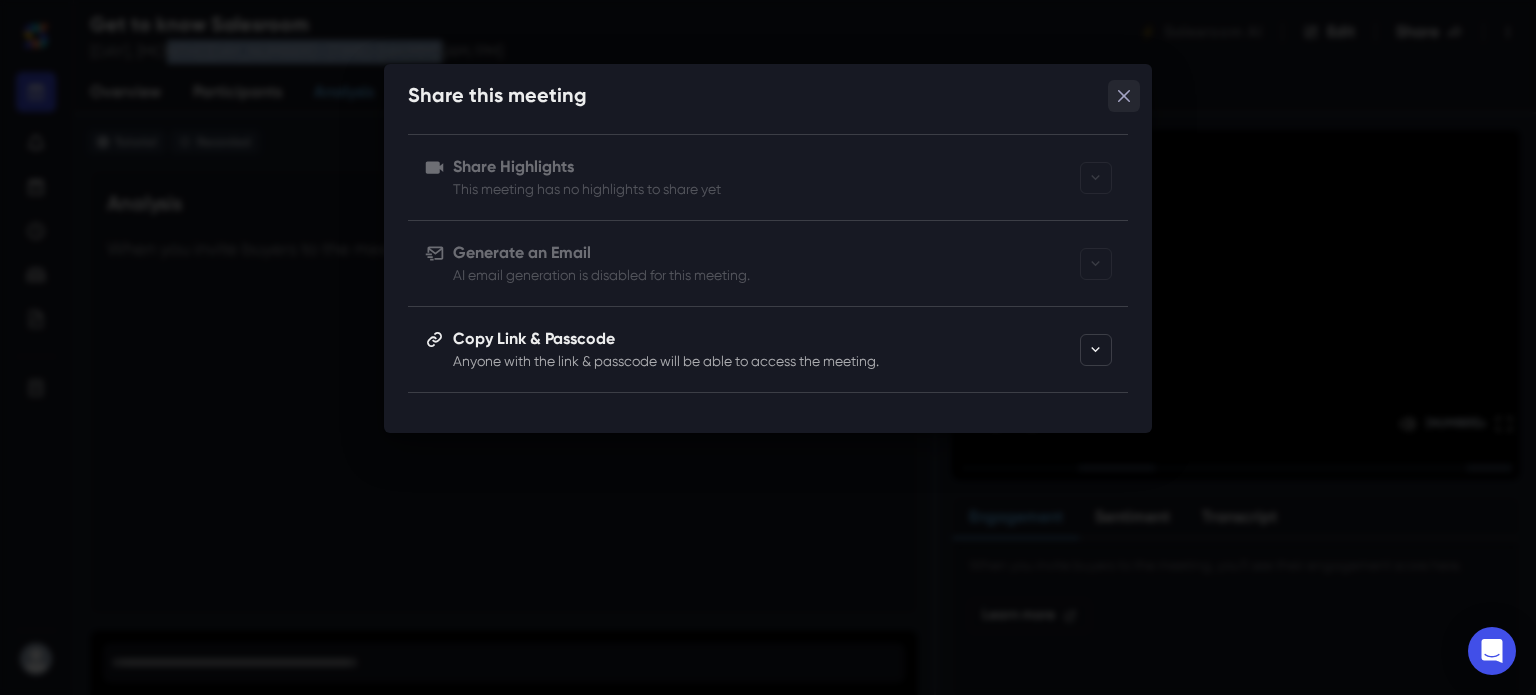 click 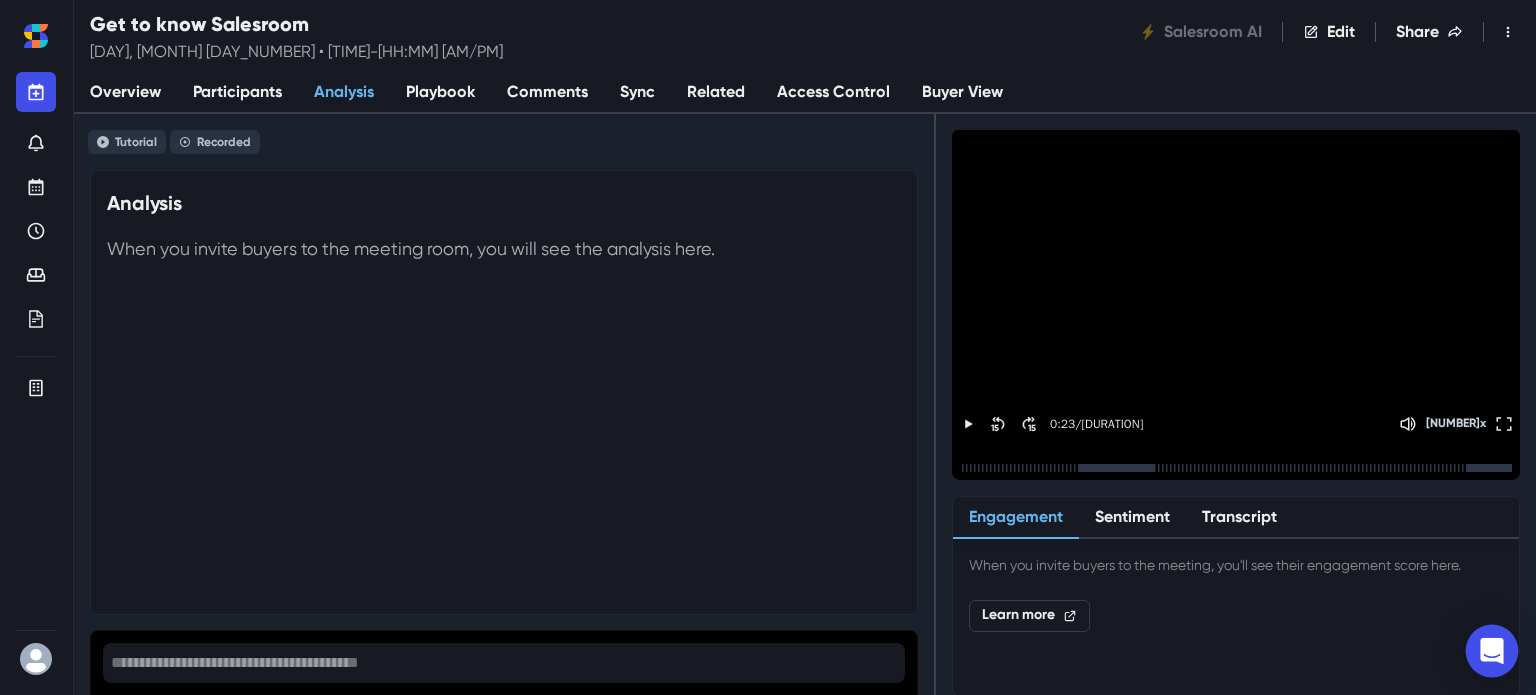 click 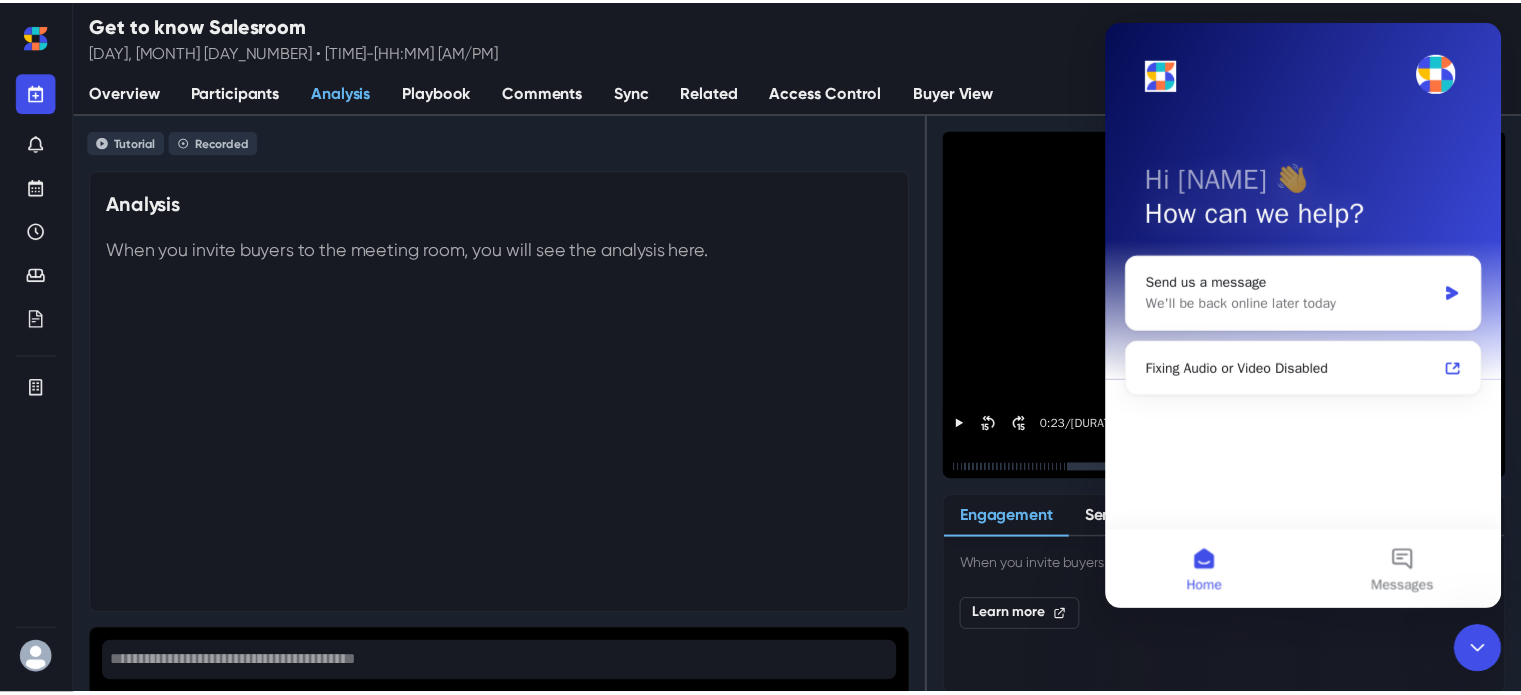 scroll, scrollTop: 0, scrollLeft: 0, axis: both 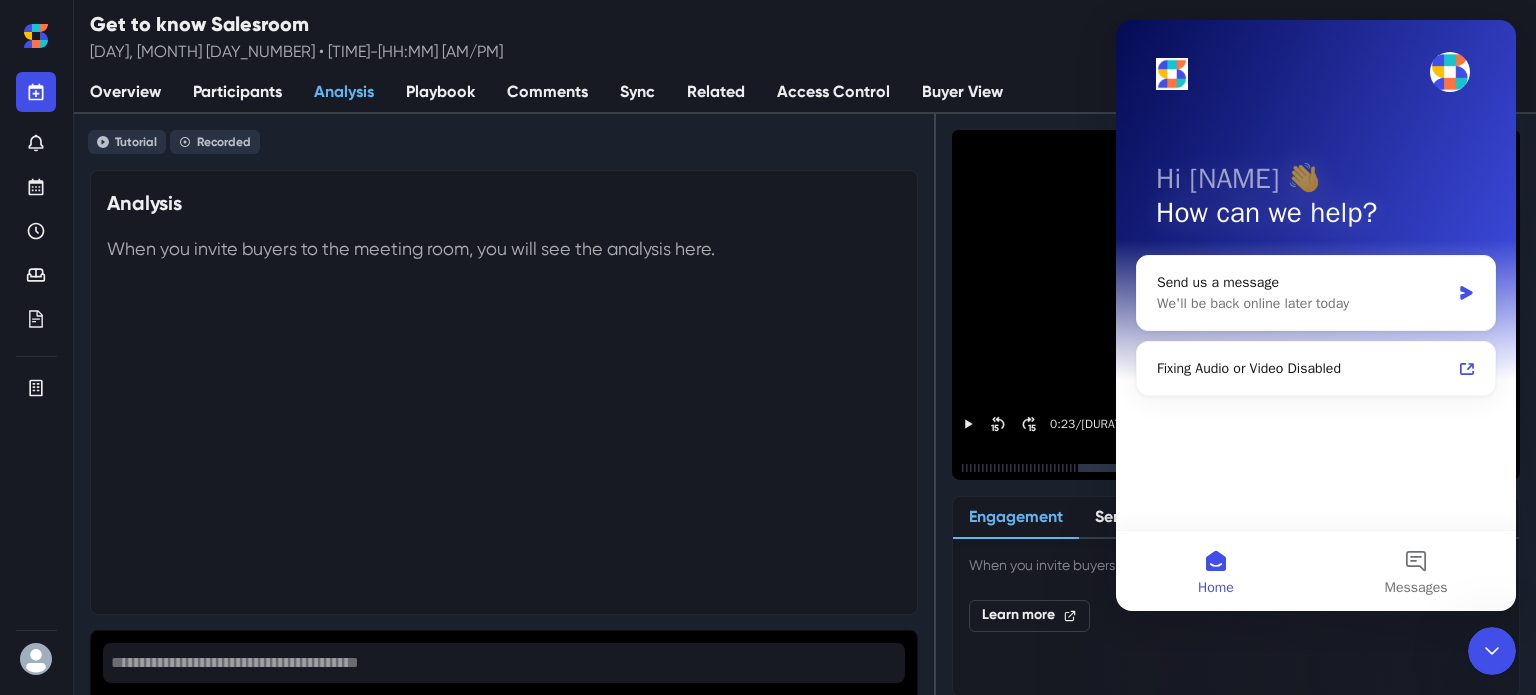 drag, startPoint x: 909, startPoint y: 319, endPoint x: 696, endPoint y: 267, distance: 219.25555 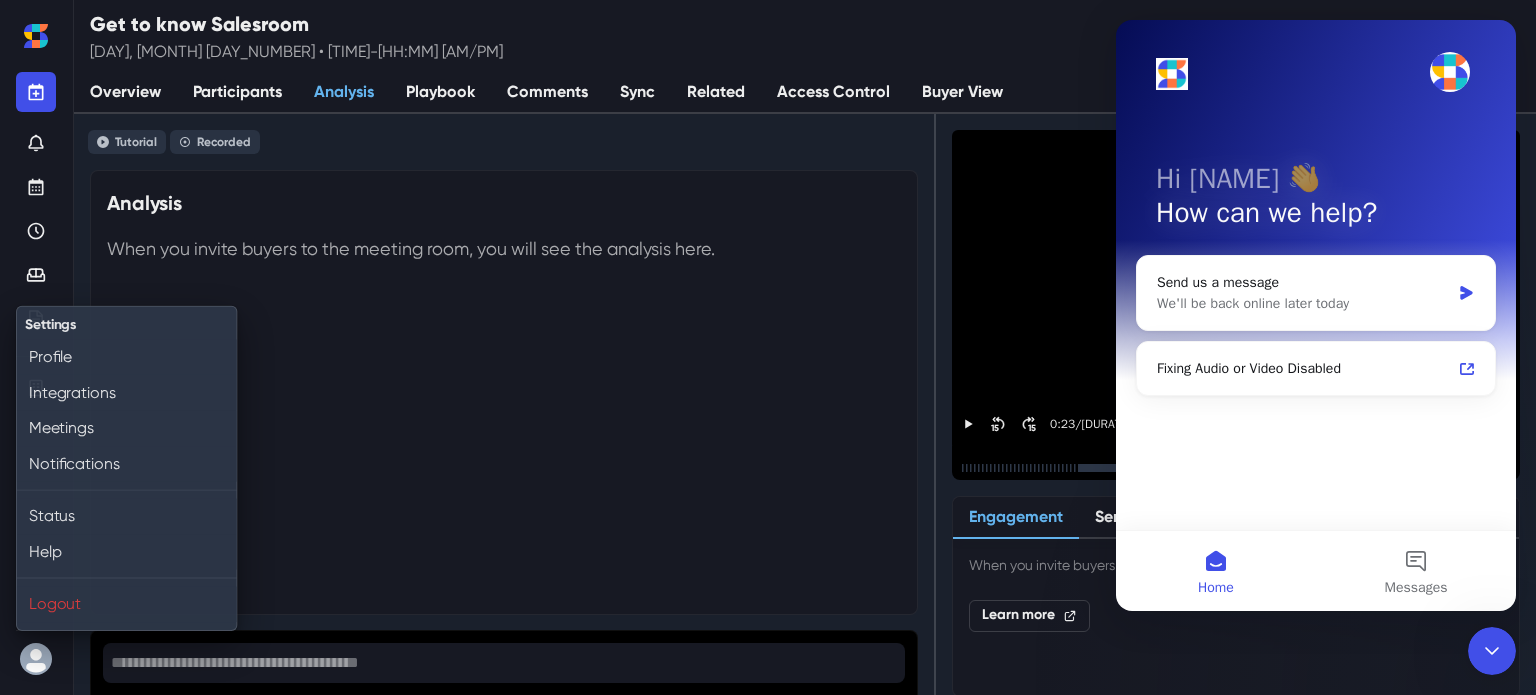 click at bounding box center [36, 659] 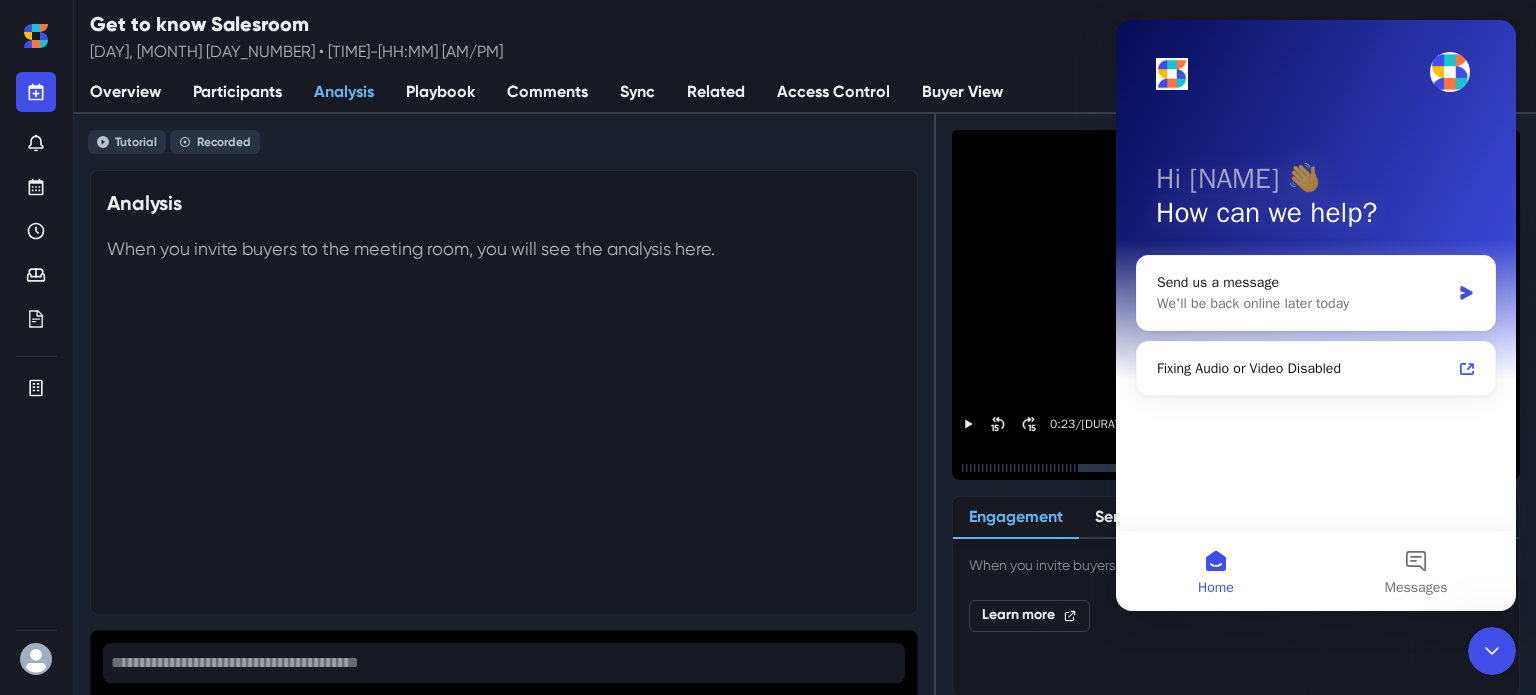 click at bounding box center [36, 659] 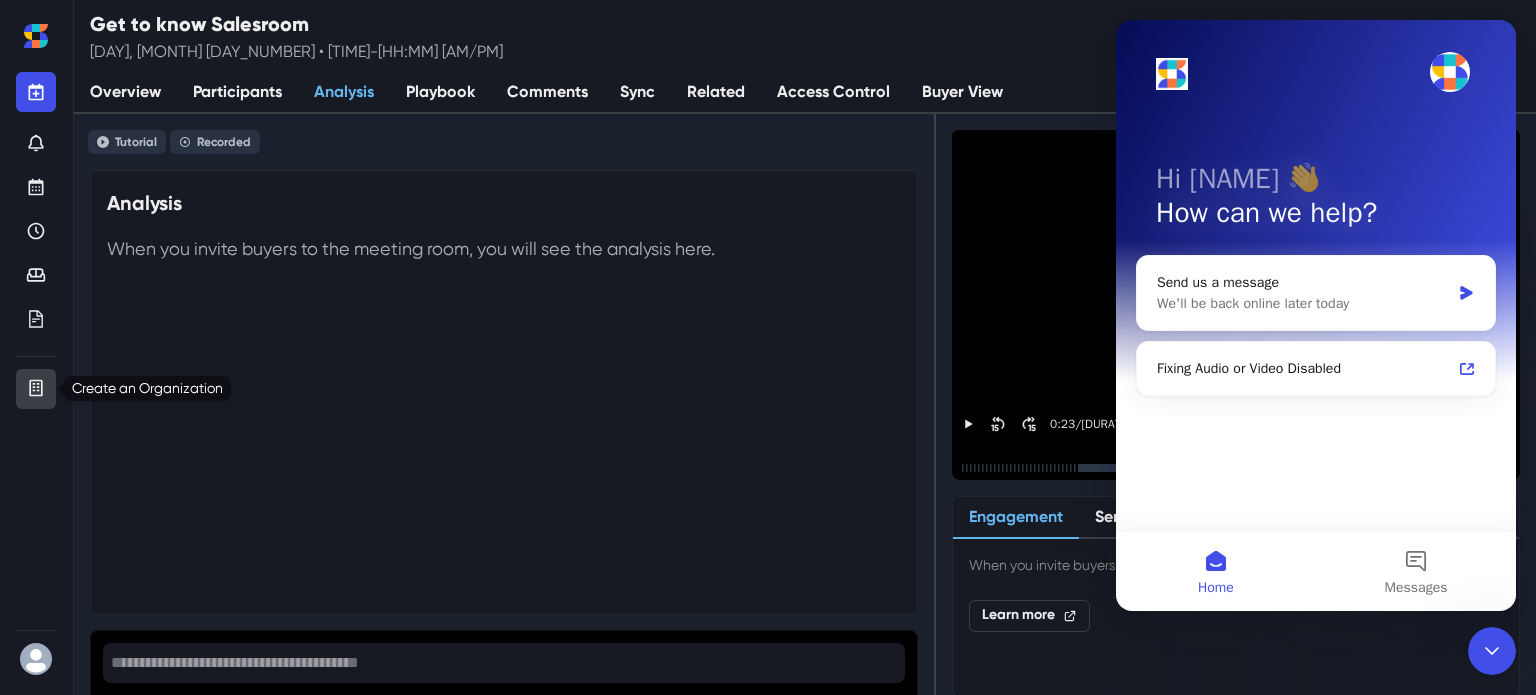 click 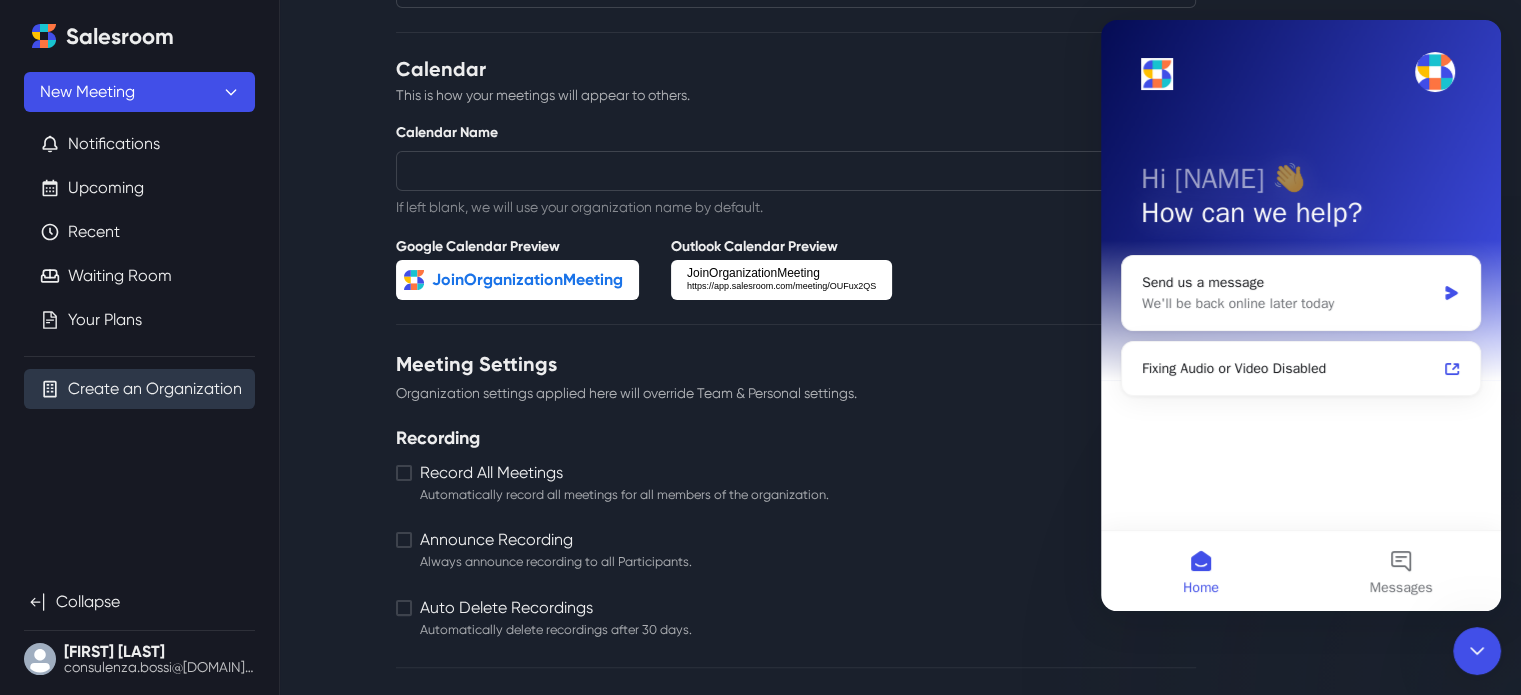 scroll, scrollTop: 500, scrollLeft: 0, axis: vertical 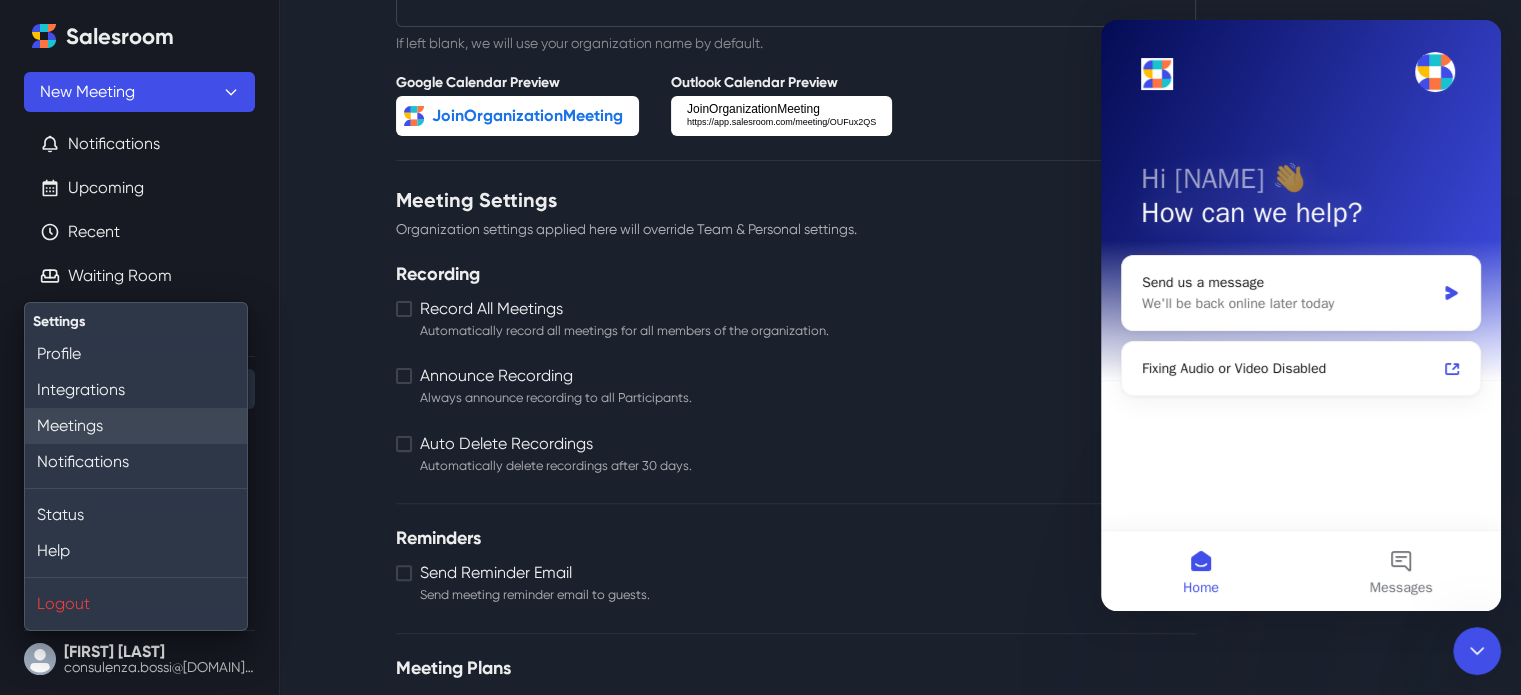 click on "Meetings" at bounding box center (136, 426) 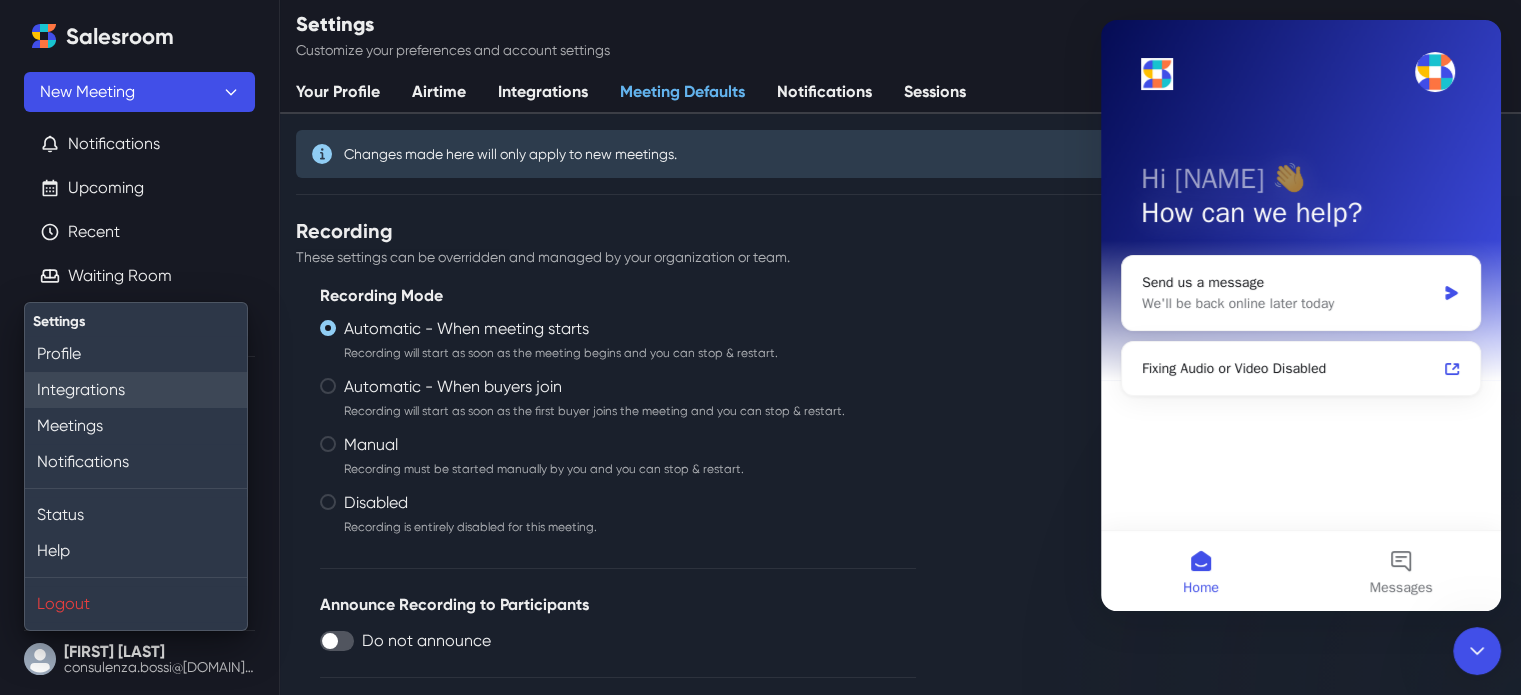 click on "Integrations" at bounding box center (136, 390) 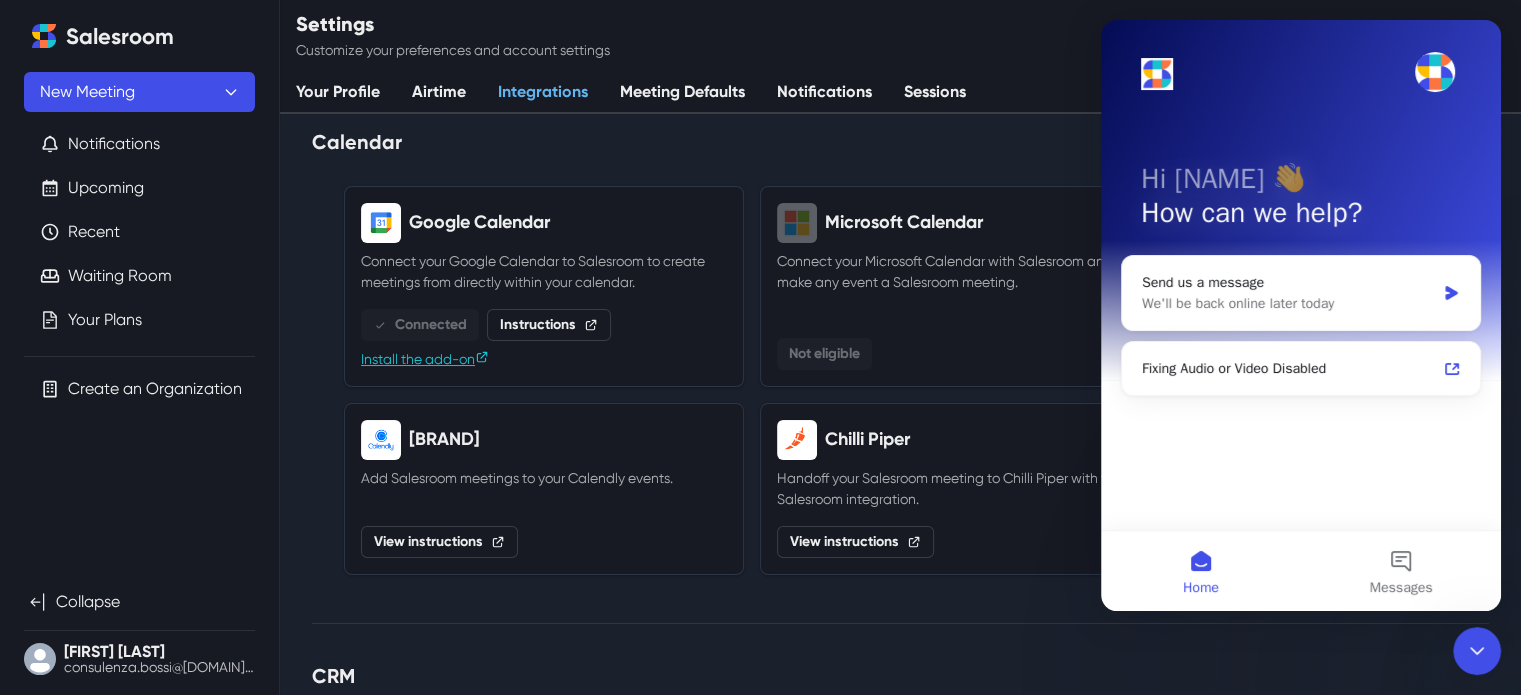 click on "Calendar" at bounding box center (900, 142) 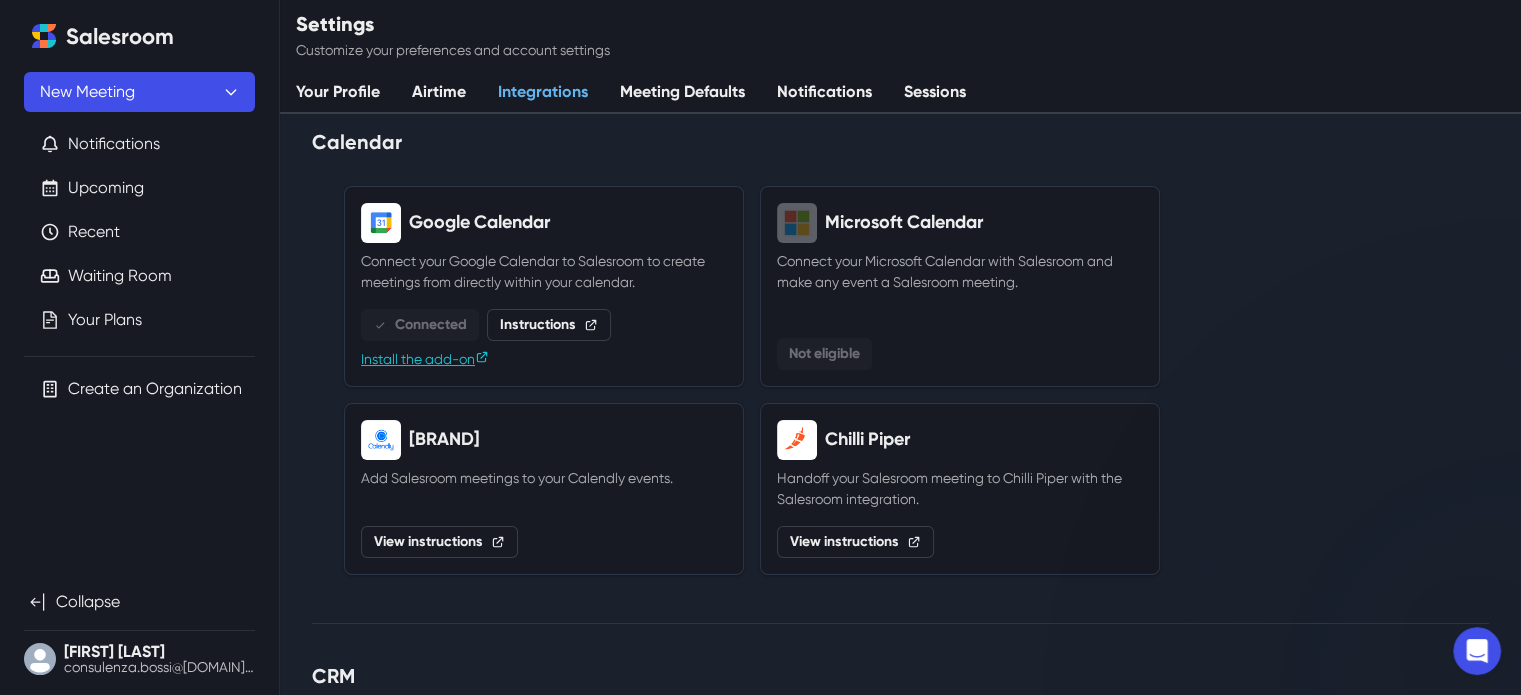 scroll, scrollTop: 0, scrollLeft: 0, axis: both 